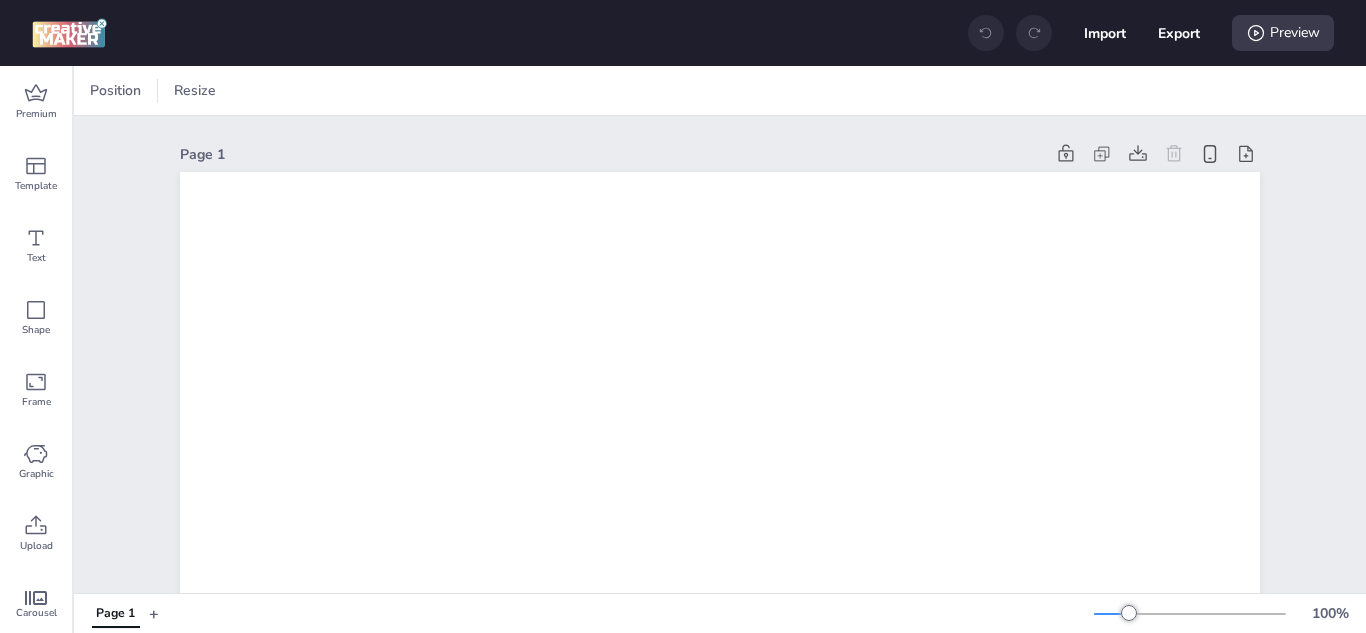 scroll, scrollTop: 0, scrollLeft: 0, axis: both 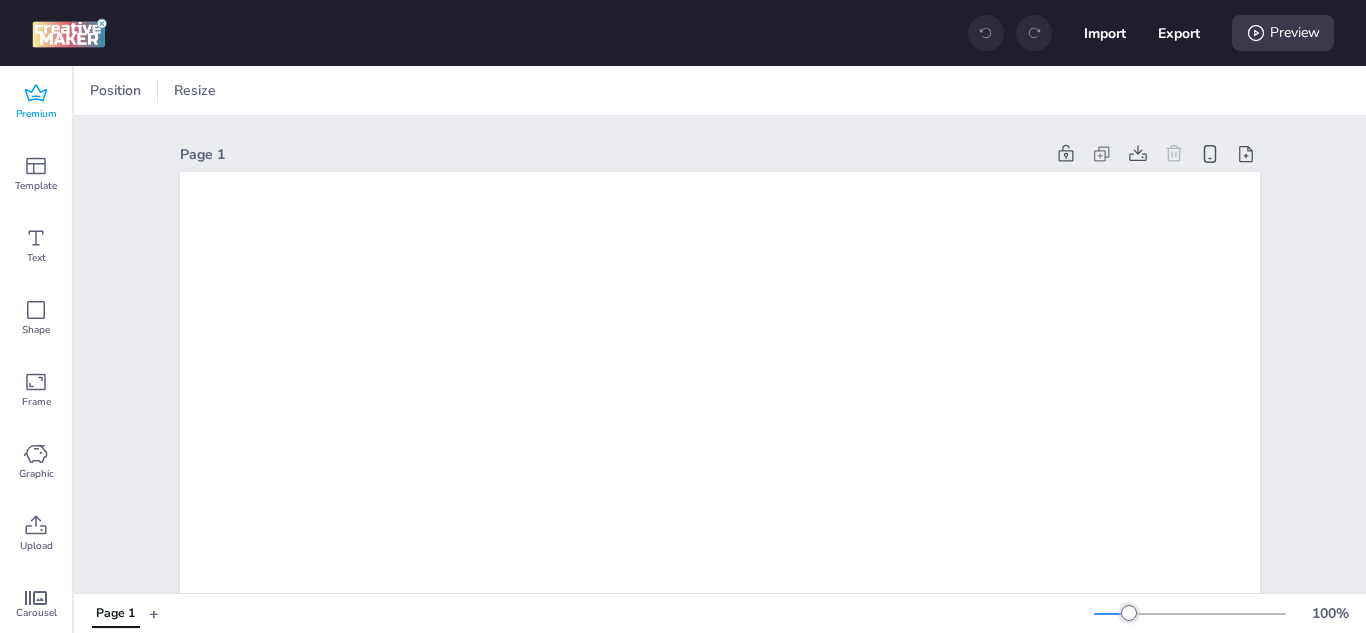 click on "Premium" at bounding box center [36, 102] 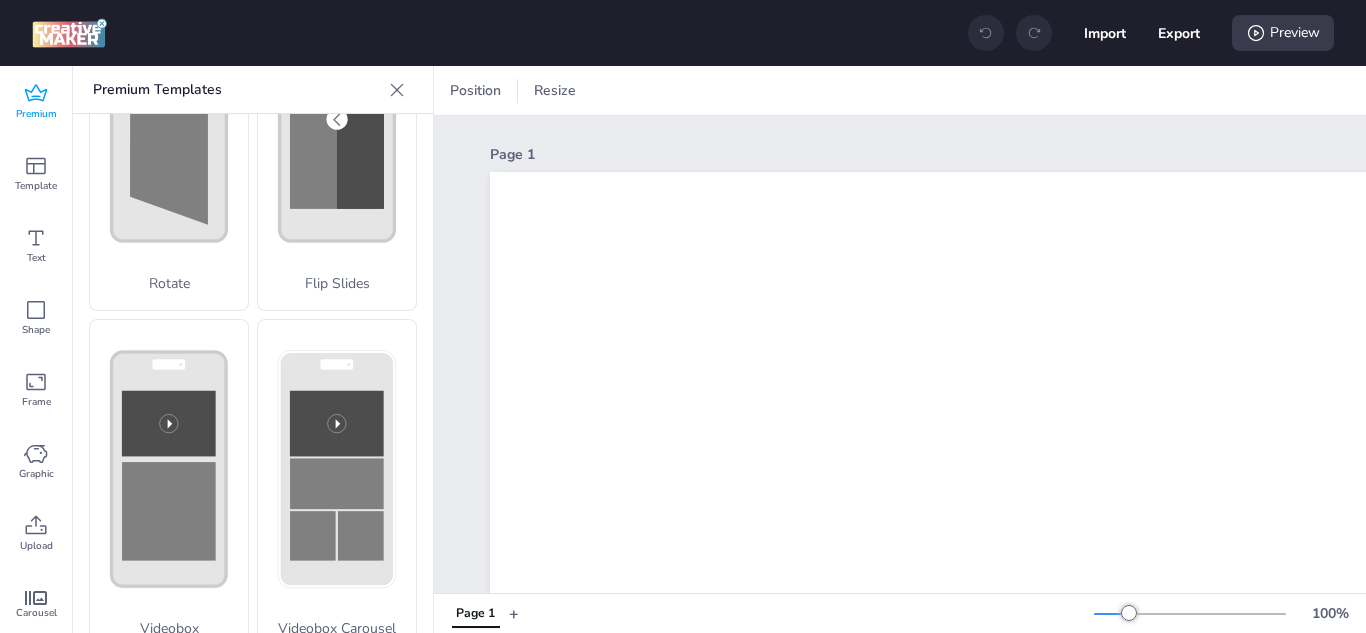 scroll, scrollTop: 600, scrollLeft: 0, axis: vertical 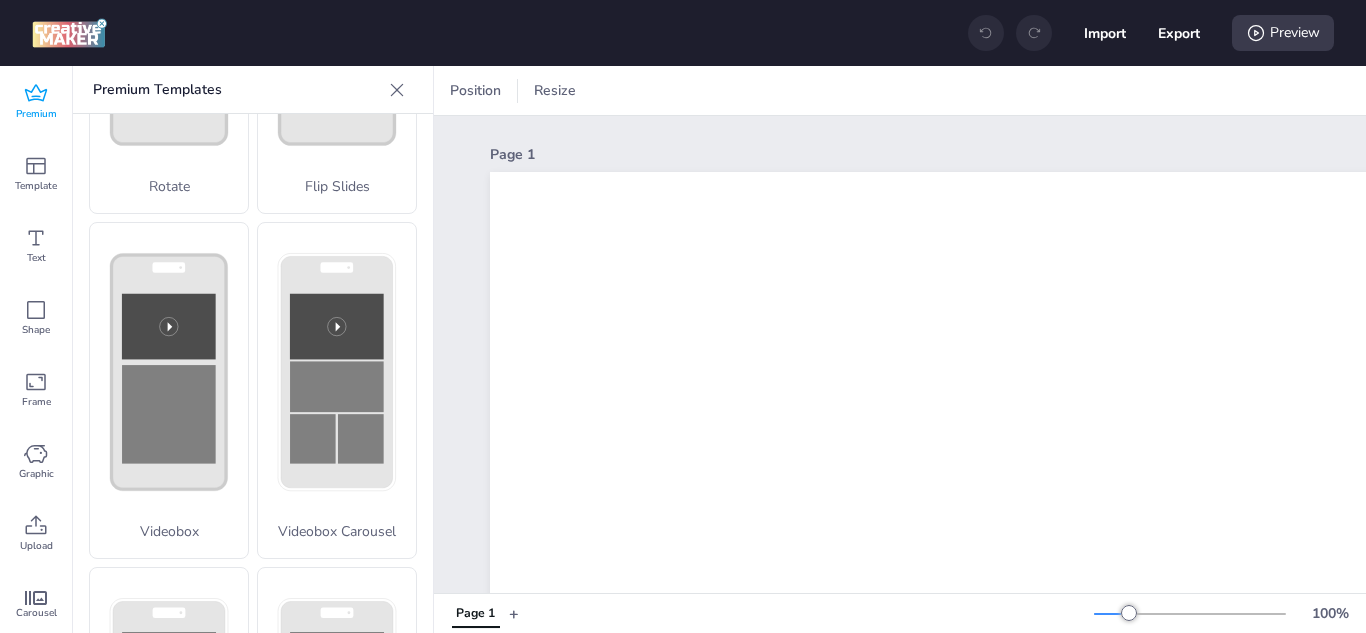 click 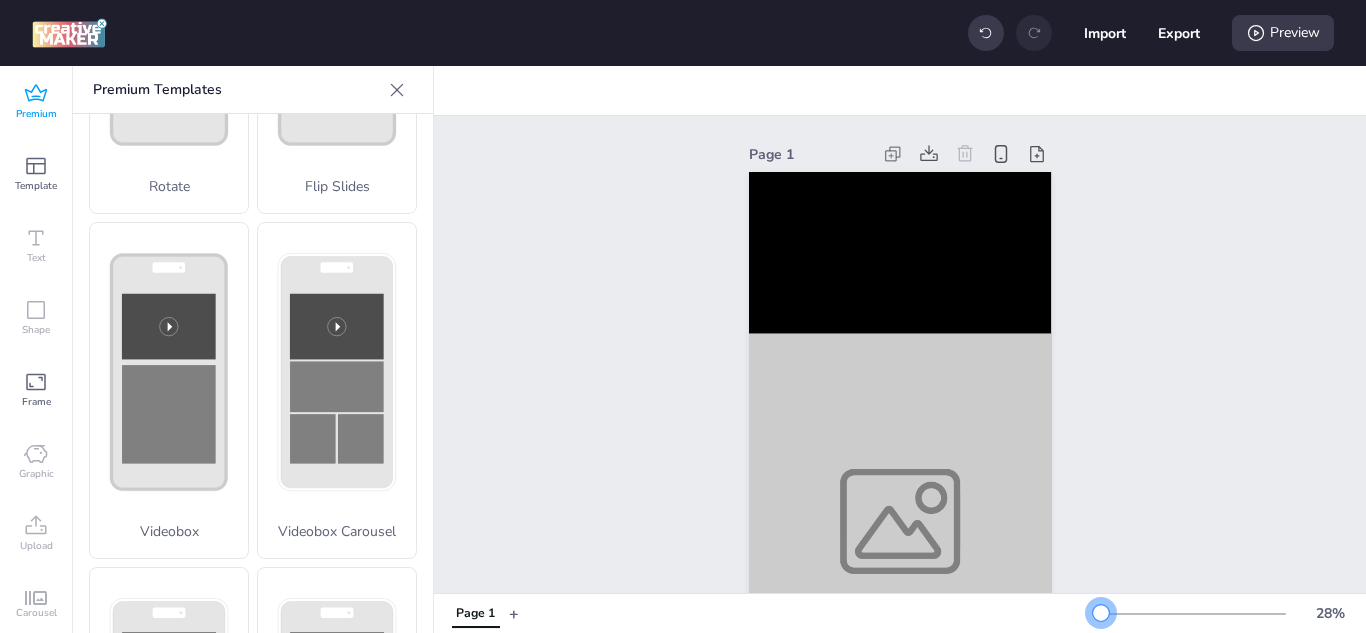 drag, startPoint x: 1117, startPoint y: 611, endPoint x: 1086, endPoint y: 612, distance: 31.016125 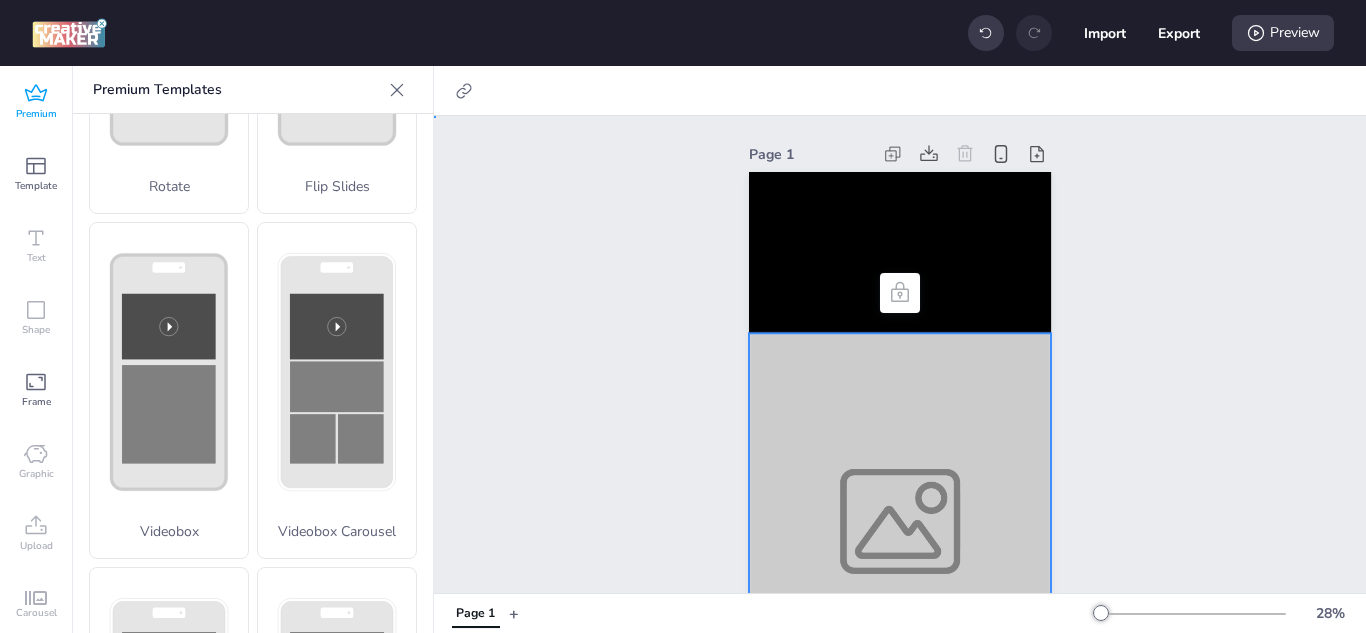 click at bounding box center [900, 521] 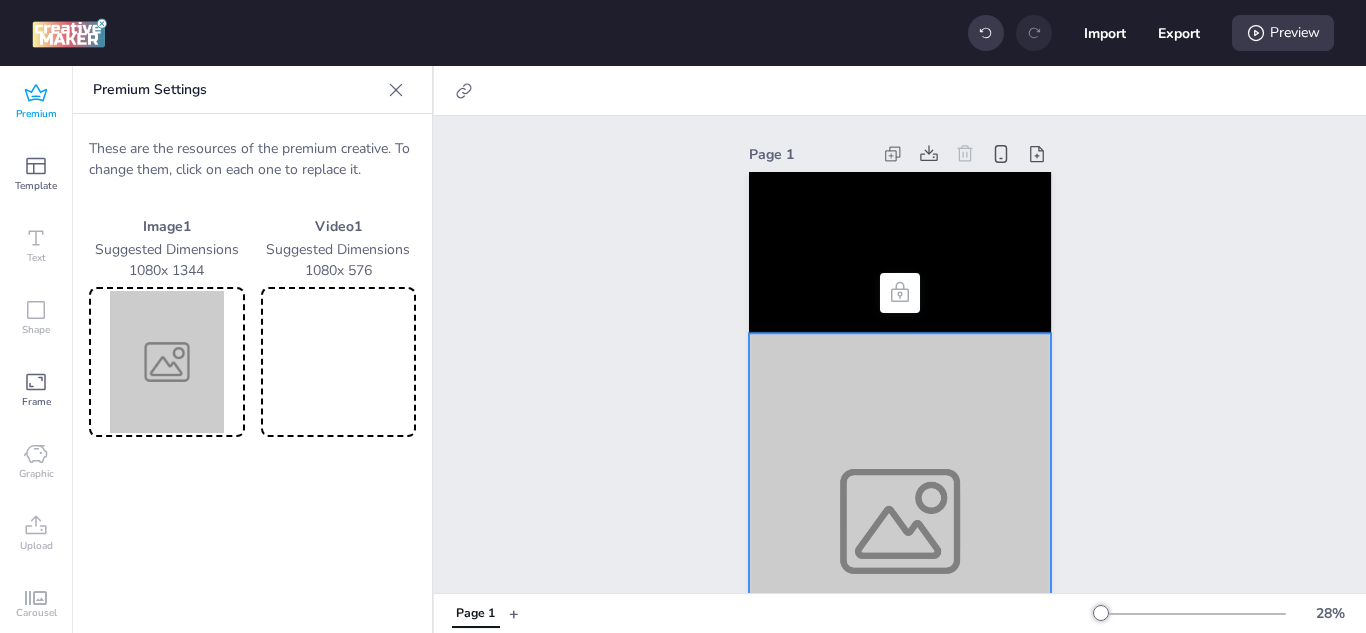 click at bounding box center (167, 362) 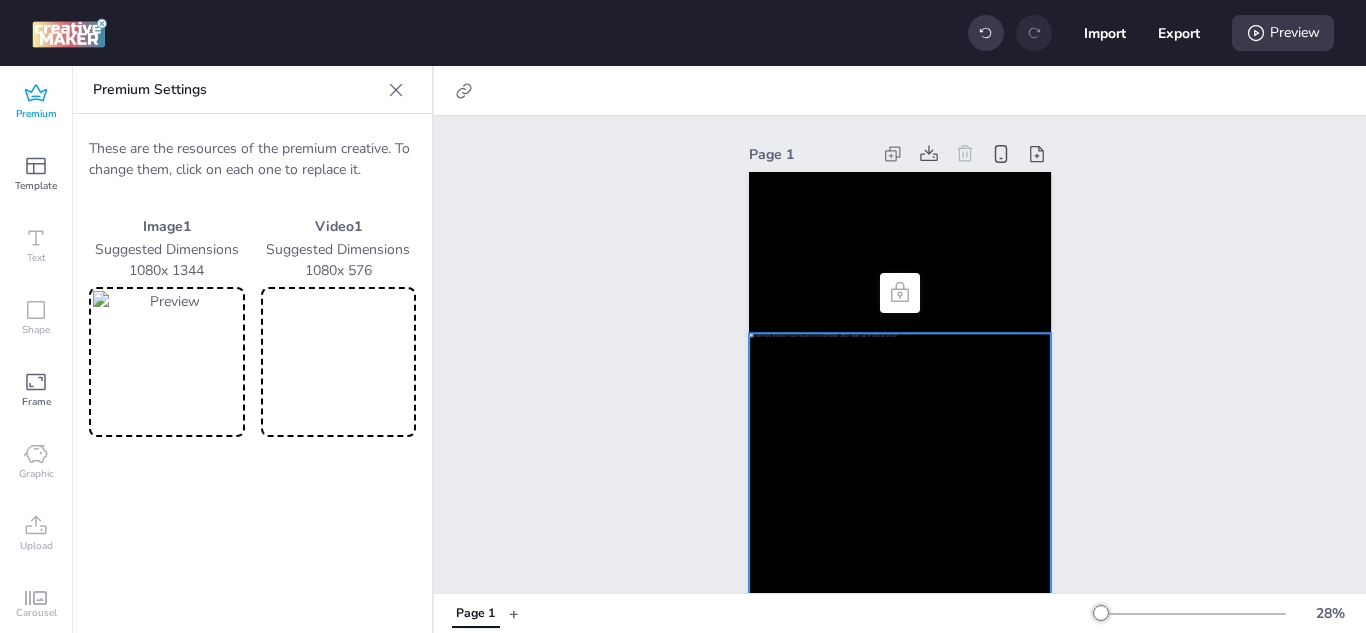 click at bounding box center (339, 362) 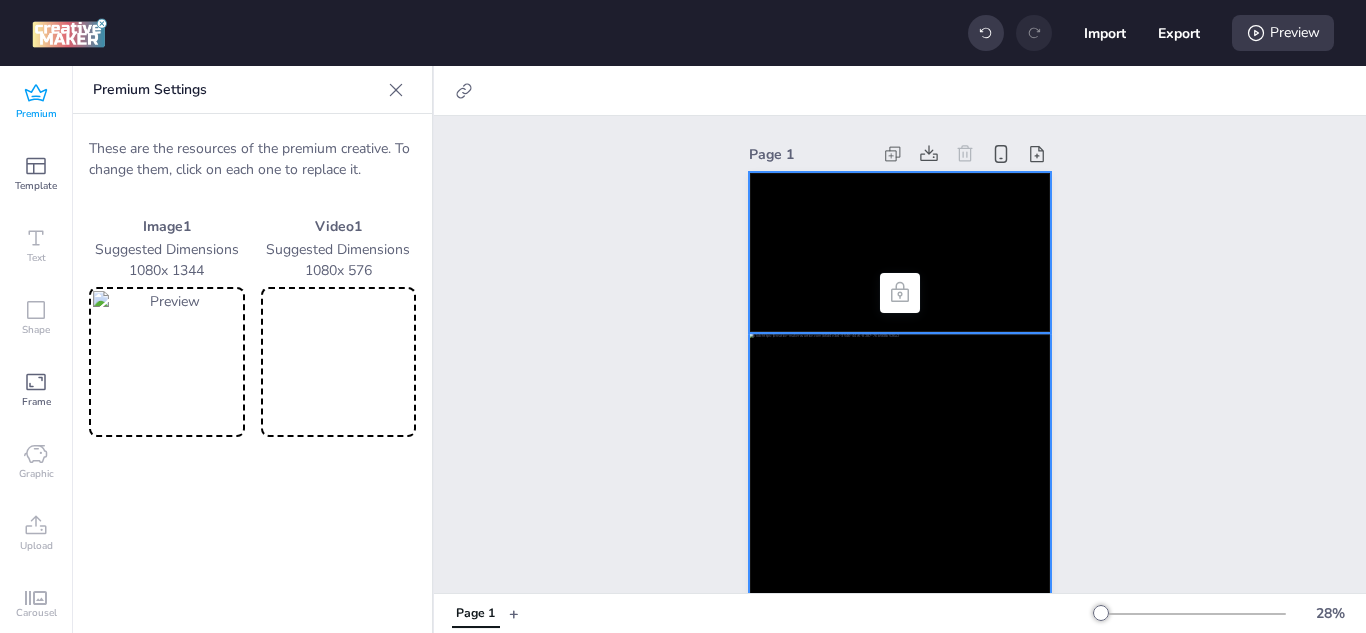 click at bounding box center [900, 252] 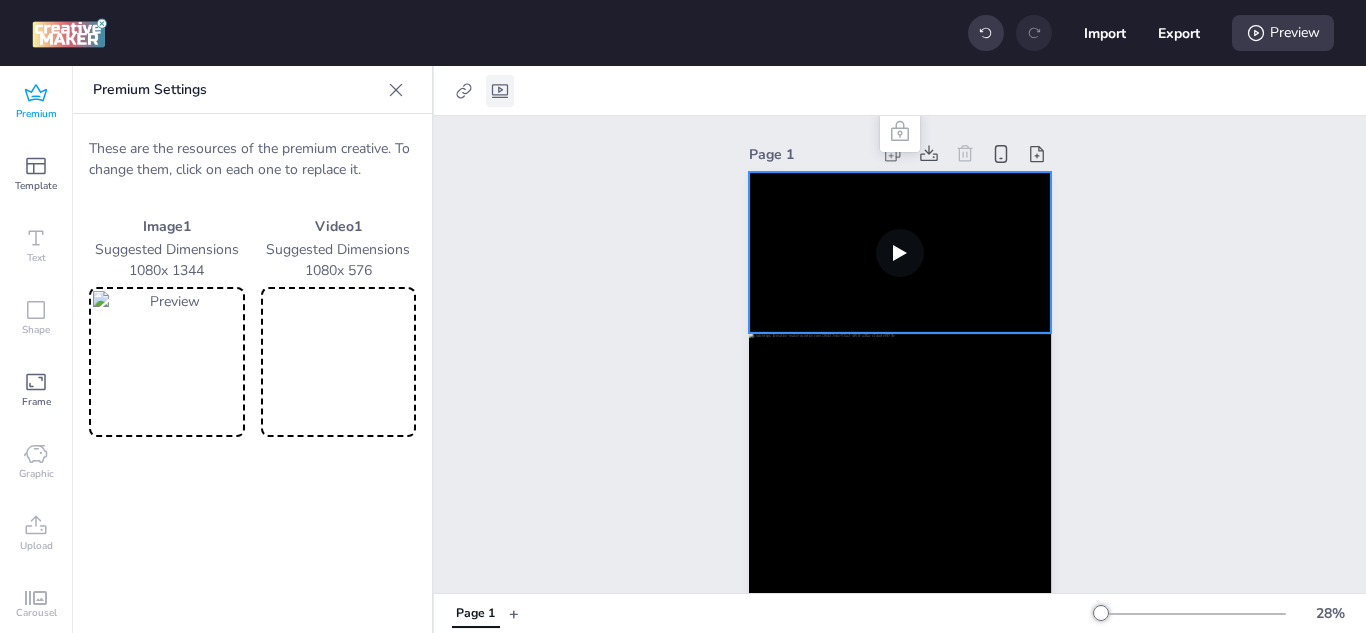 click 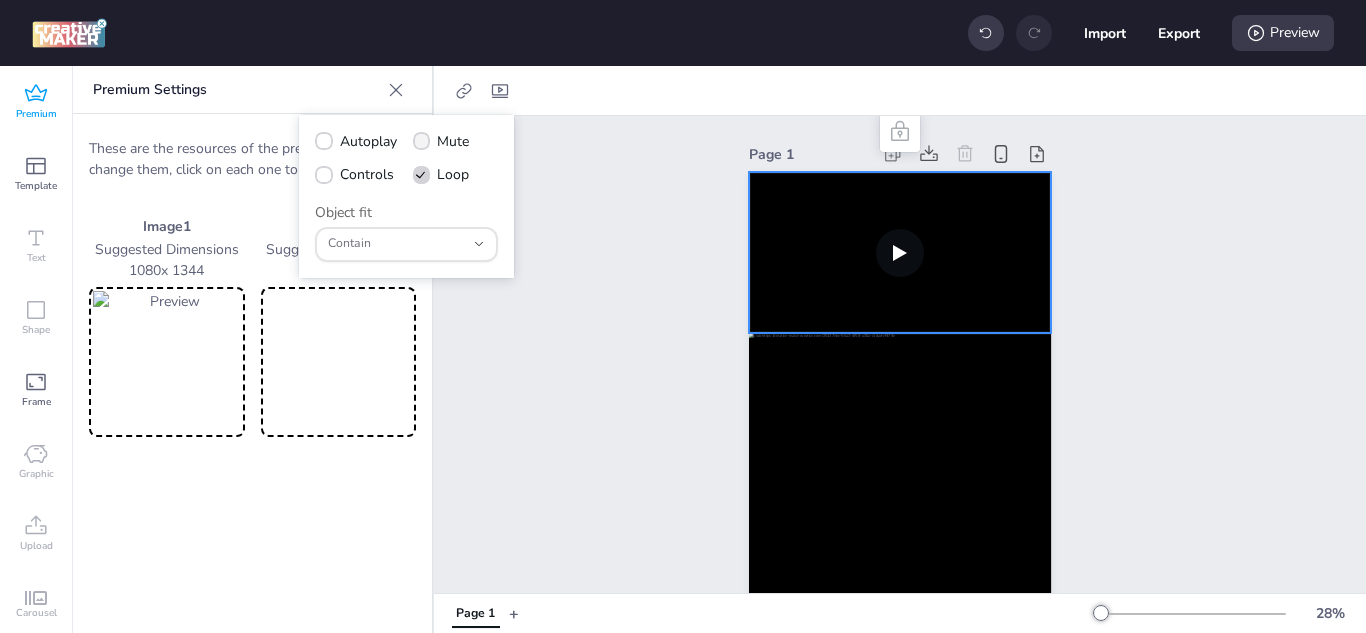 click 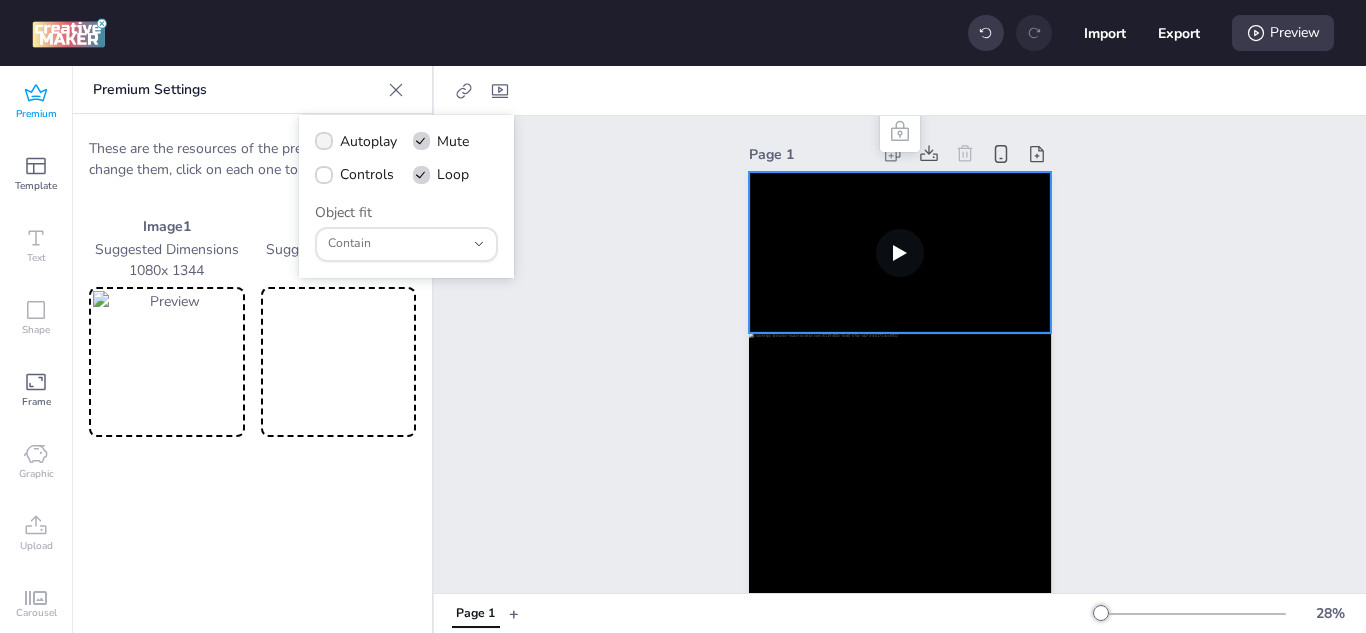 click 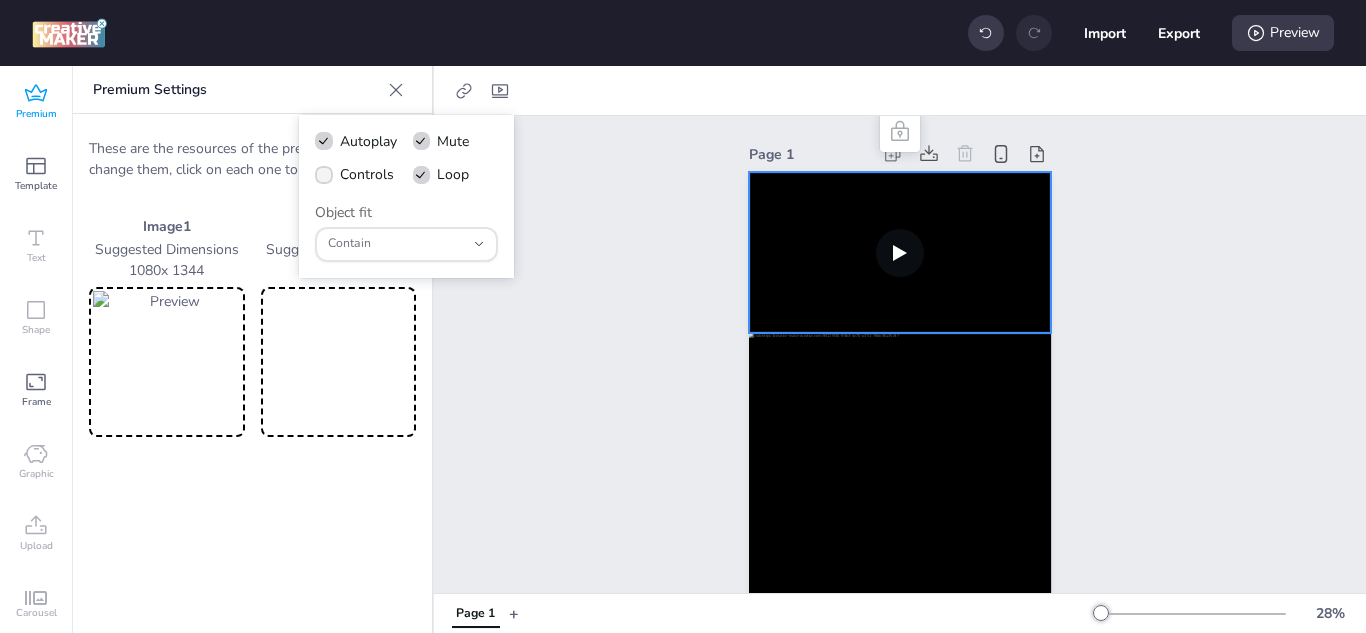 click at bounding box center (324, 175) 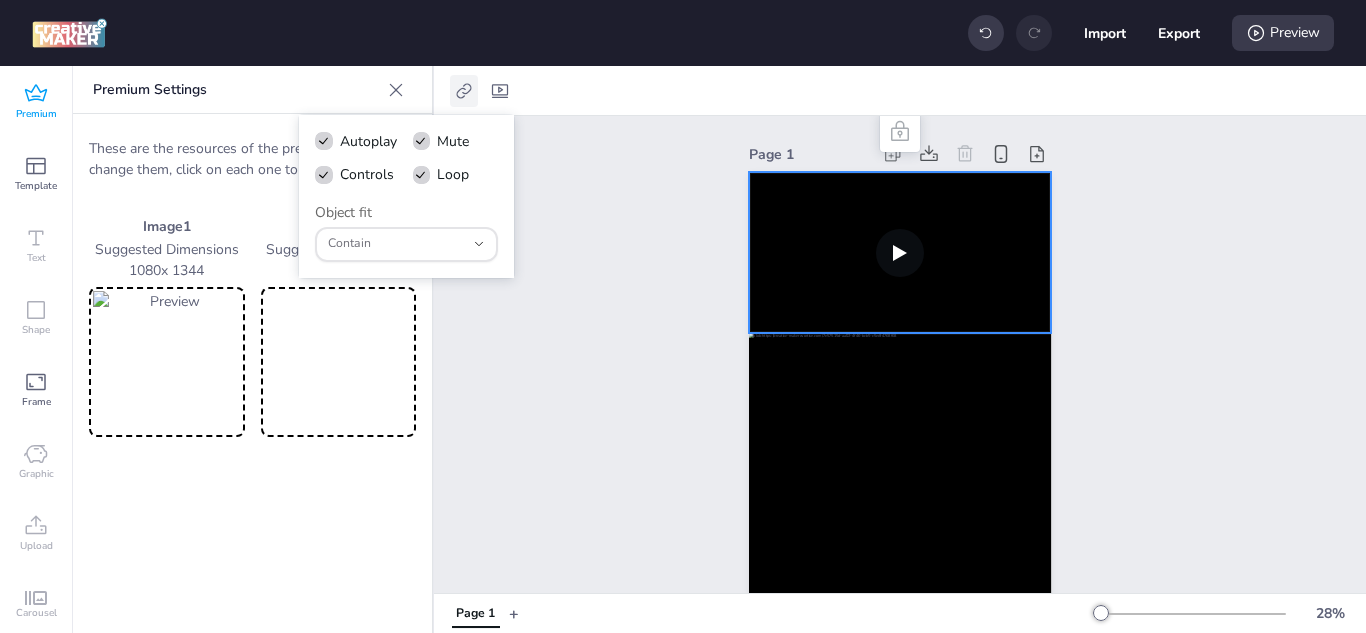 click 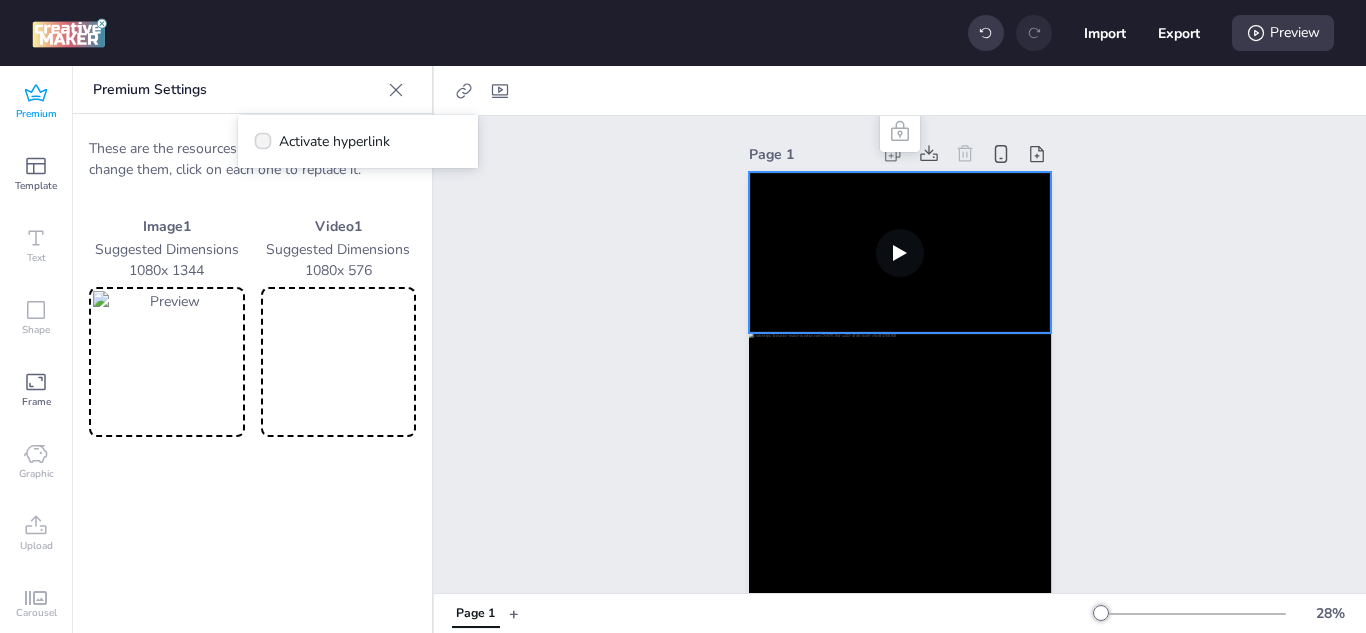click on "Activate hyperlink" at bounding box center (334, 141) 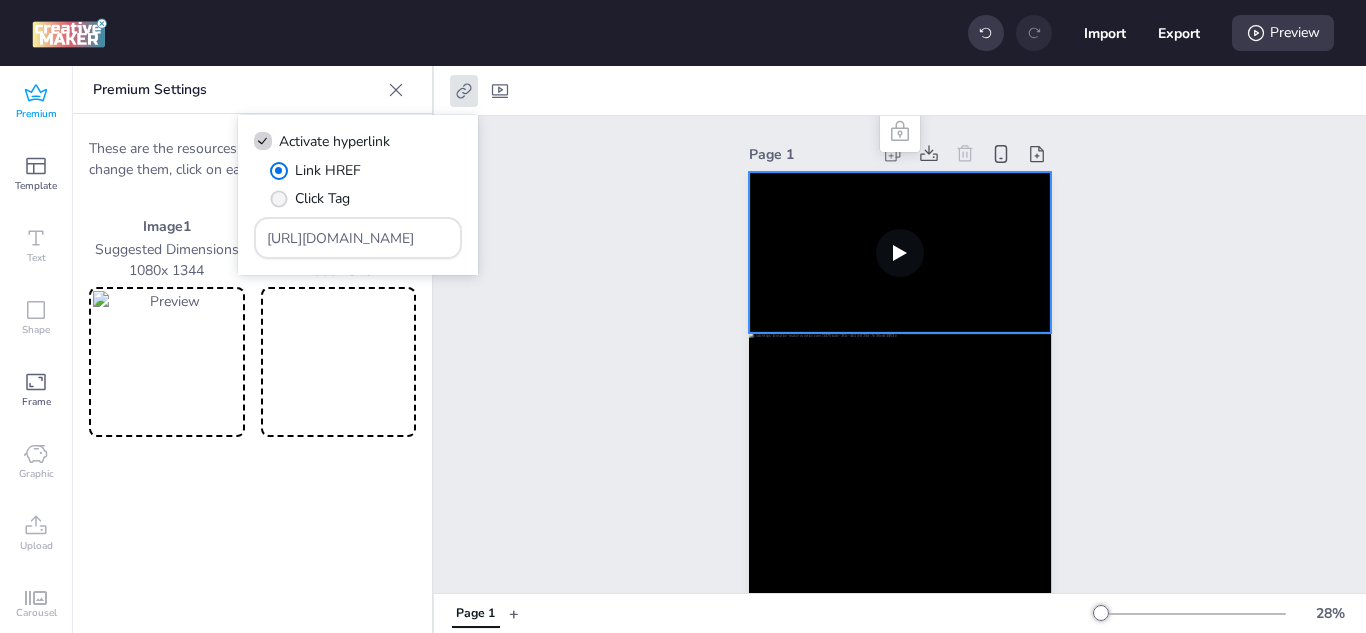 click on "Click Tag" at bounding box center (310, 198) 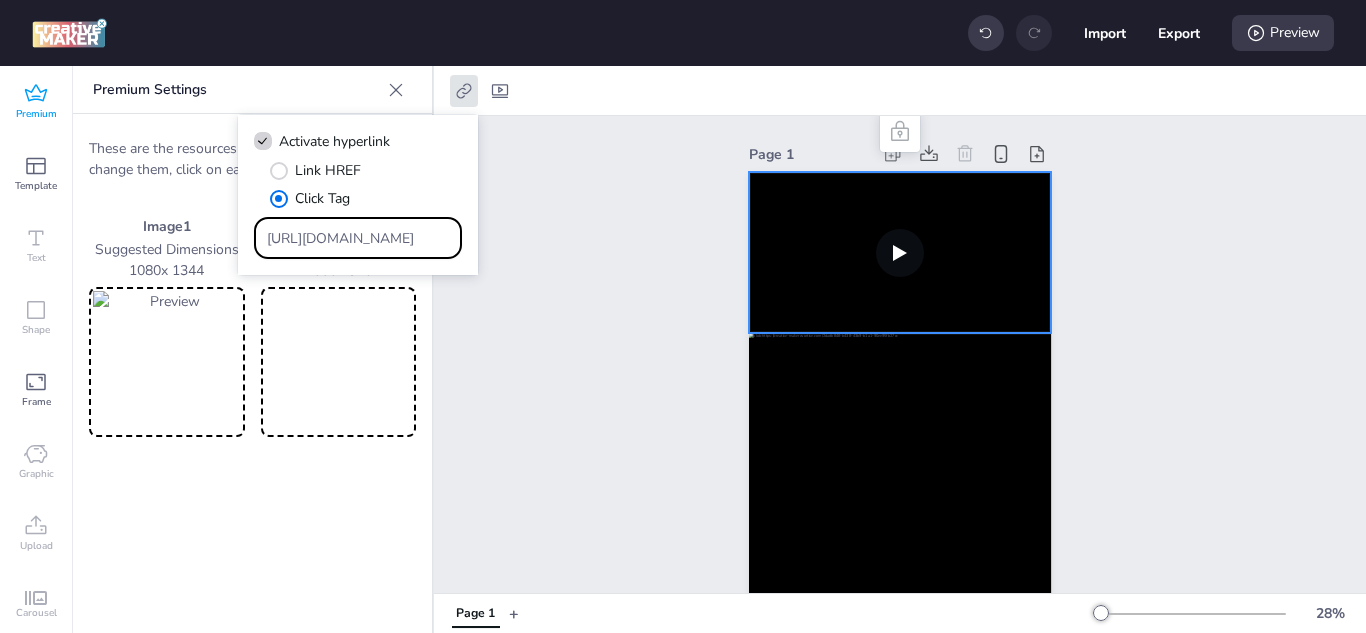 drag, startPoint x: 406, startPoint y: 238, endPoint x: 209, endPoint y: 233, distance: 197.06345 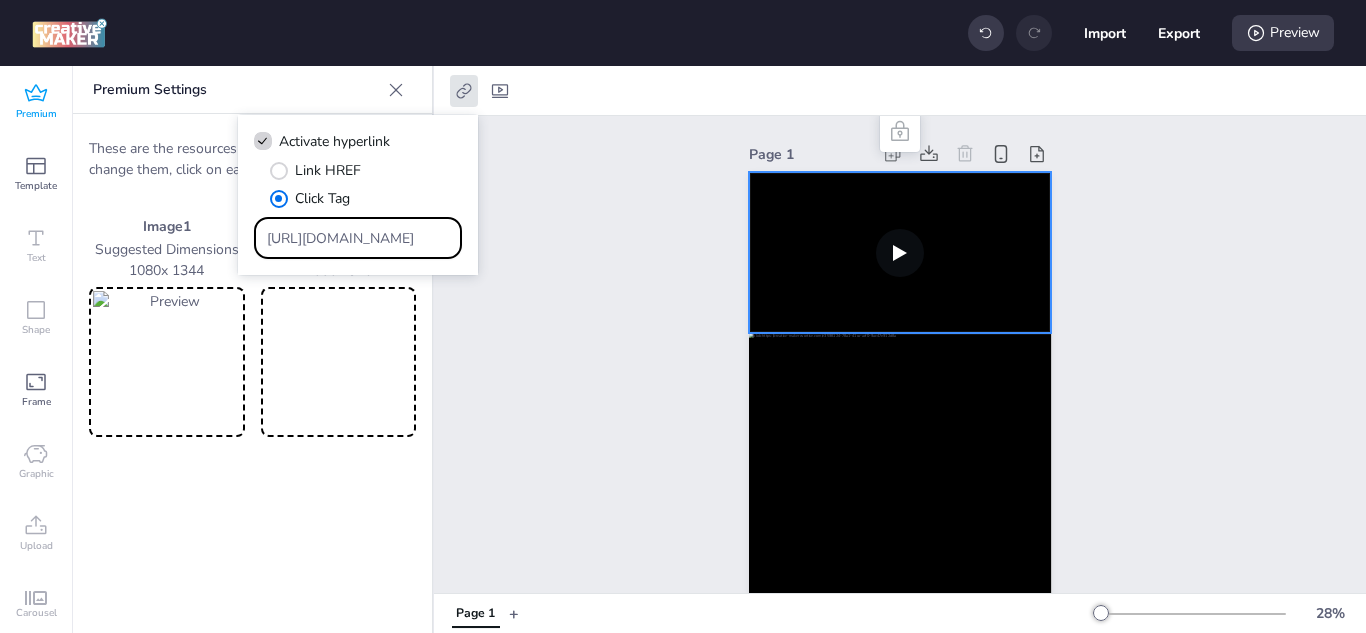 scroll, scrollTop: 0, scrollLeft: 1893, axis: horizontal 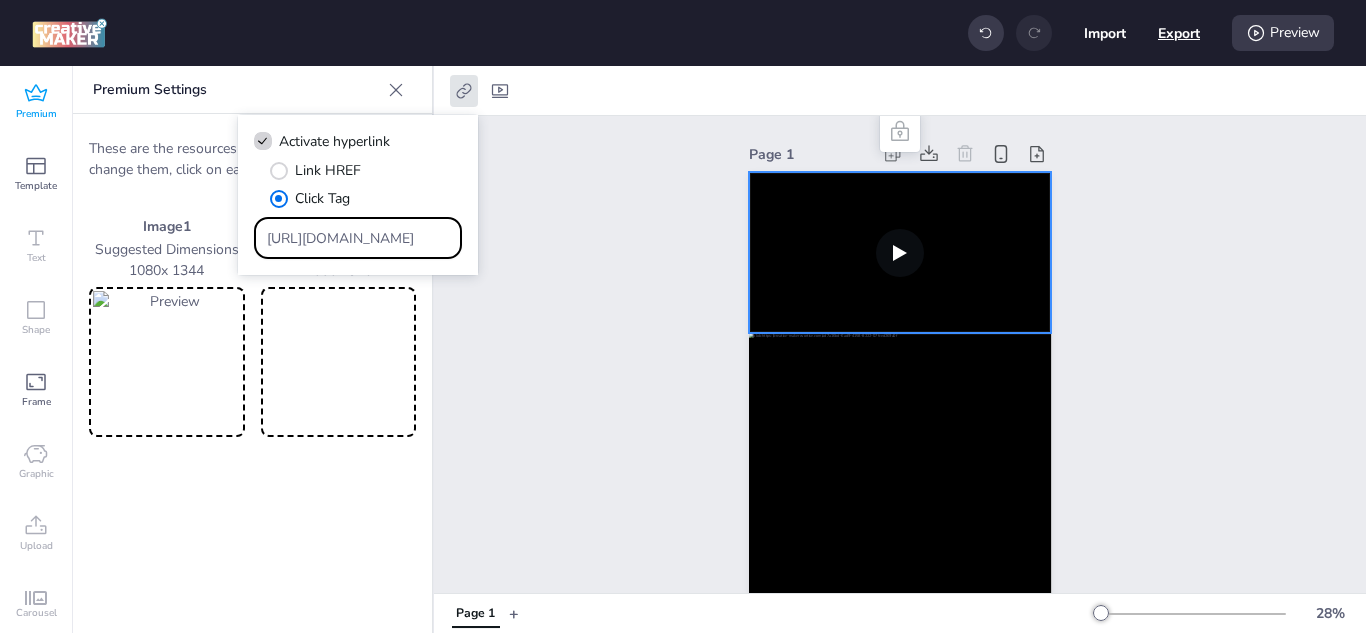 type on "[URL][DOMAIN_NAME]" 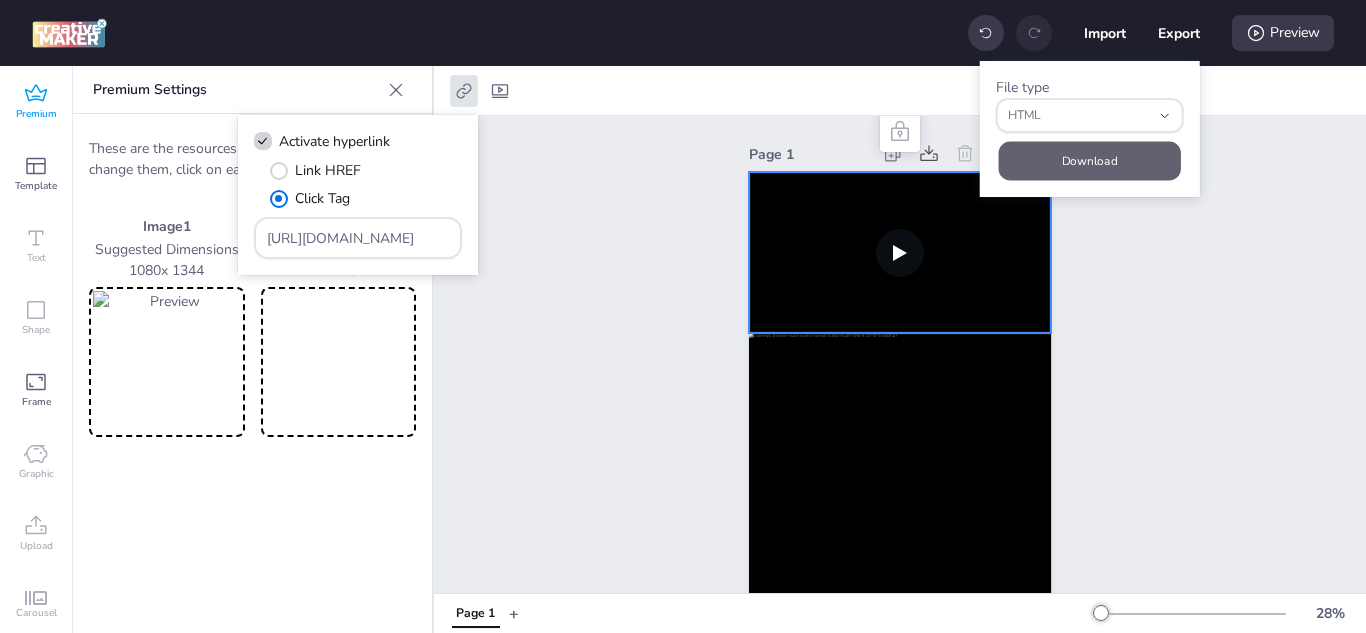click on "Download" at bounding box center (1090, 161) 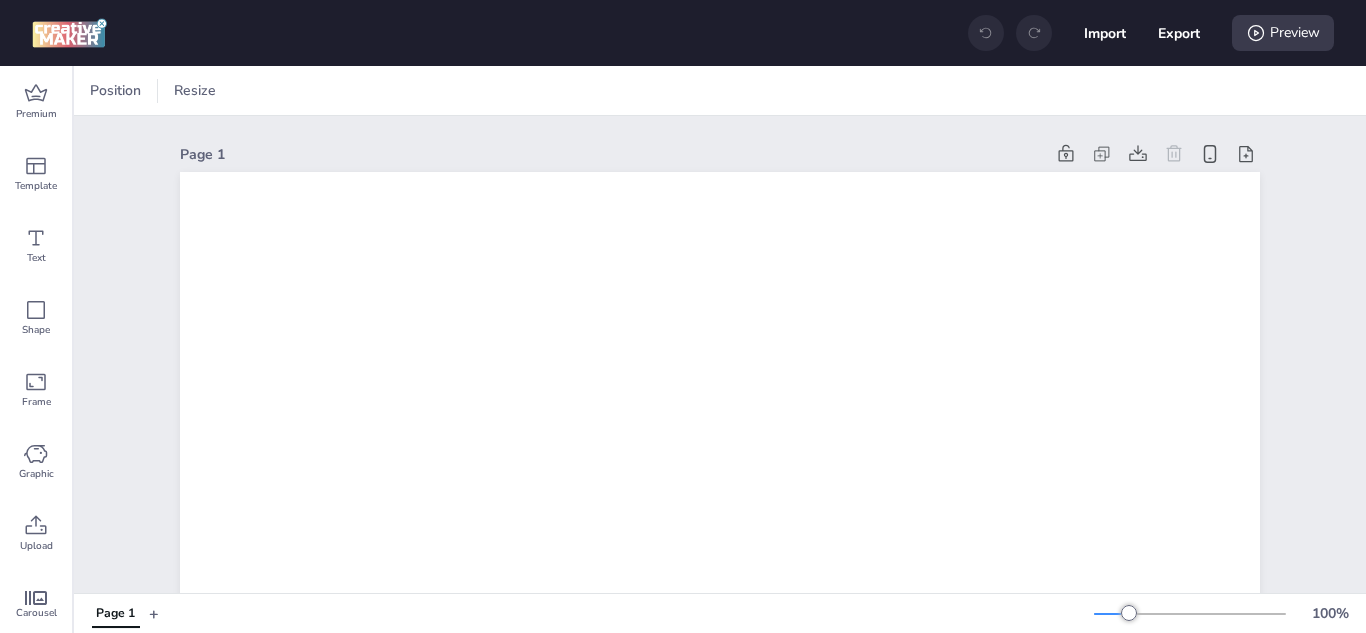 scroll, scrollTop: 0, scrollLeft: 0, axis: both 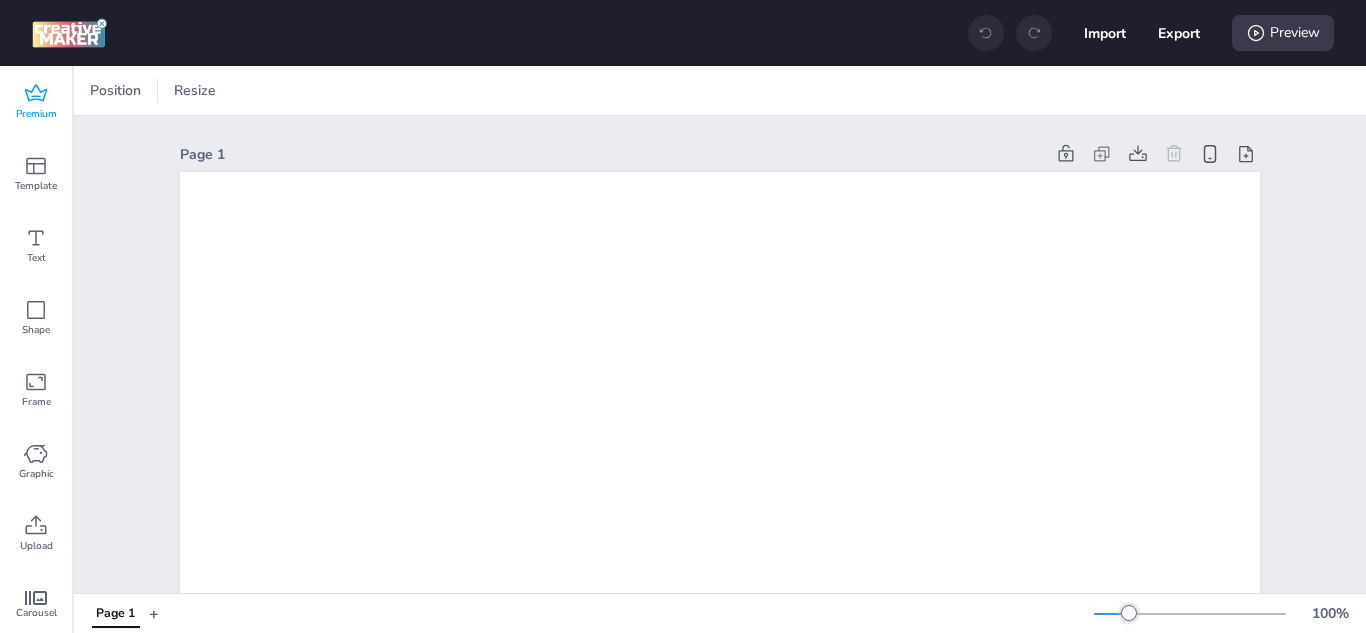 click 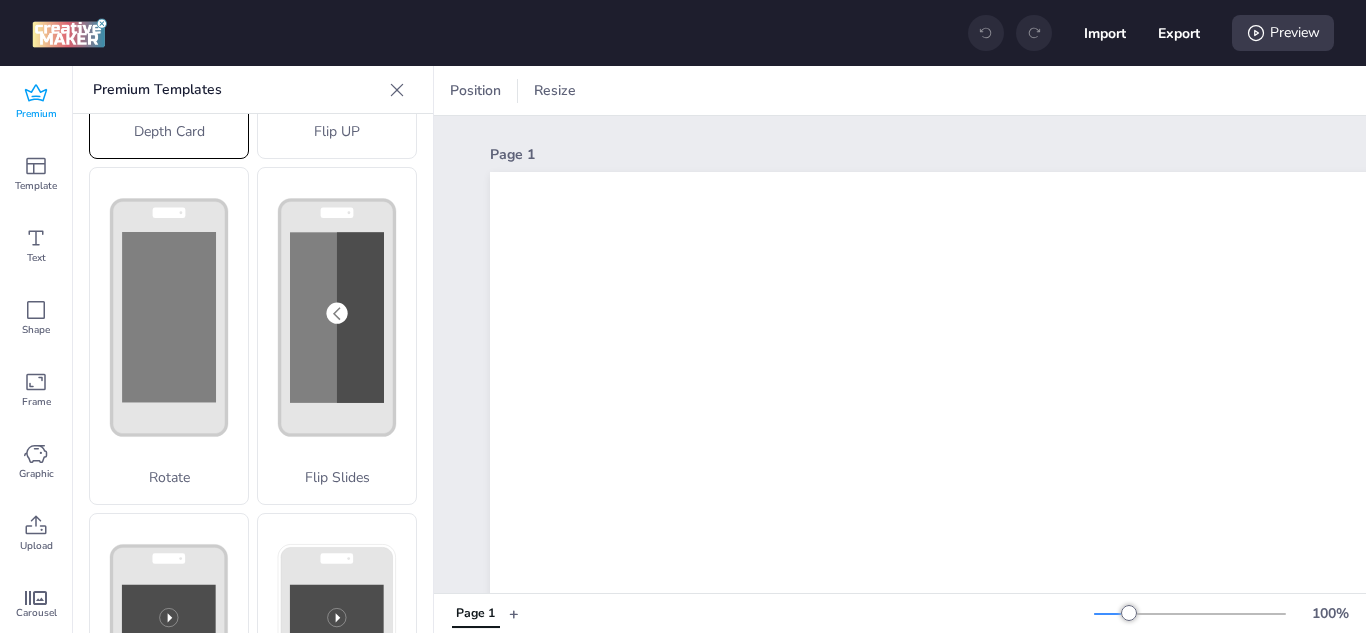 scroll, scrollTop: 500, scrollLeft: 0, axis: vertical 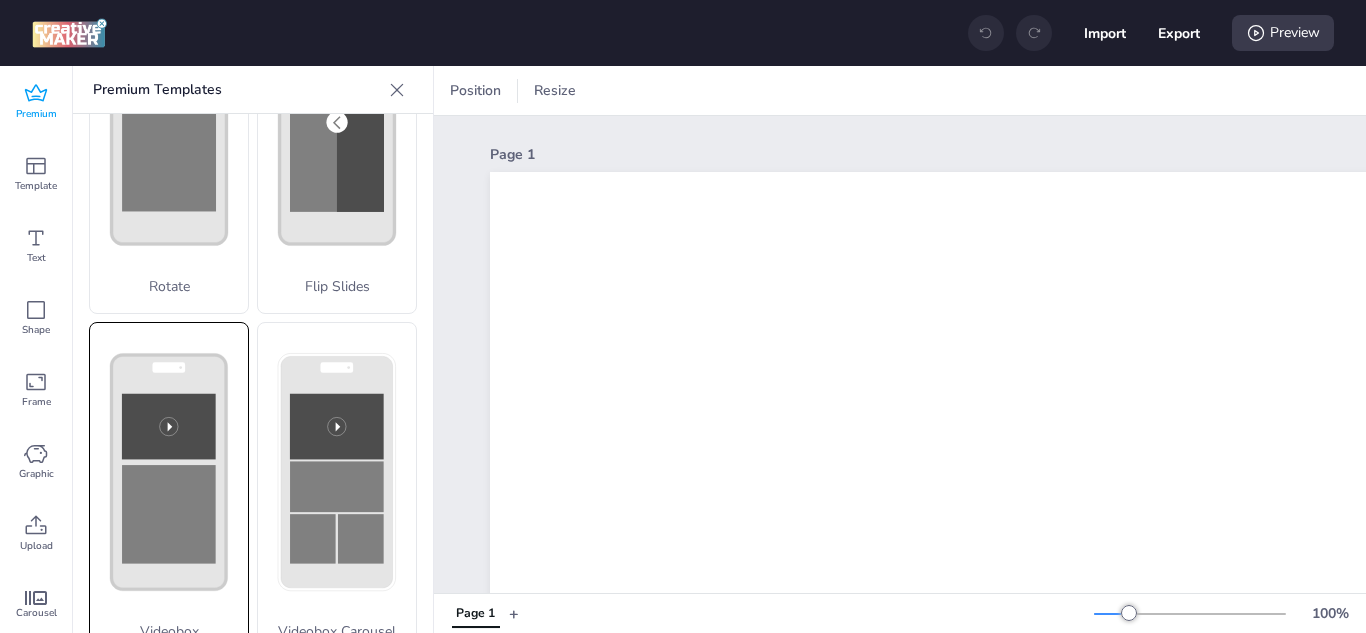 click 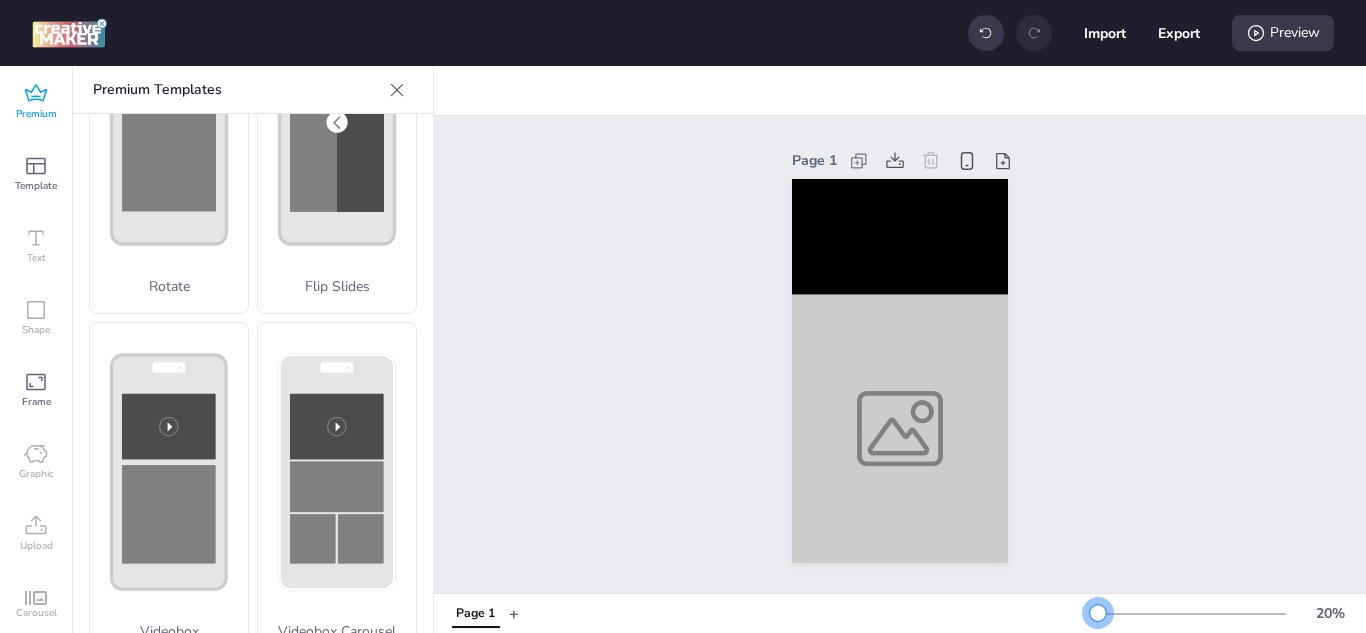 drag, startPoint x: 1114, startPoint y: 609, endPoint x: 1083, endPoint y: 609, distance: 31 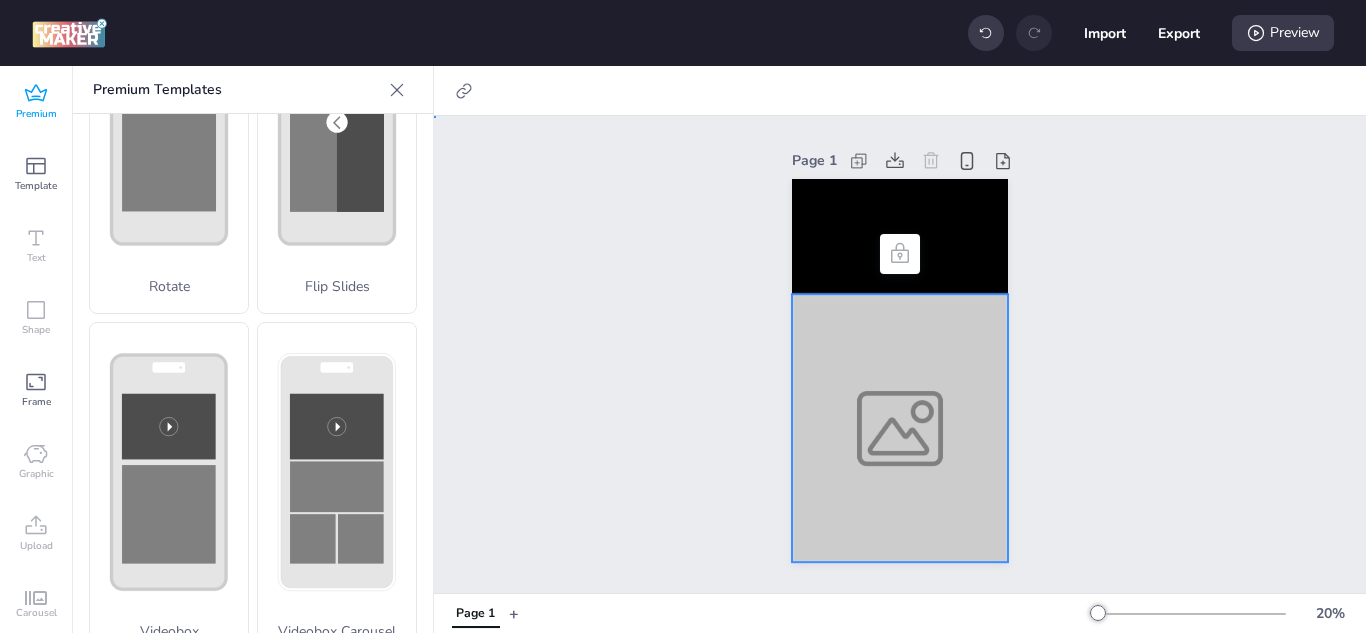 click at bounding box center [900, 428] 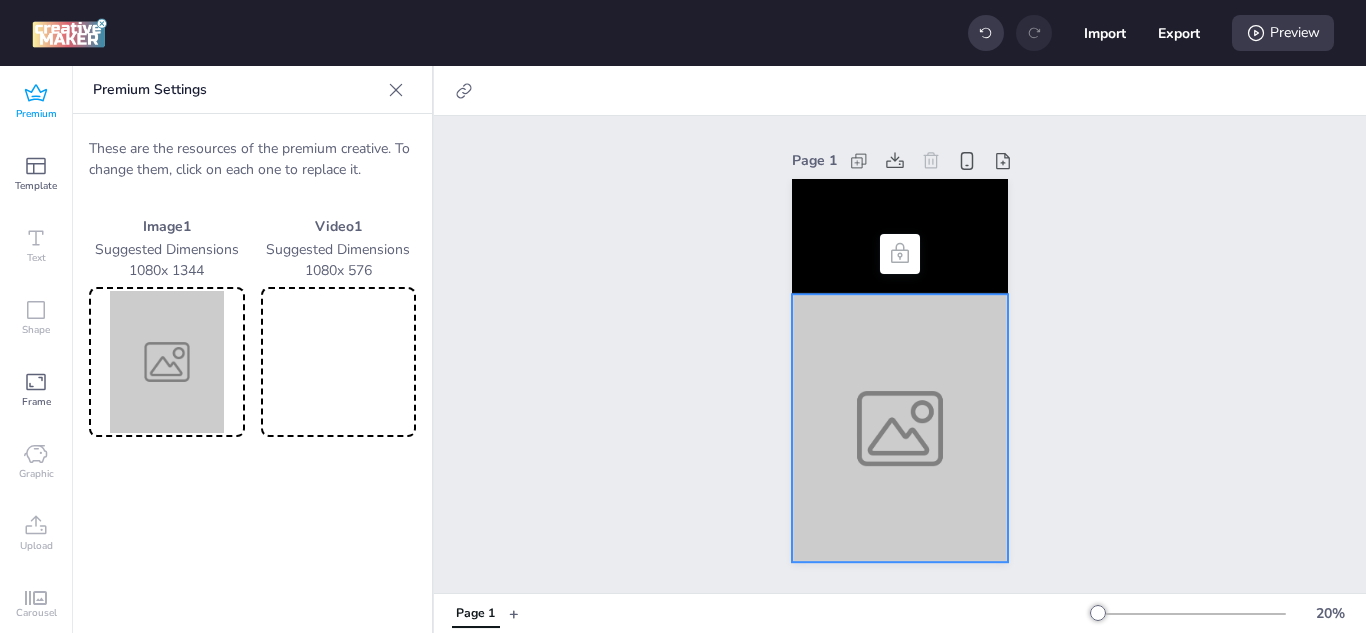 click at bounding box center [167, 362] 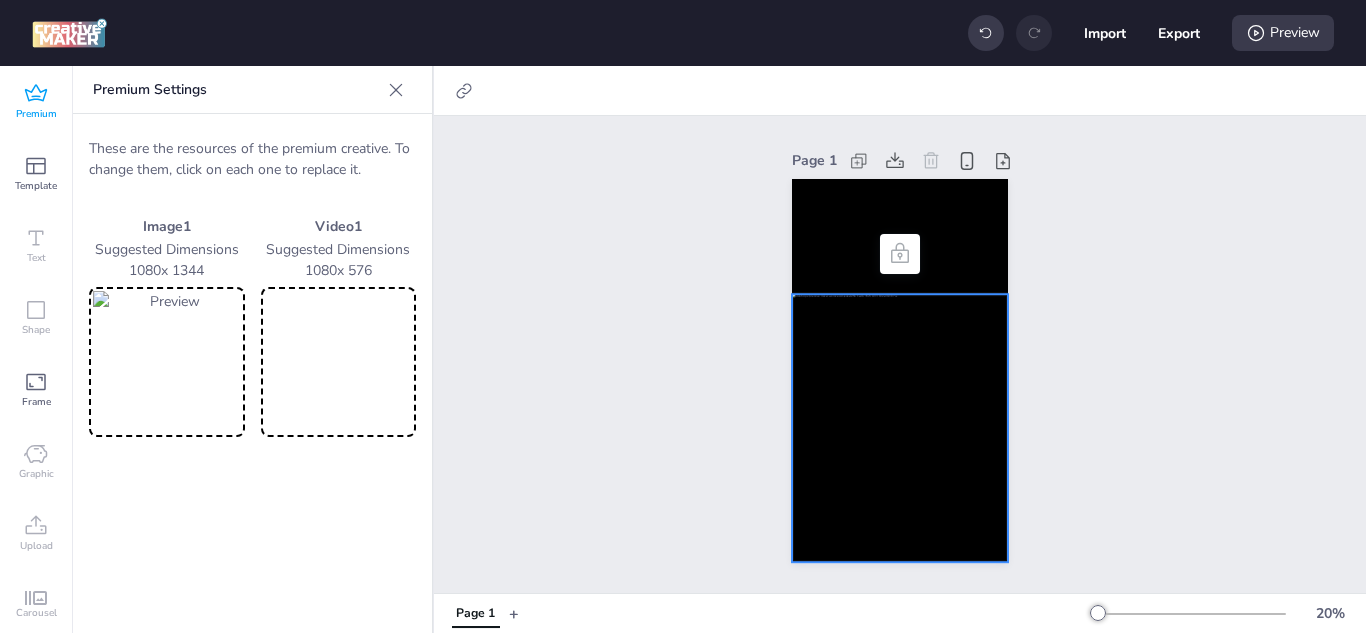 click 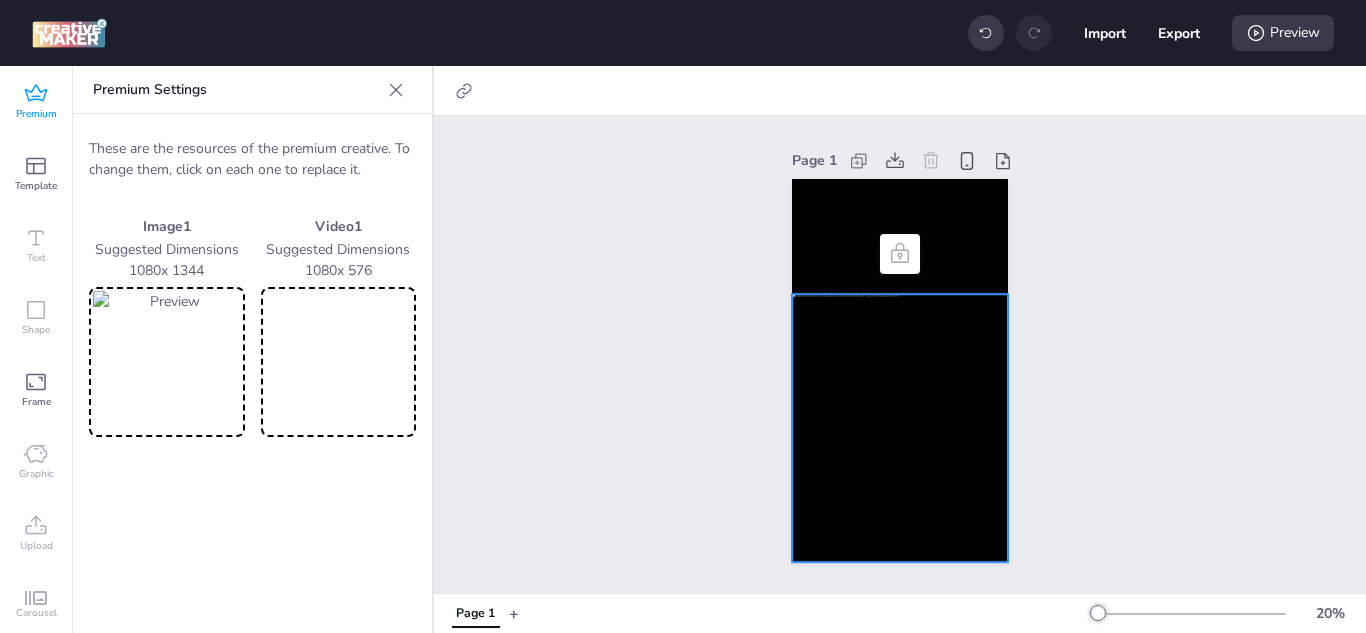 click at bounding box center [339, 362] 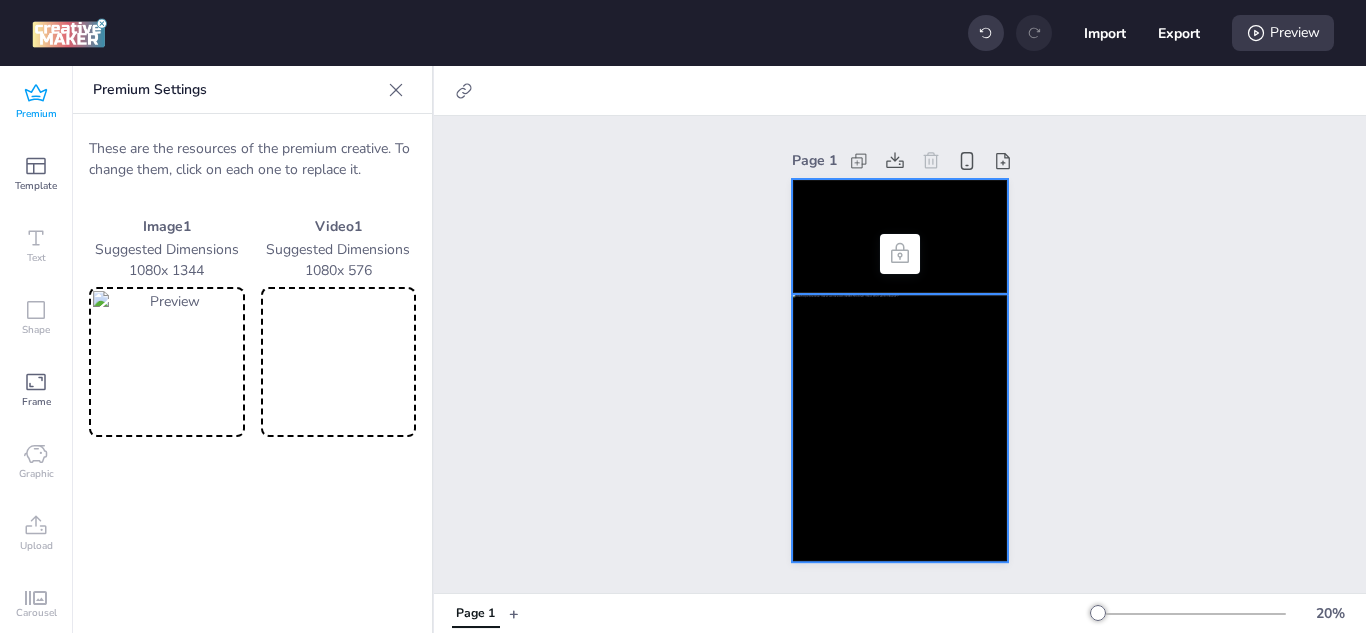 click at bounding box center (900, 236) 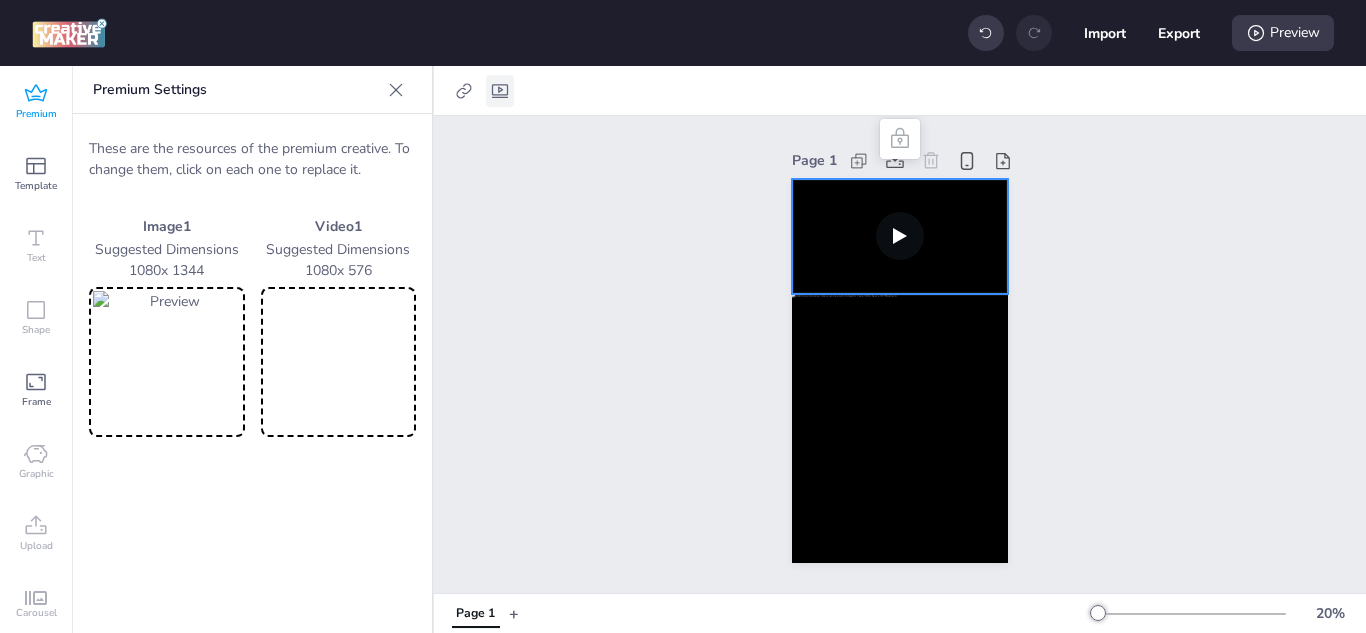 click 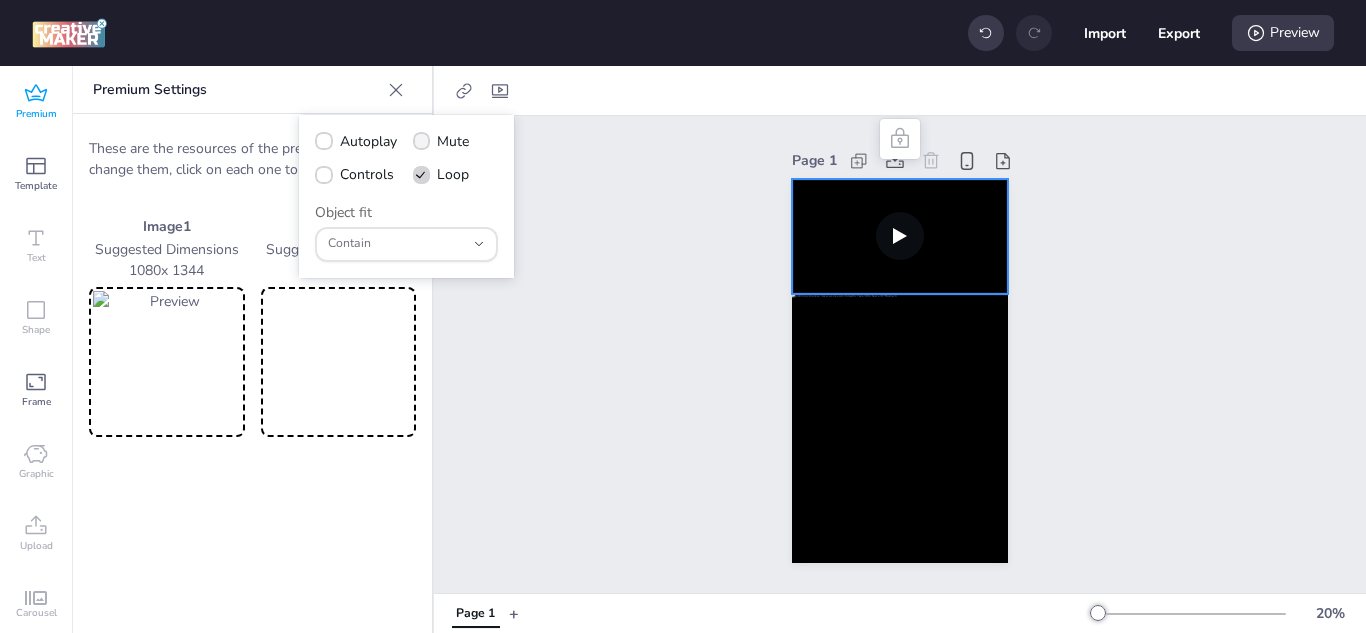 click on "Mute" at bounding box center [441, 141] 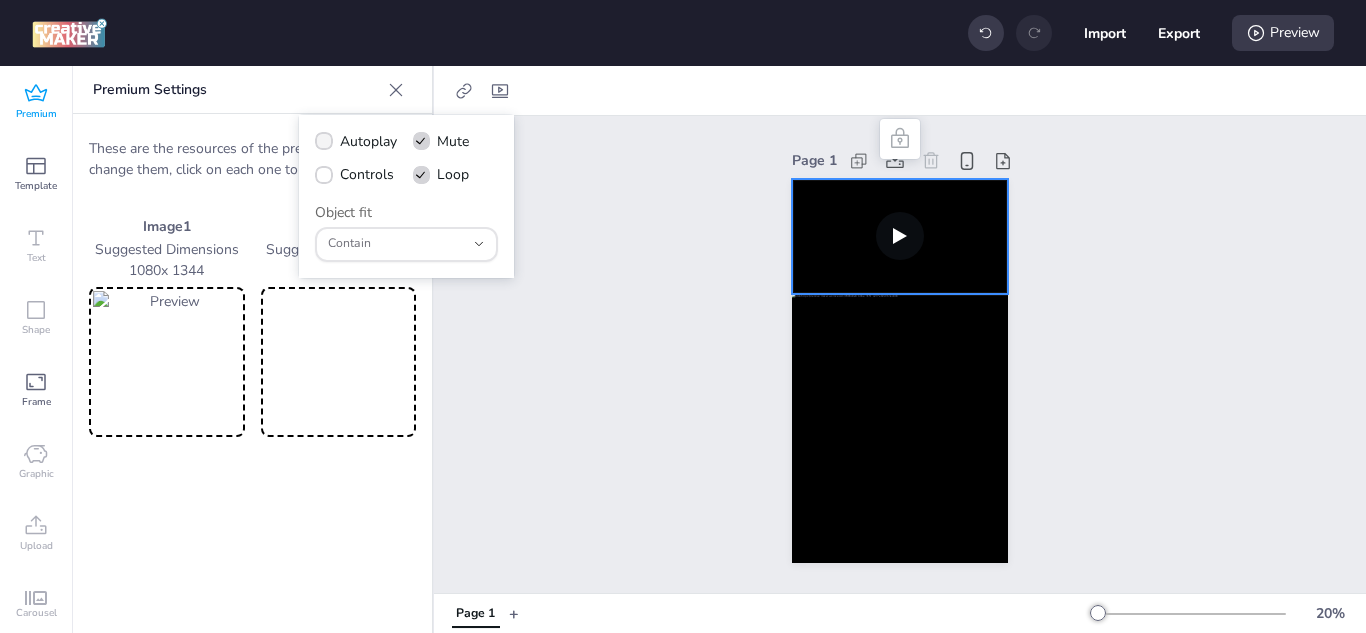 click 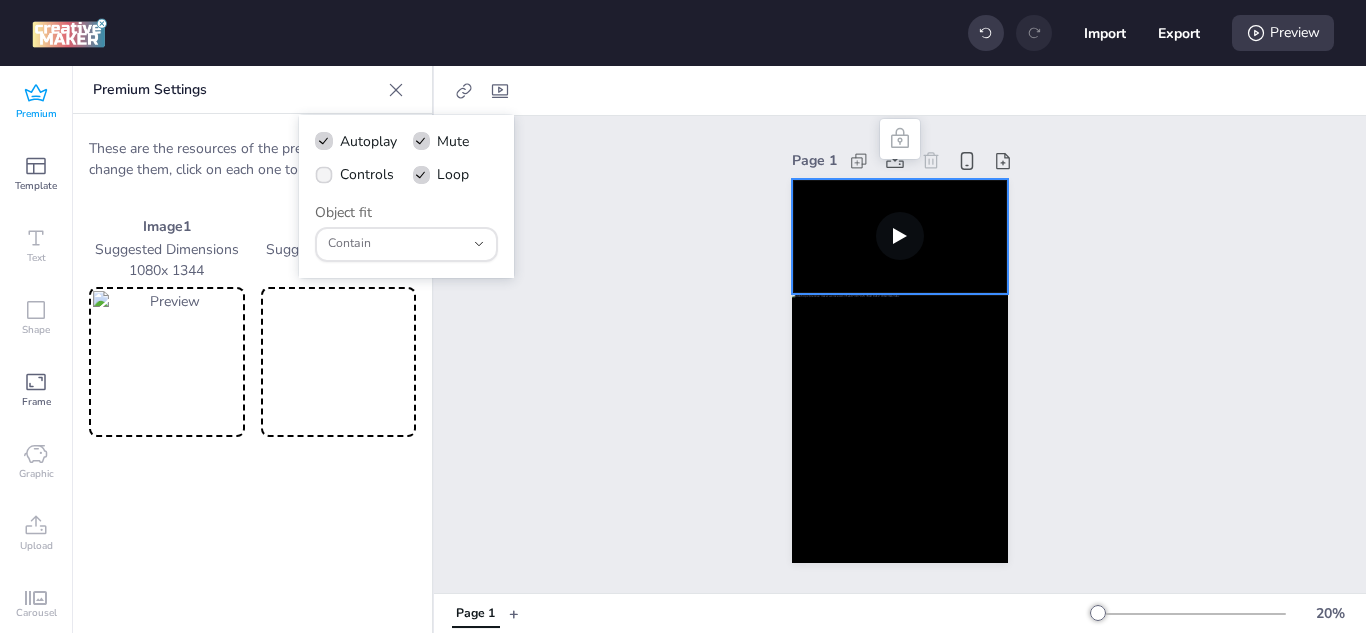 click 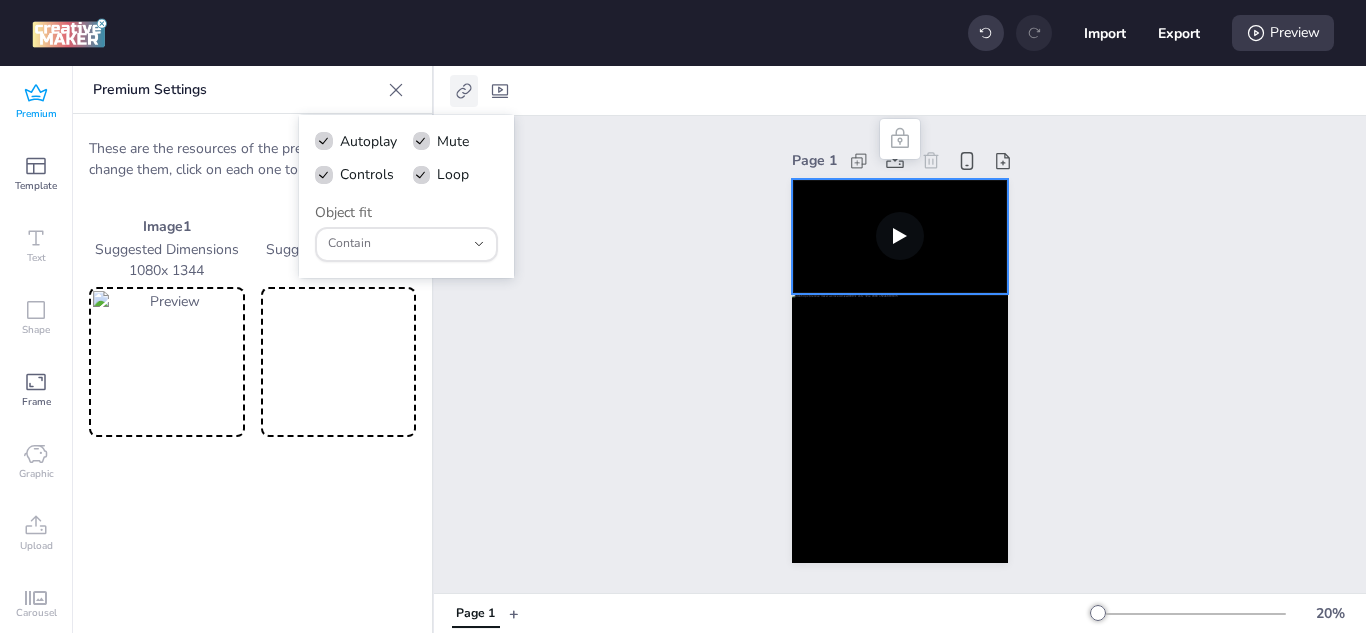click 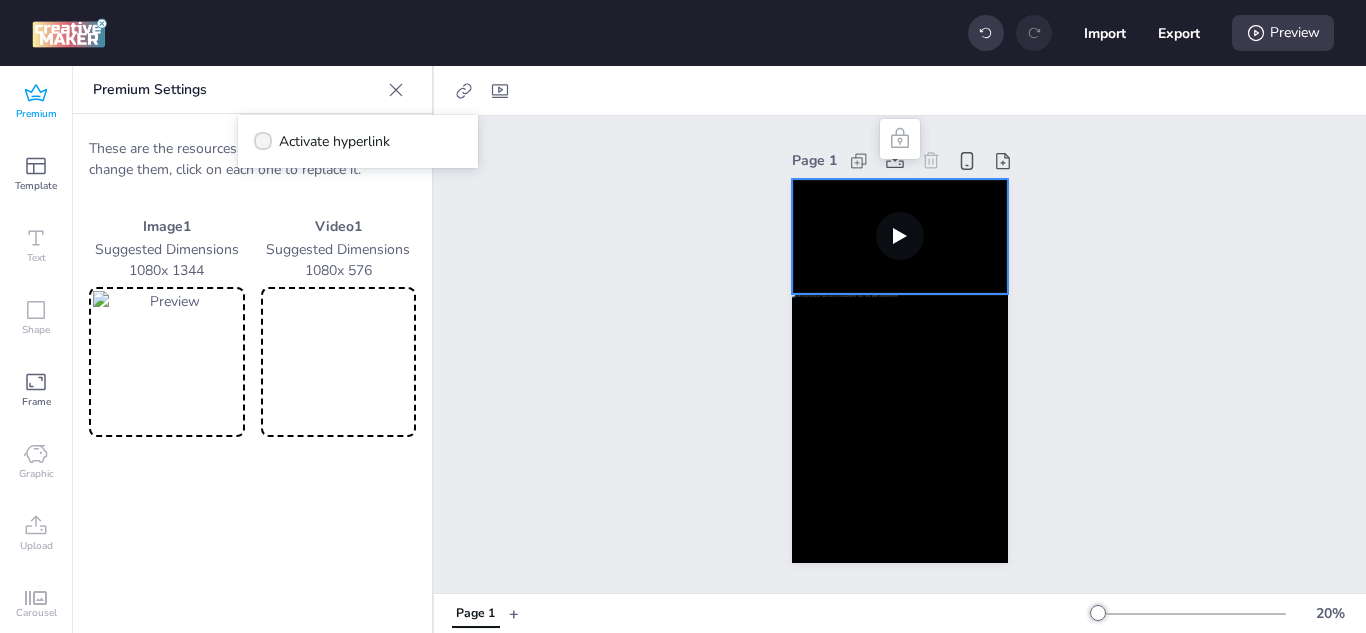click on "Activate hyperlink" at bounding box center (334, 141) 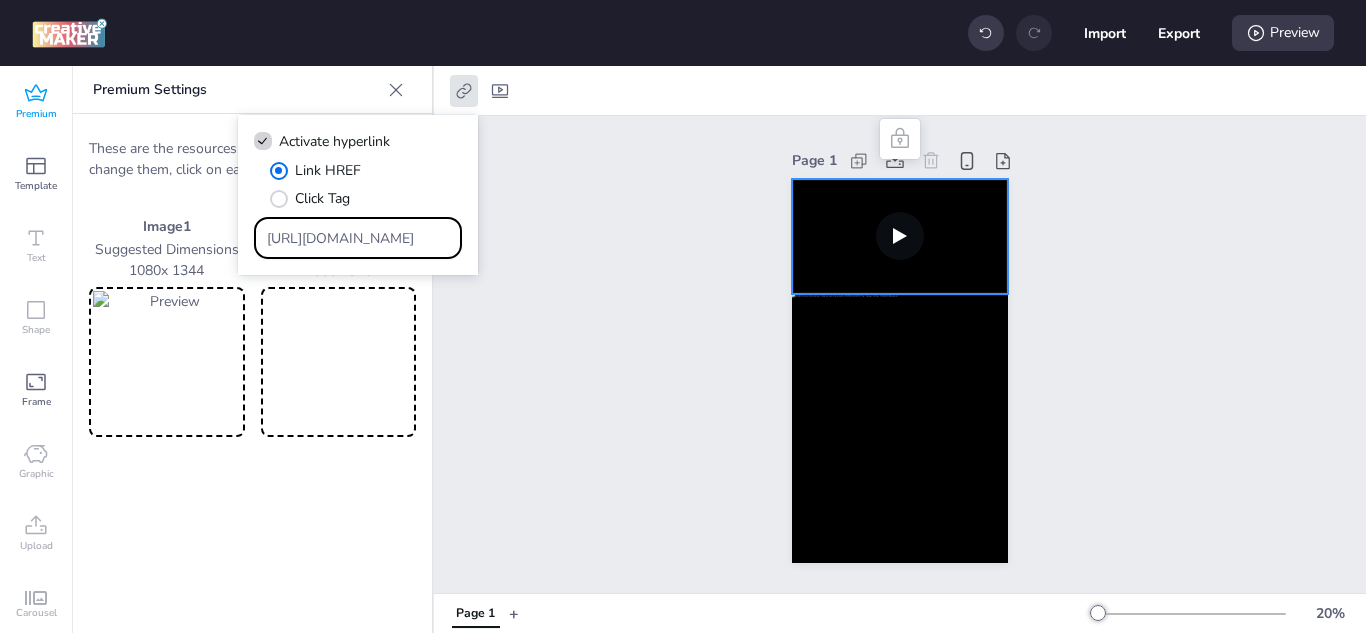 drag, startPoint x: 414, startPoint y: 233, endPoint x: 197, endPoint y: 228, distance: 217.0576 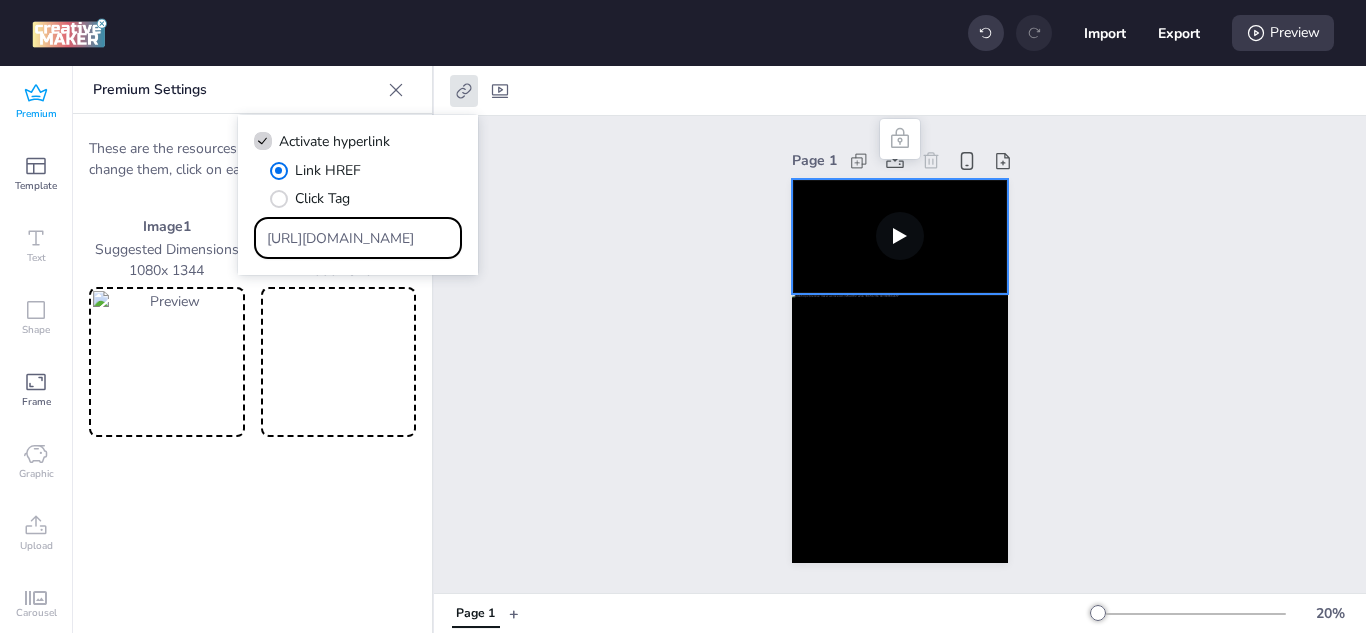 scroll, scrollTop: 0, scrollLeft: 1893, axis: horizontal 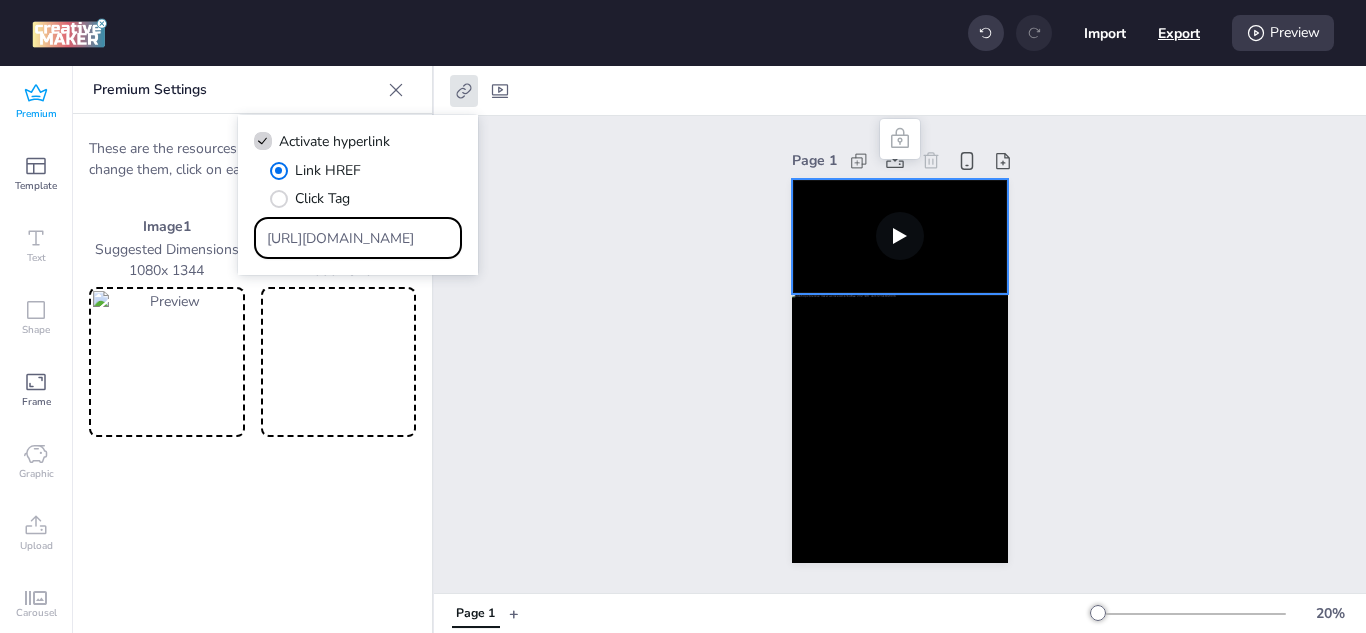 type on "[URL][DOMAIN_NAME]" 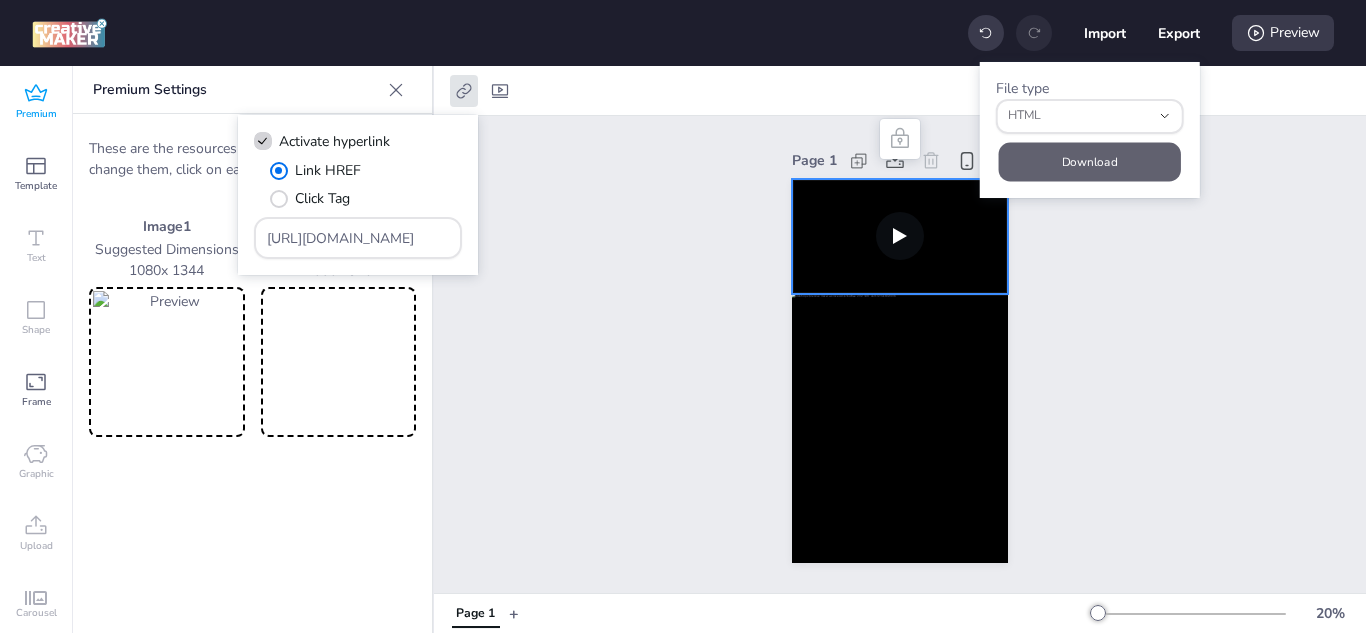 click on "Download" at bounding box center (1090, 161) 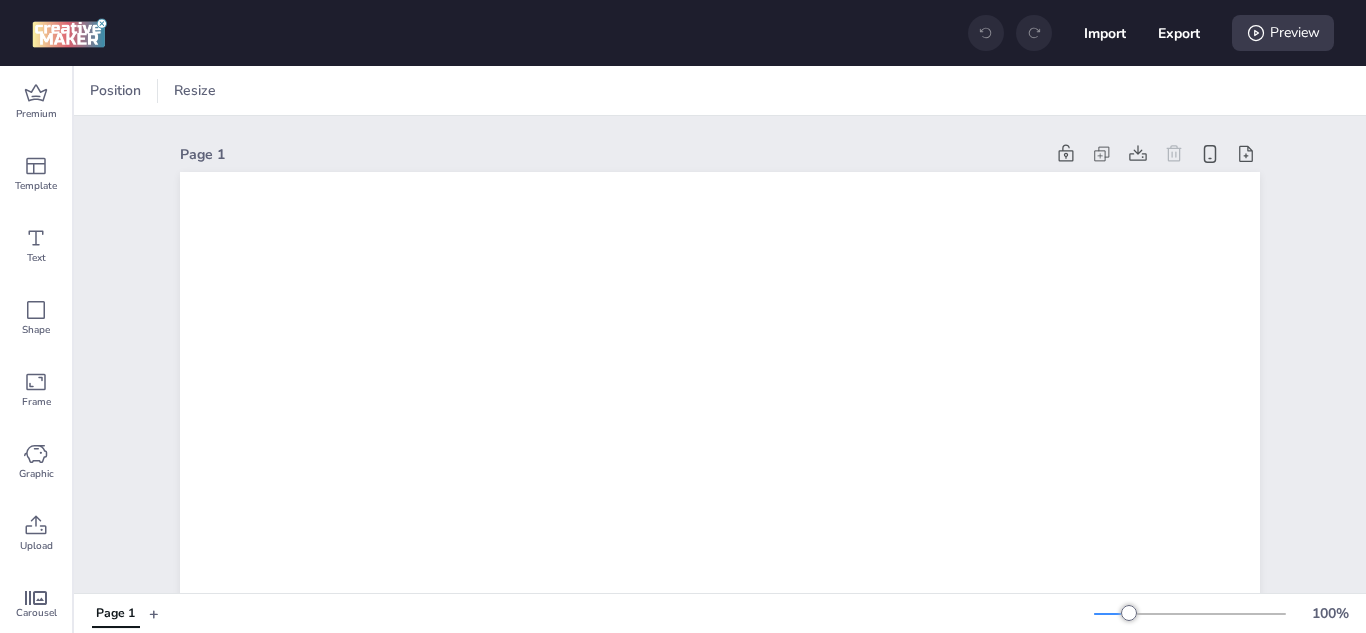 scroll, scrollTop: 0, scrollLeft: 0, axis: both 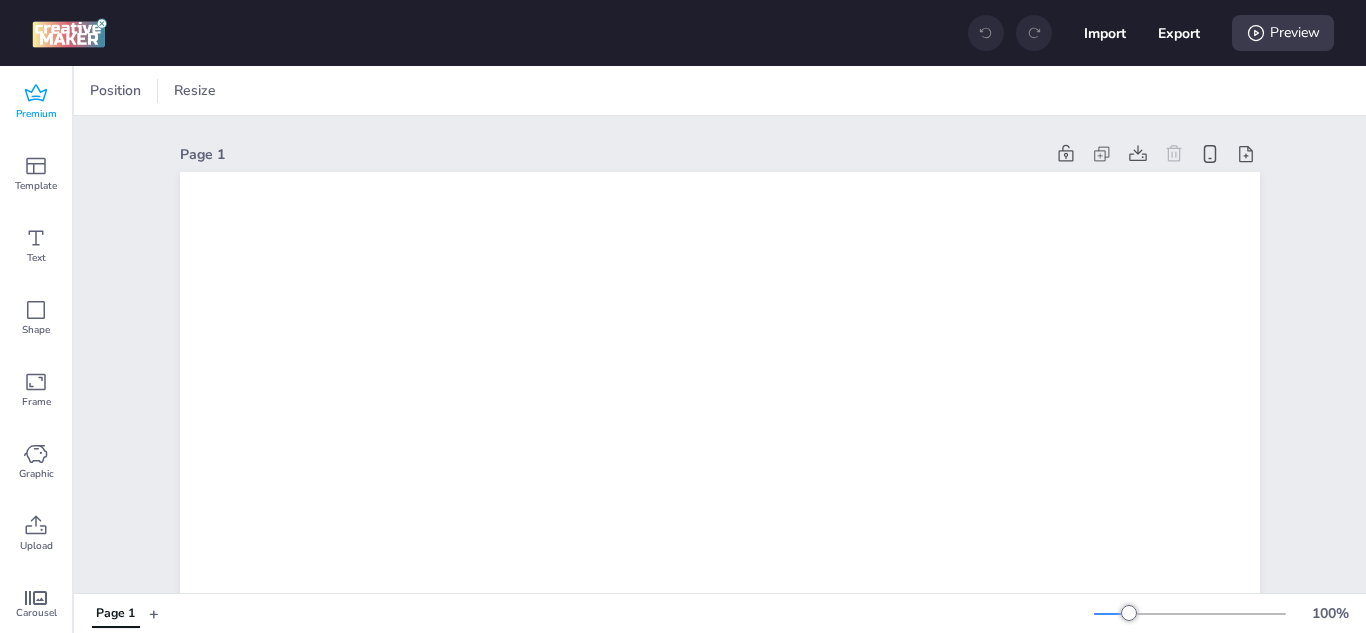 click on "Premium" at bounding box center [36, 114] 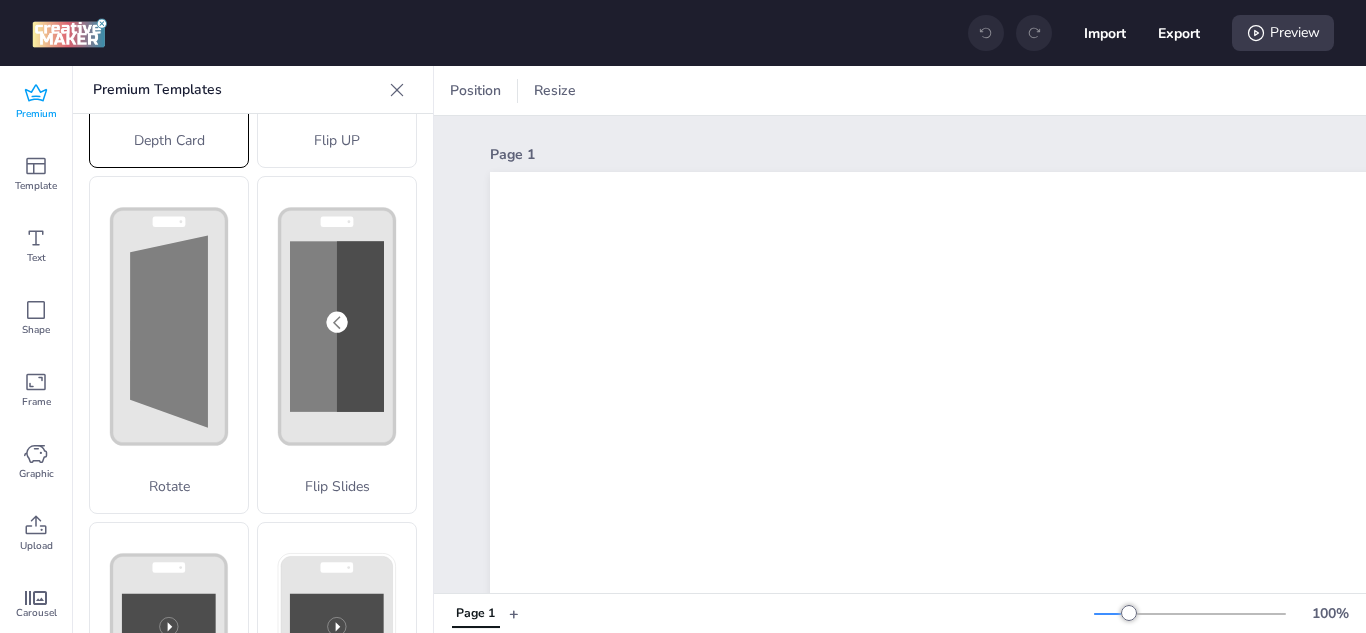 scroll, scrollTop: 500, scrollLeft: 0, axis: vertical 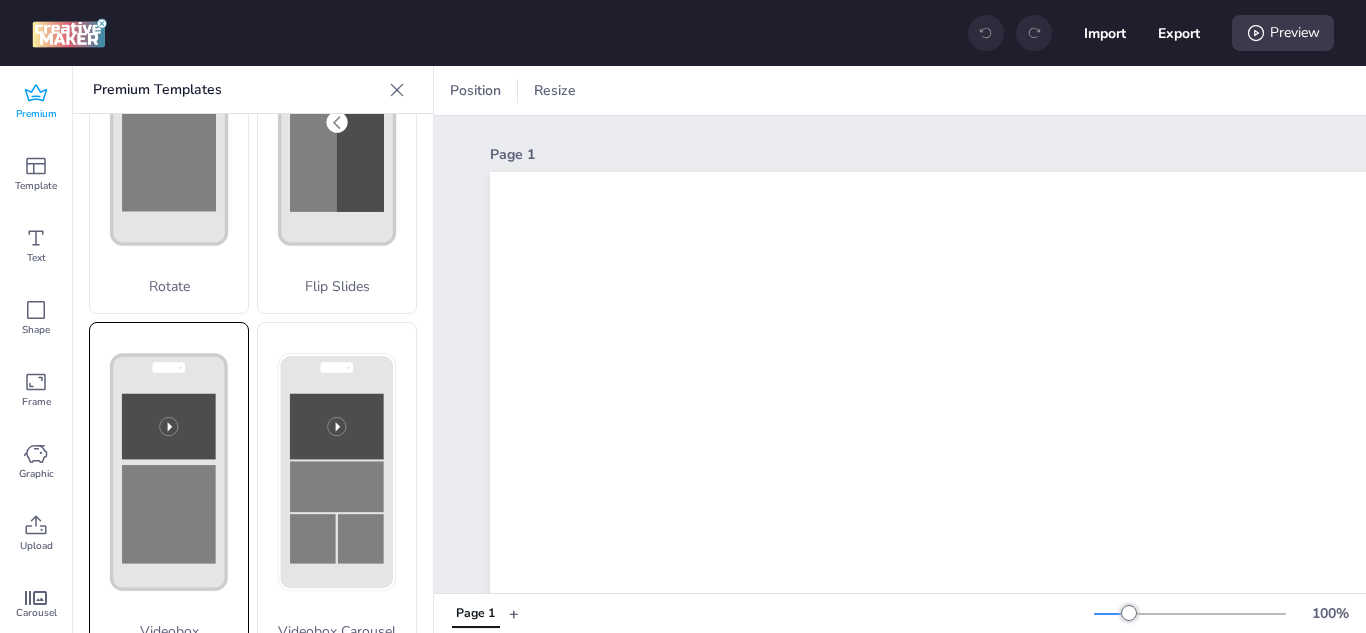 click 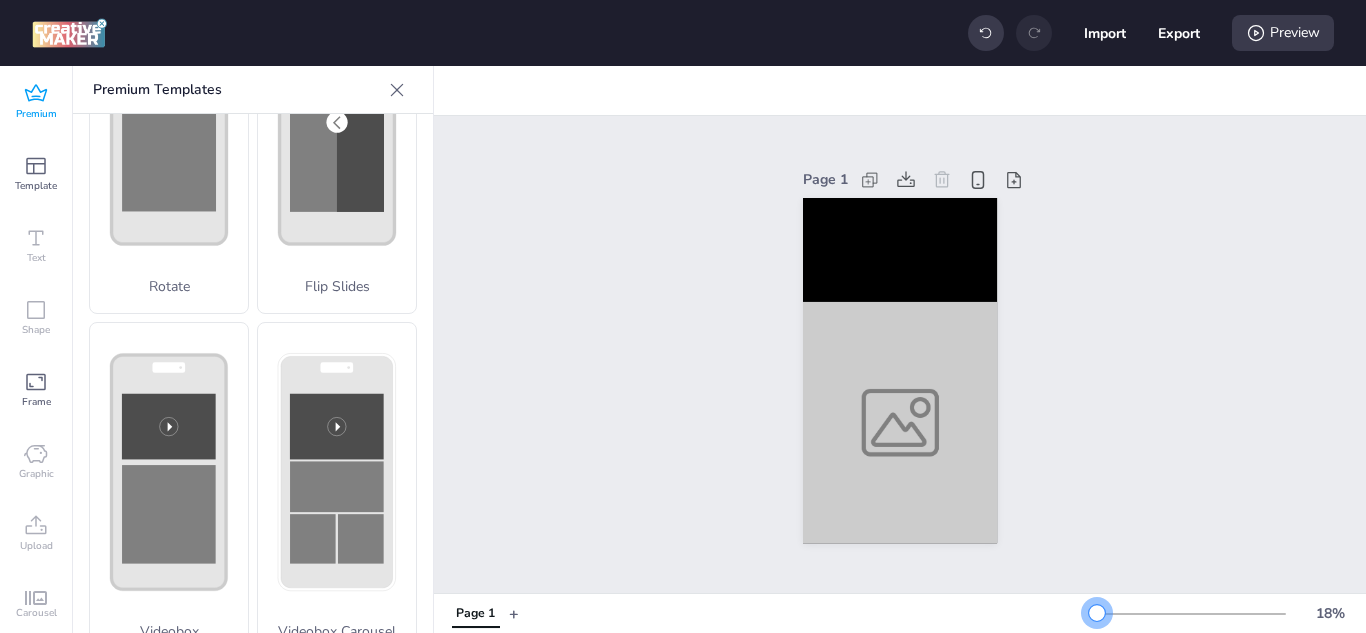 drag, startPoint x: 1117, startPoint y: 616, endPoint x: 1082, endPoint y: 616, distance: 35 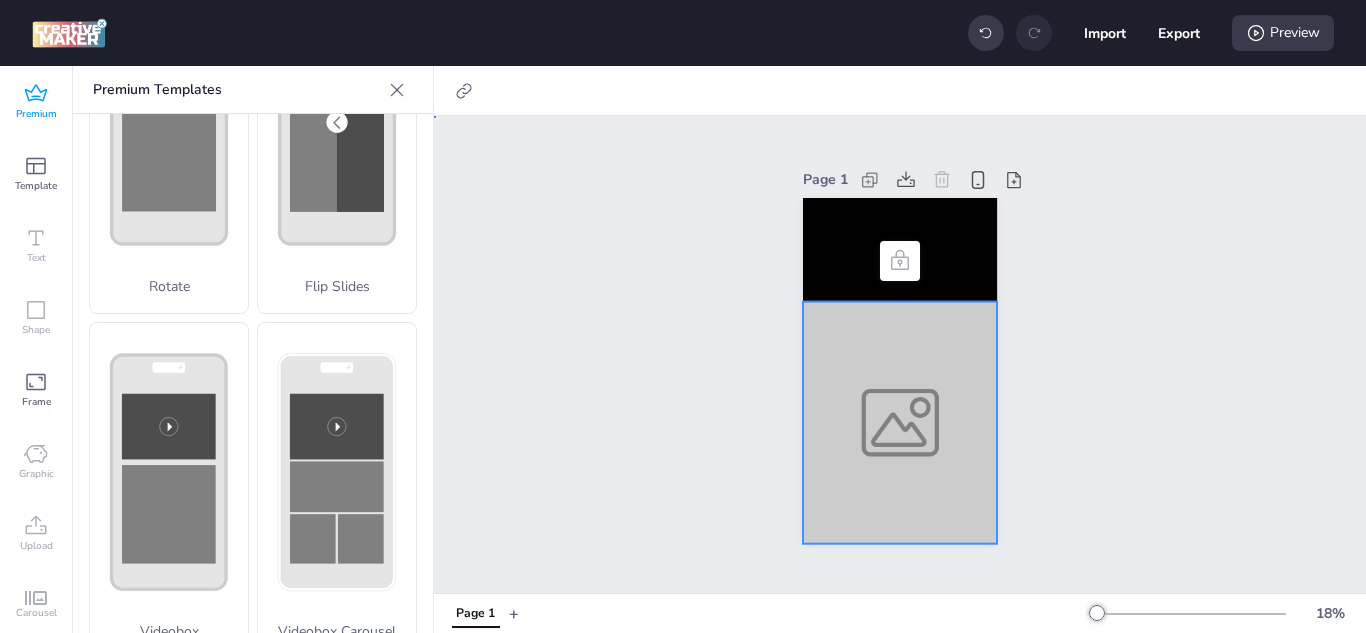 click at bounding box center (900, 422) 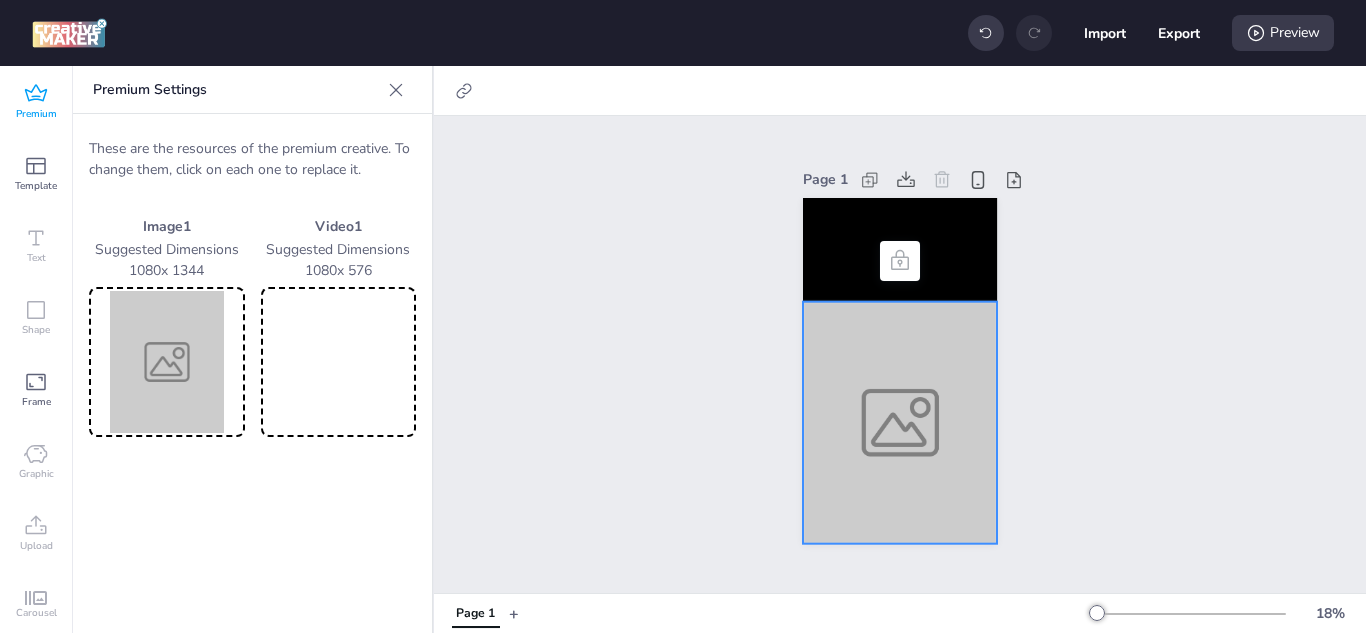 click at bounding box center (167, 362) 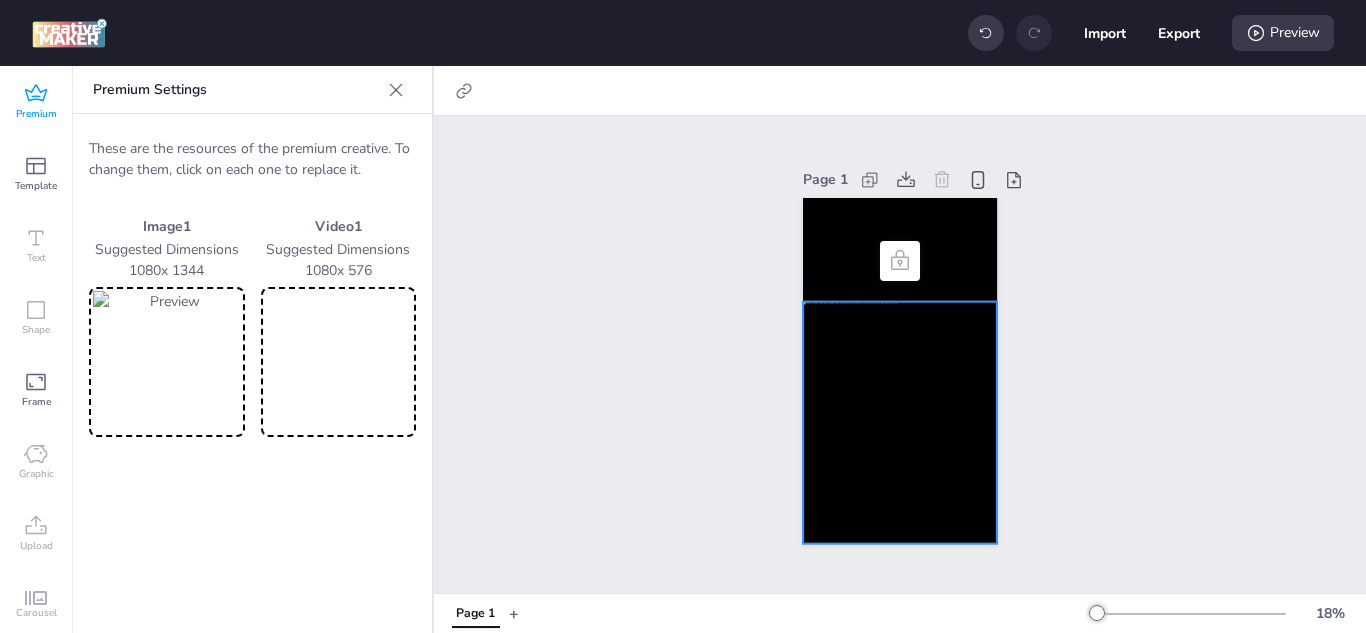 click at bounding box center [339, 362] 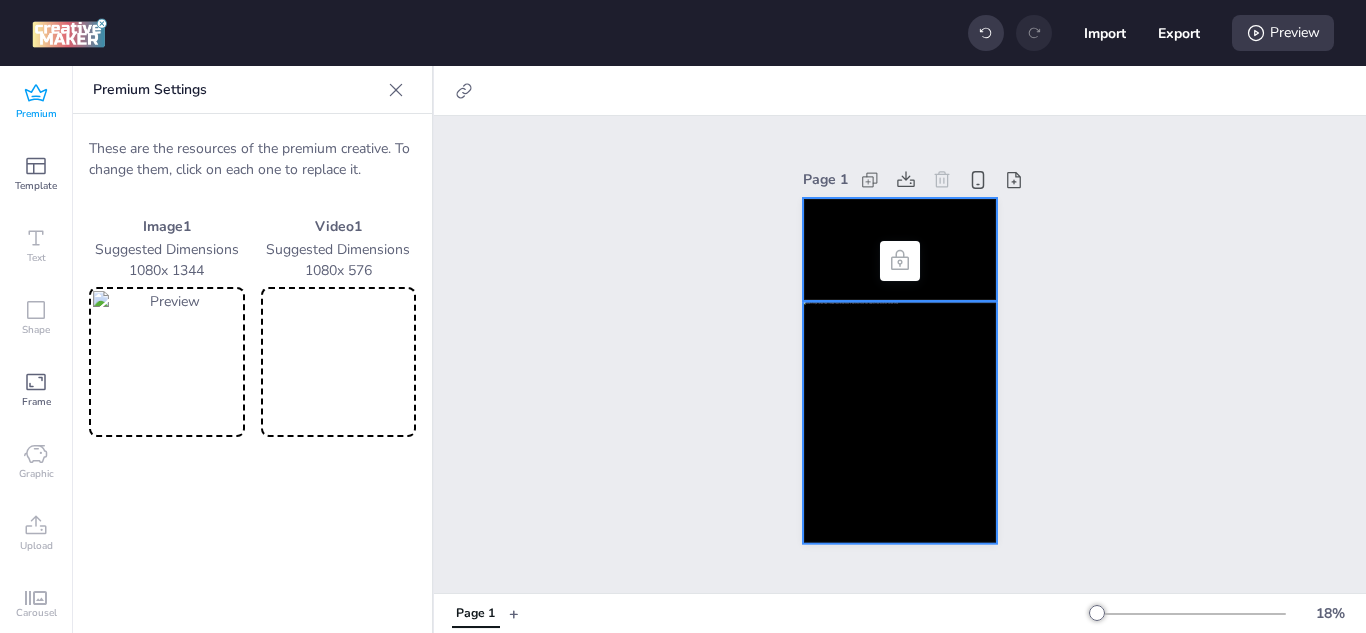 click at bounding box center (900, 250) 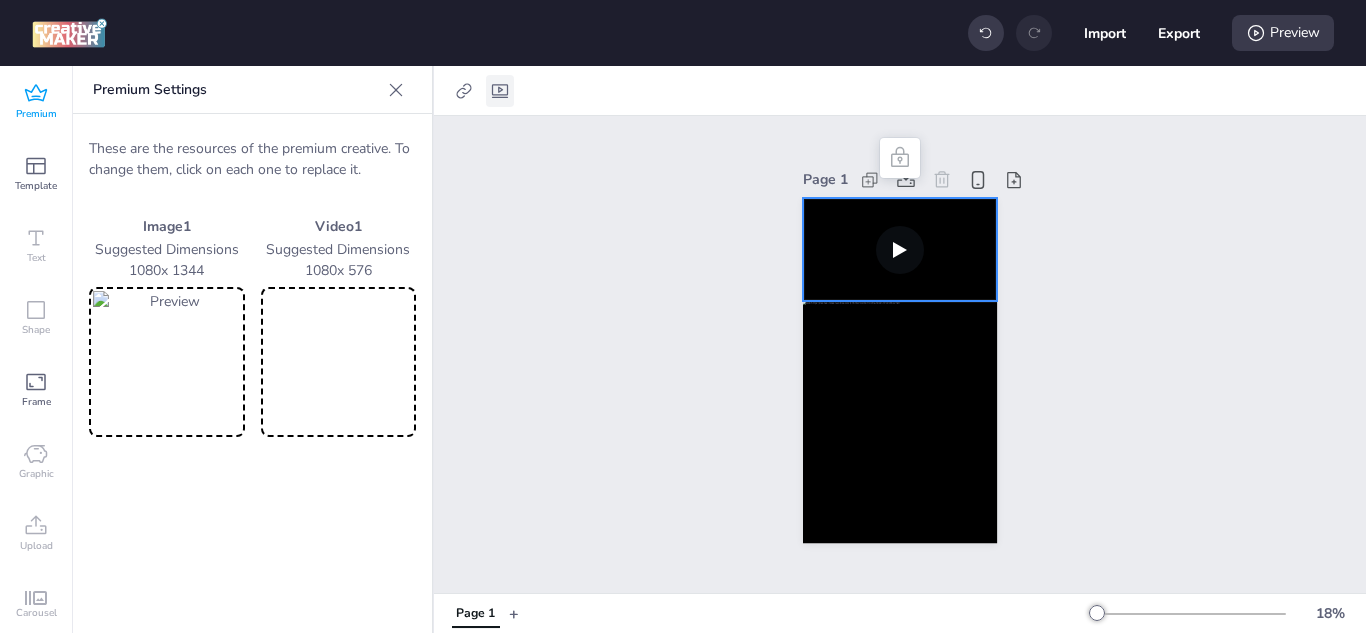 click 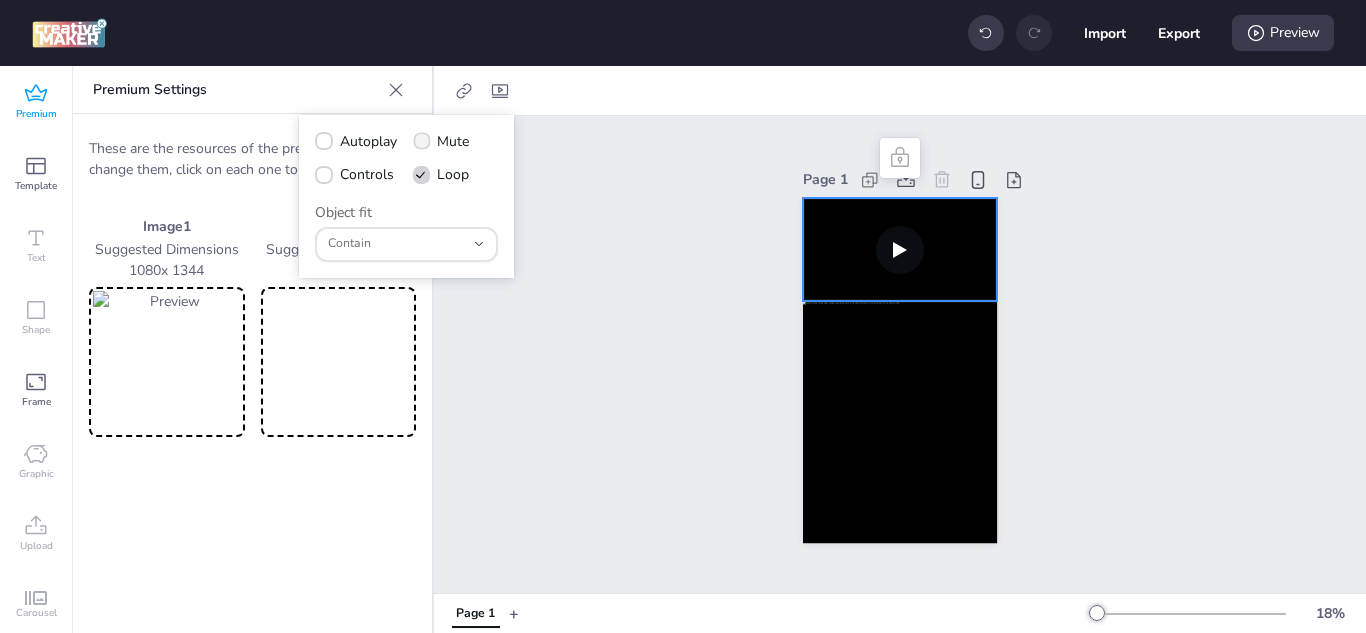 click on "Mute" at bounding box center (441, 141) 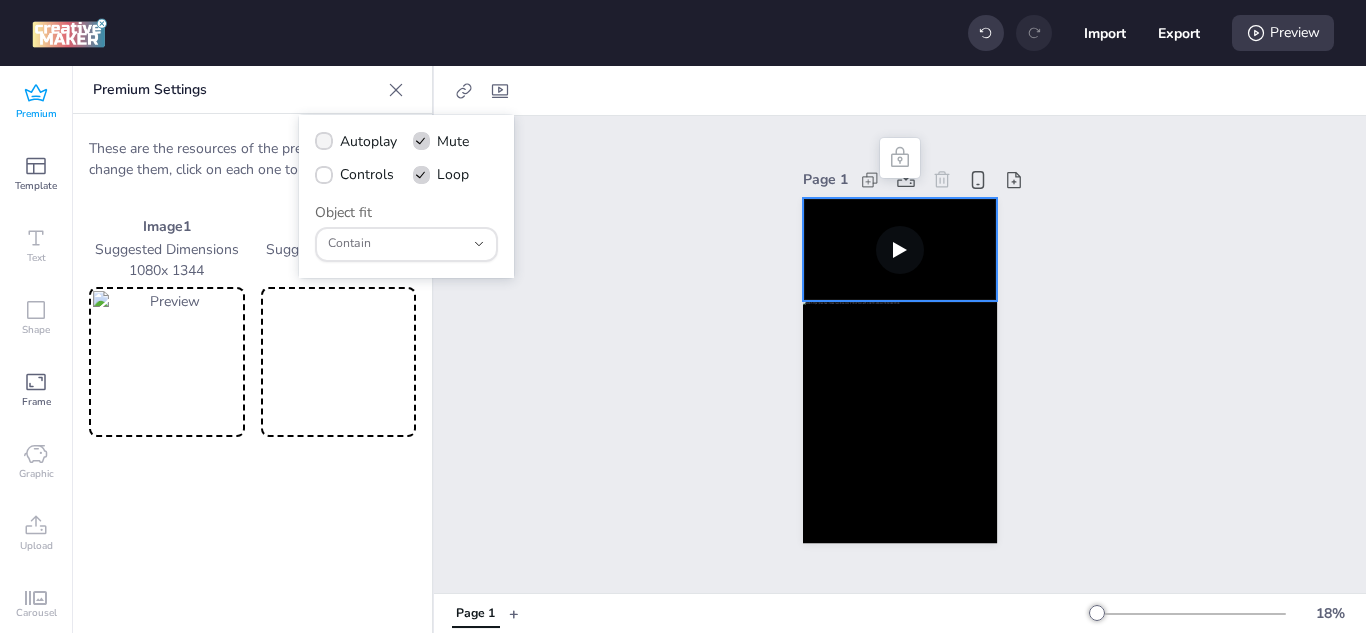 click at bounding box center (324, 141) 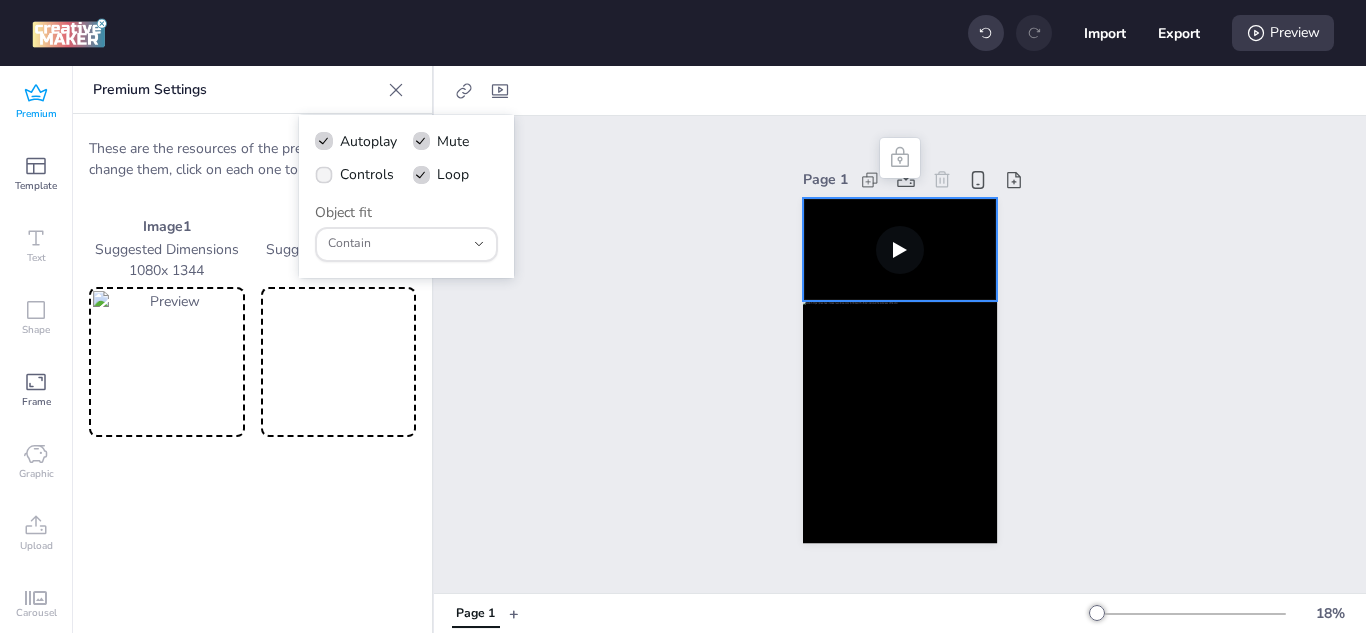 click at bounding box center [323, 174] 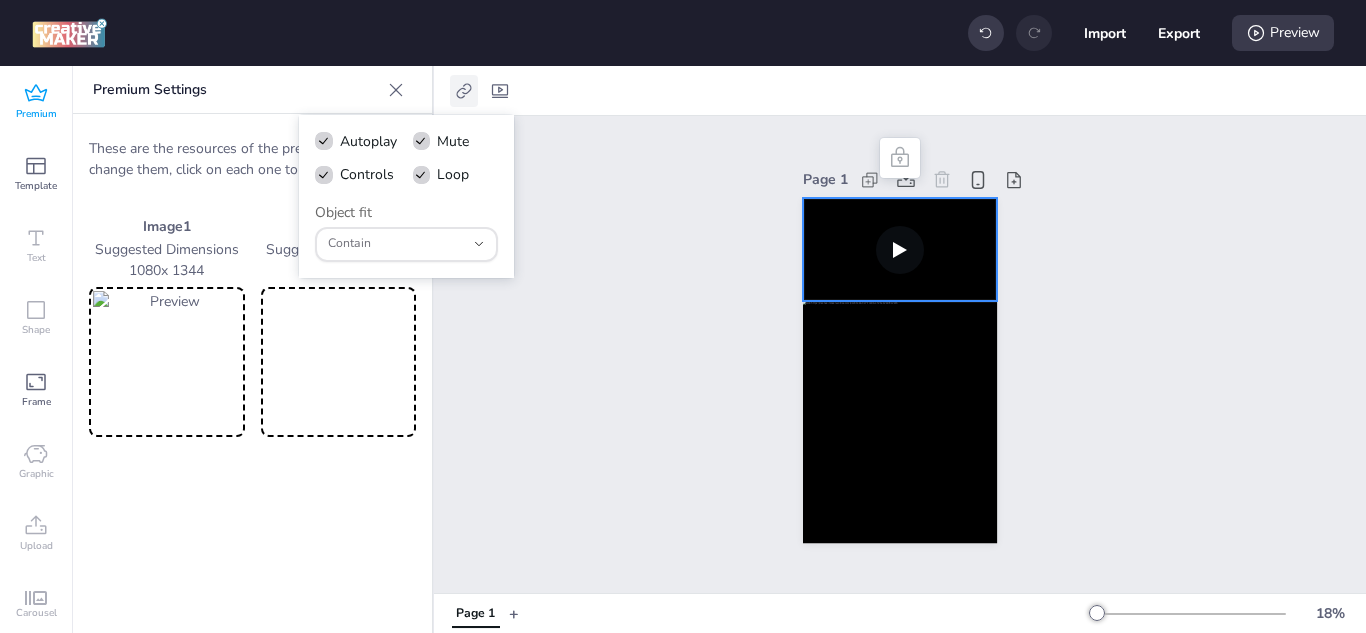 click 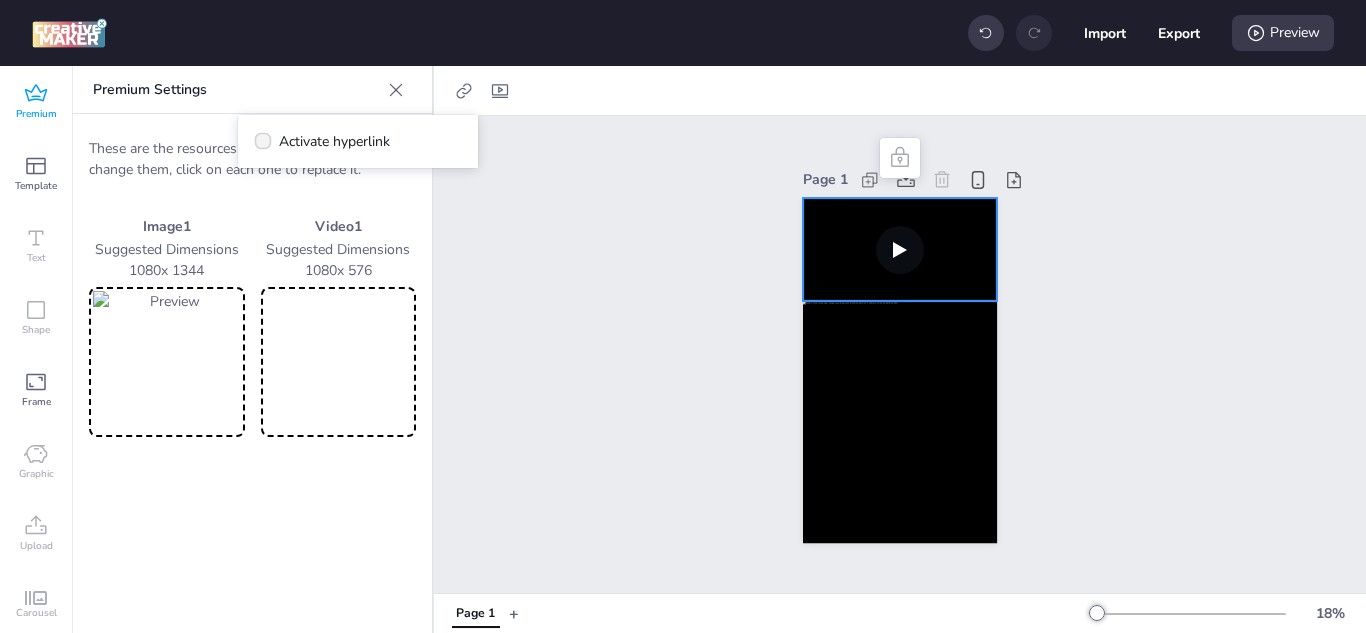 click on "Activate hyperlink" at bounding box center (334, 141) 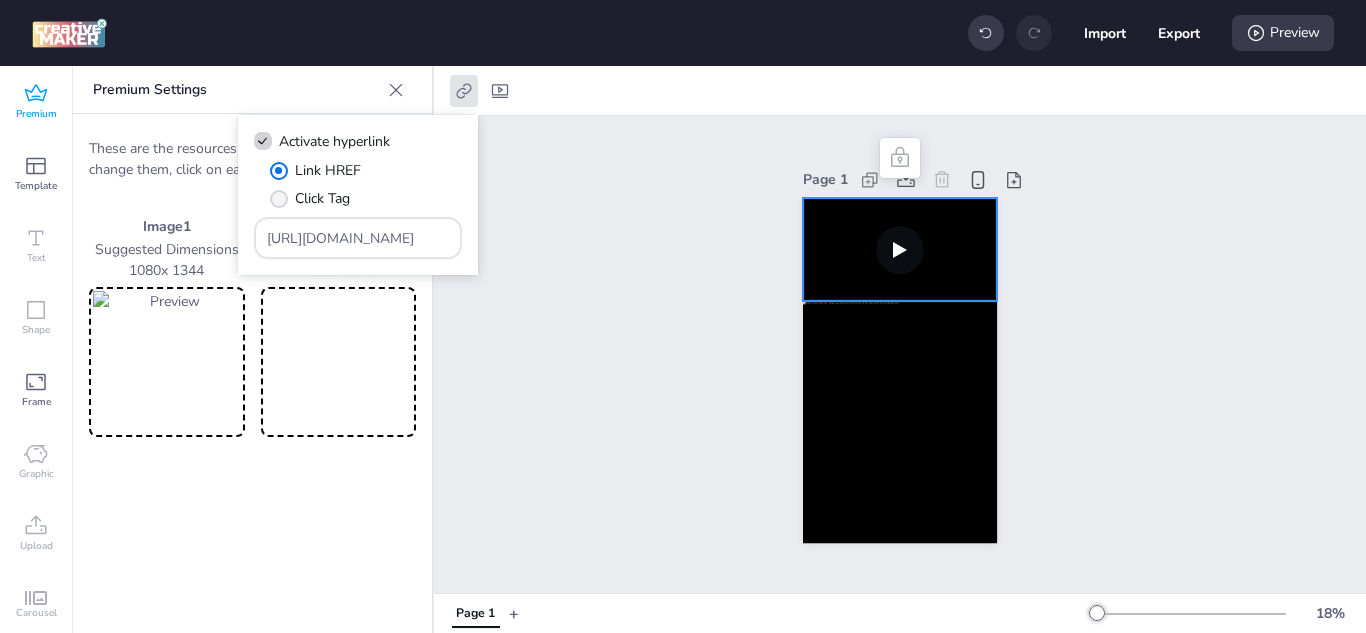 click on "Click Tag" at bounding box center [322, 198] 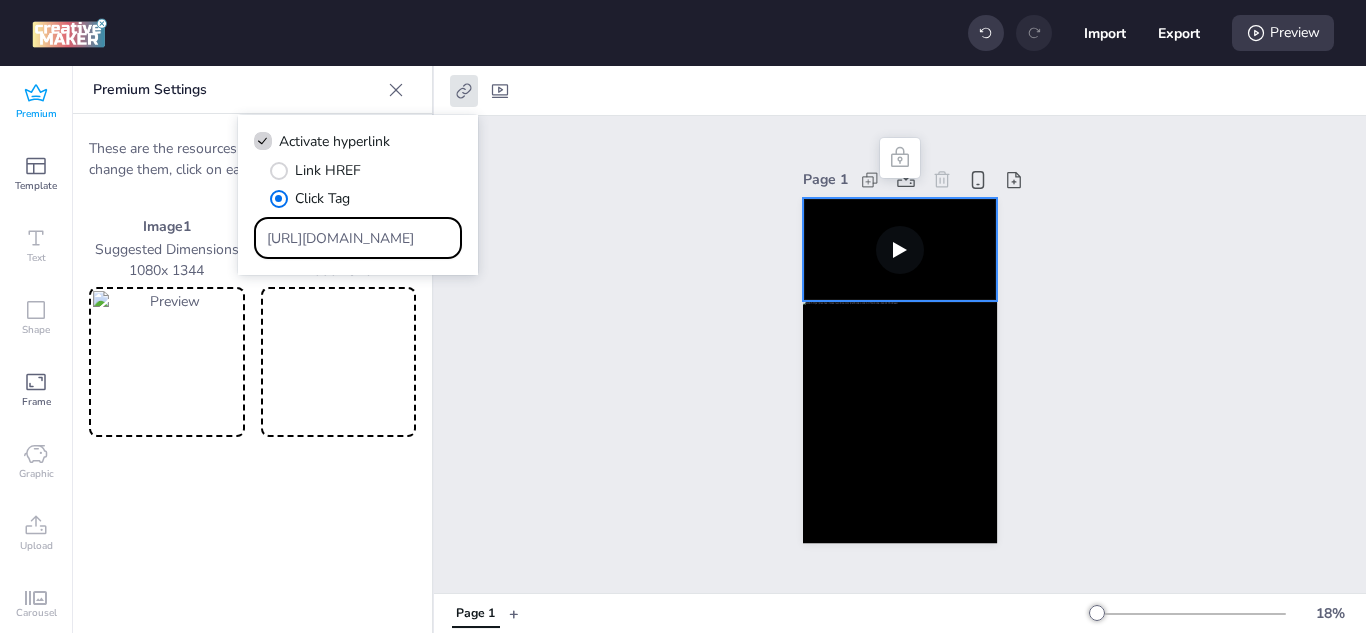 drag, startPoint x: 417, startPoint y: 246, endPoint x: 226, endPoint y: 226, distance: 192.04427 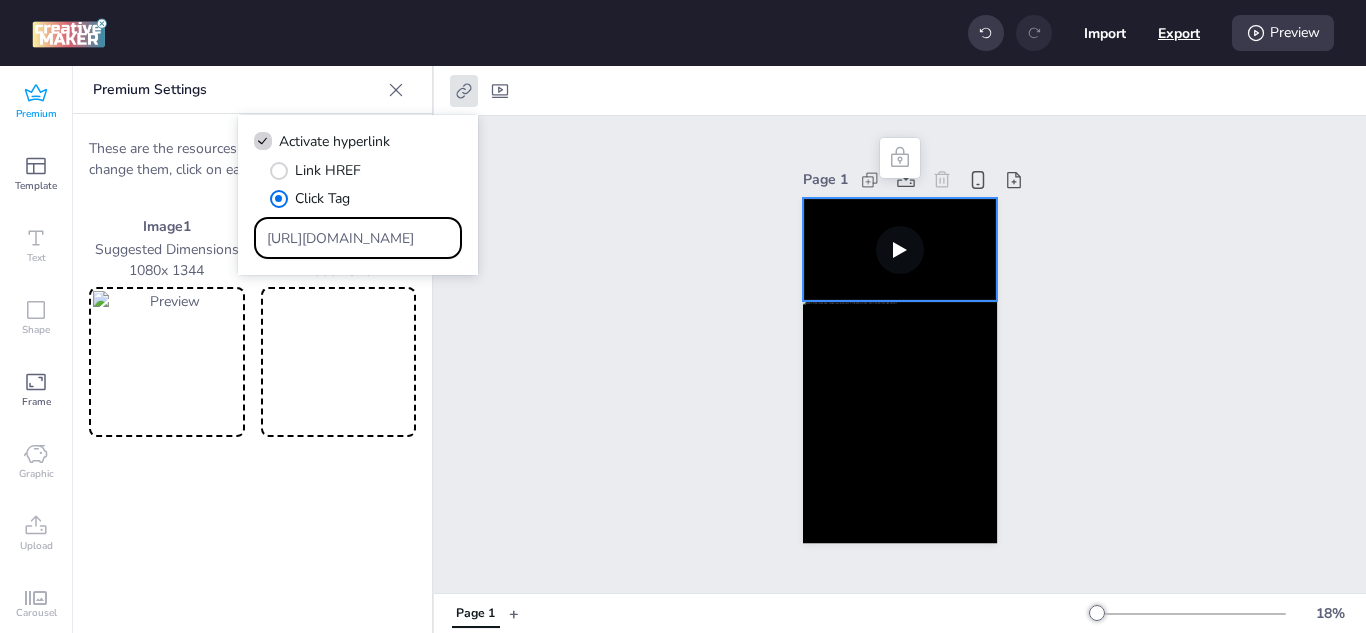 type on "[URL][DOMAIN_NAME]" 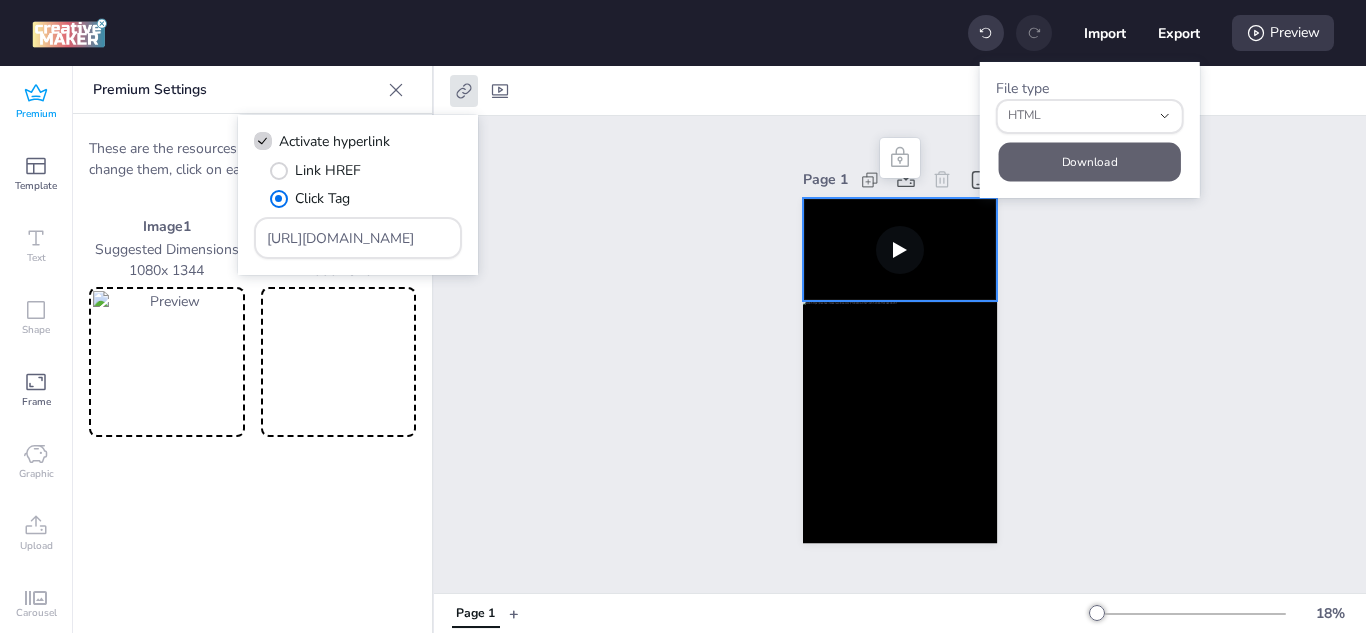 click on "Download" at bounding box center (1090, 161) 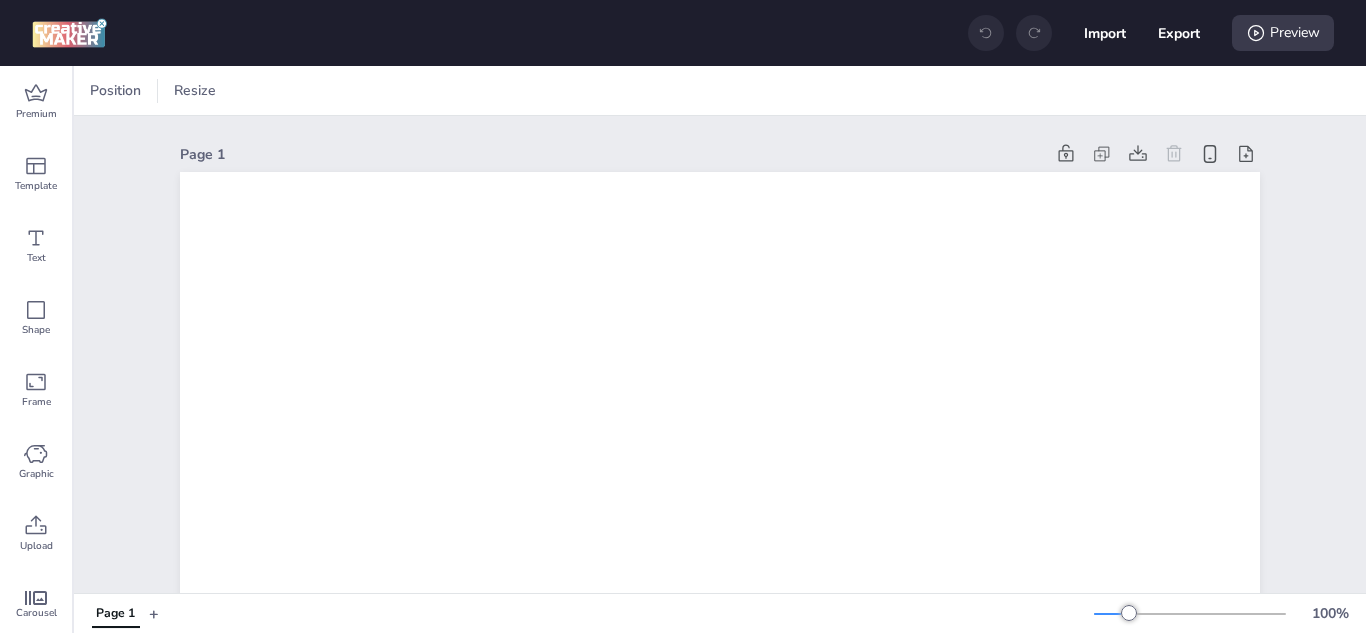 scroll, scrollTop: 0, scrollLeft: 0, axis: both 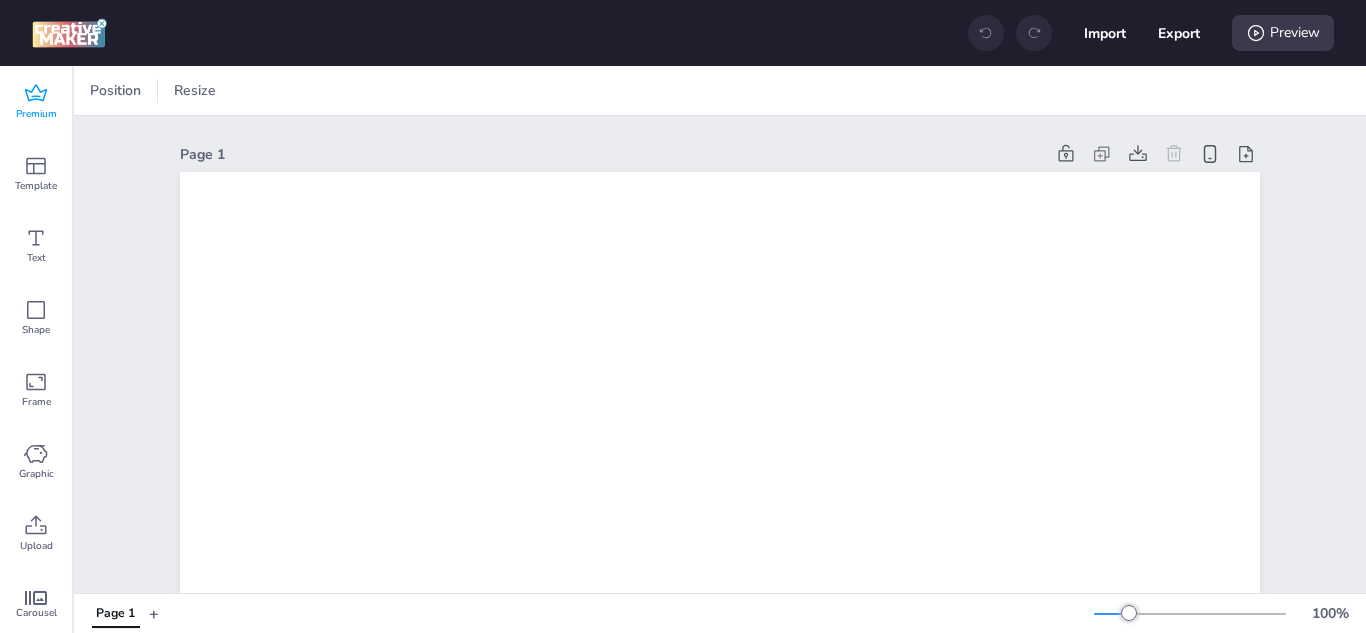 click on "Premium" at bounding box center (36, 102) 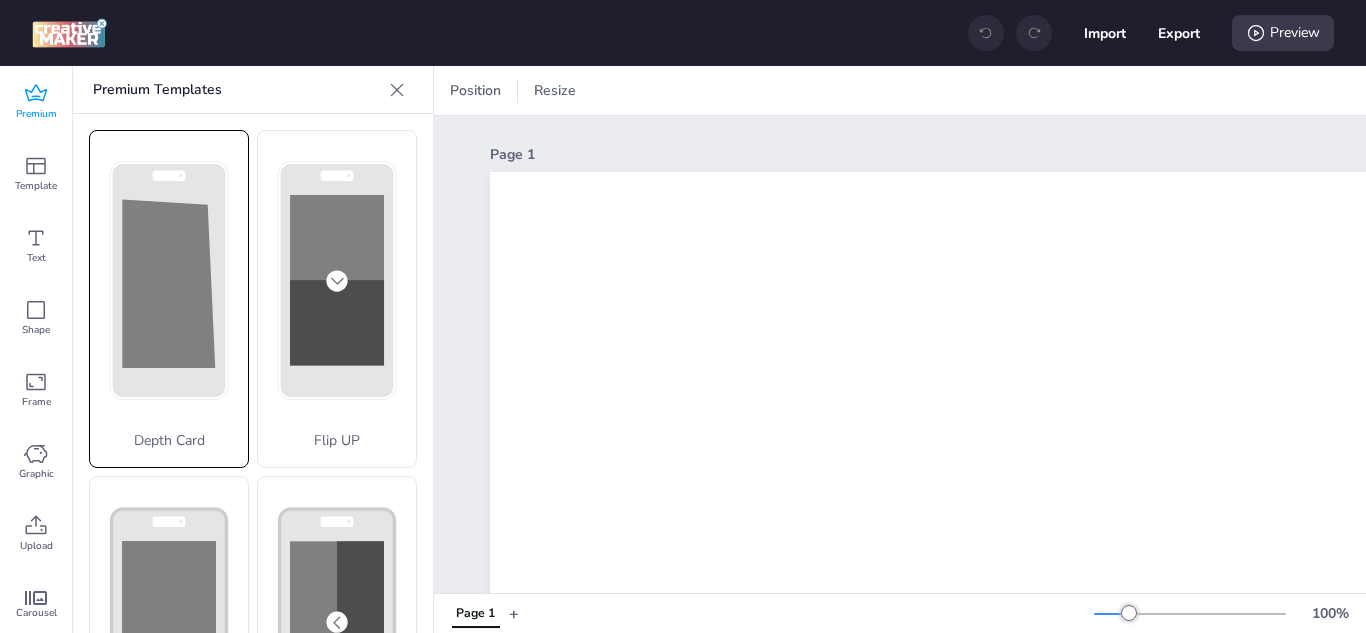 scroll, scrollTop: 400, scrollLeft: 0, axis: vertical 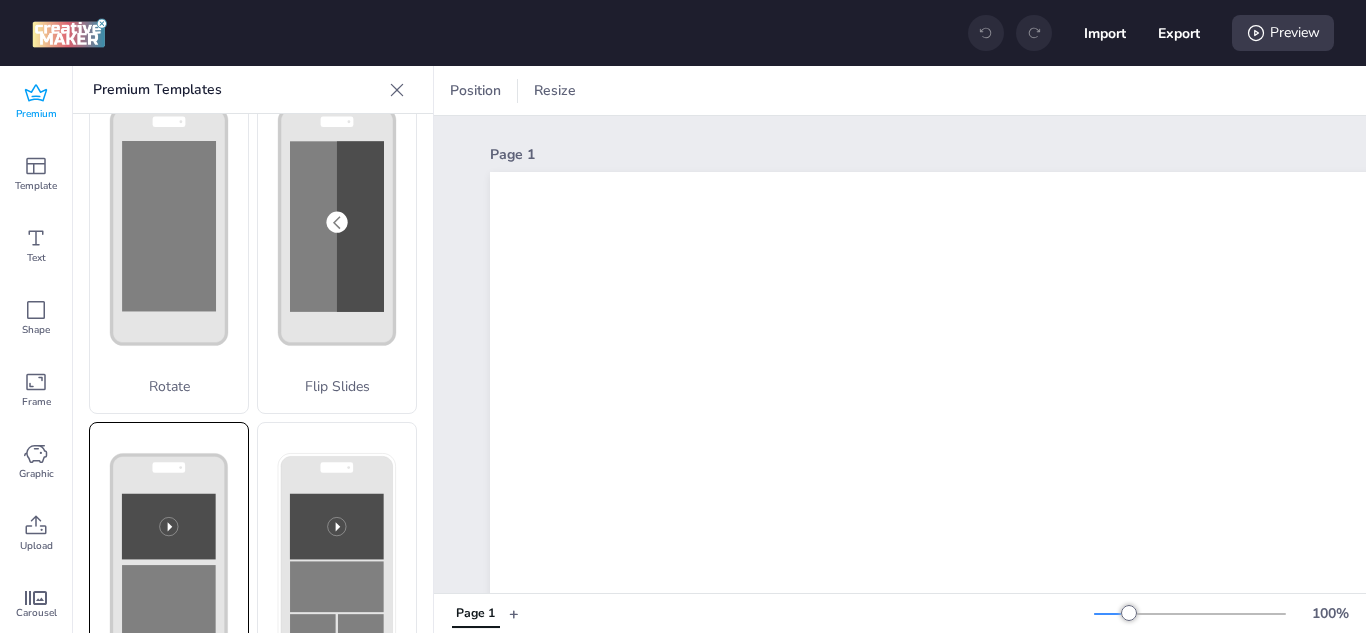 click 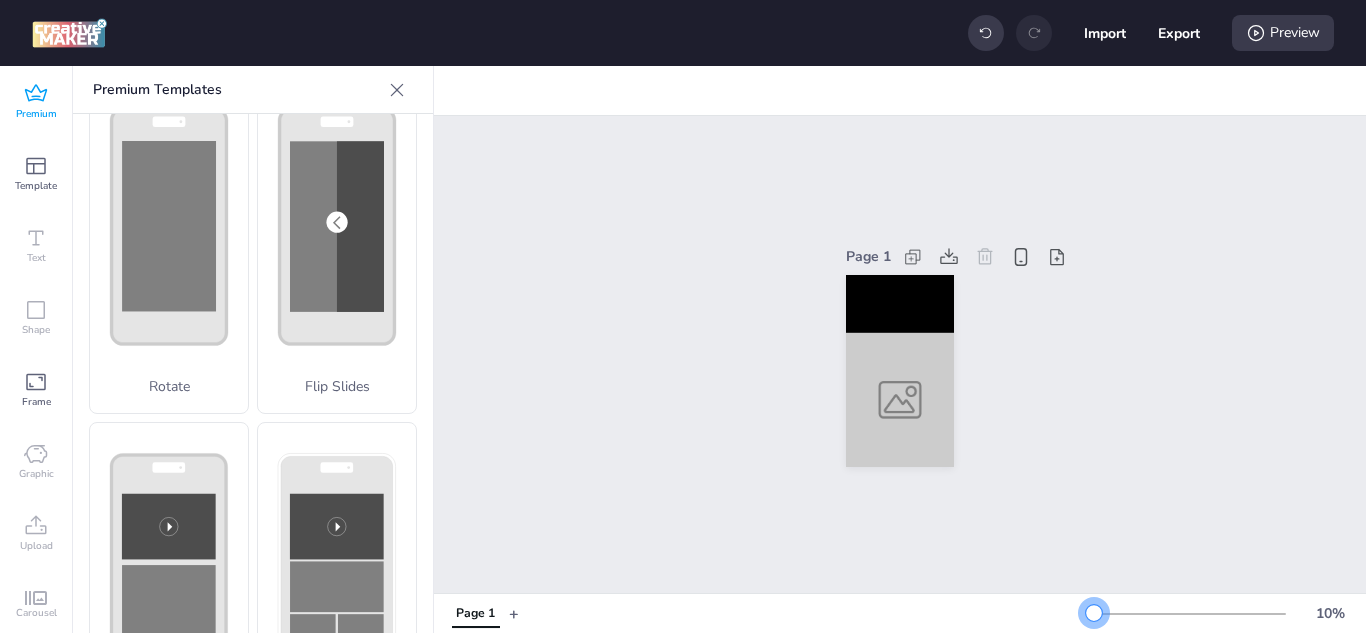 drag, startPoint x: 1111, startPoint y: 612, endPoint x: 1079, endPoint y: 616, distance: 32.24903 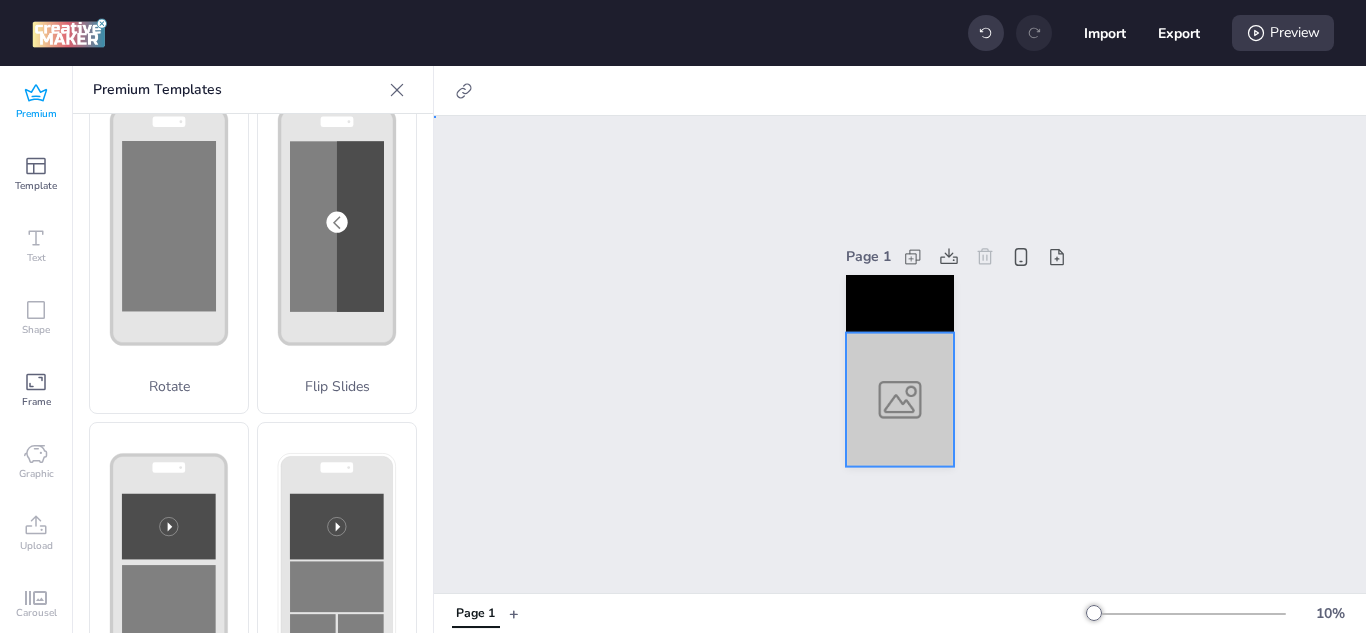 click at bounding box center [900, 399] 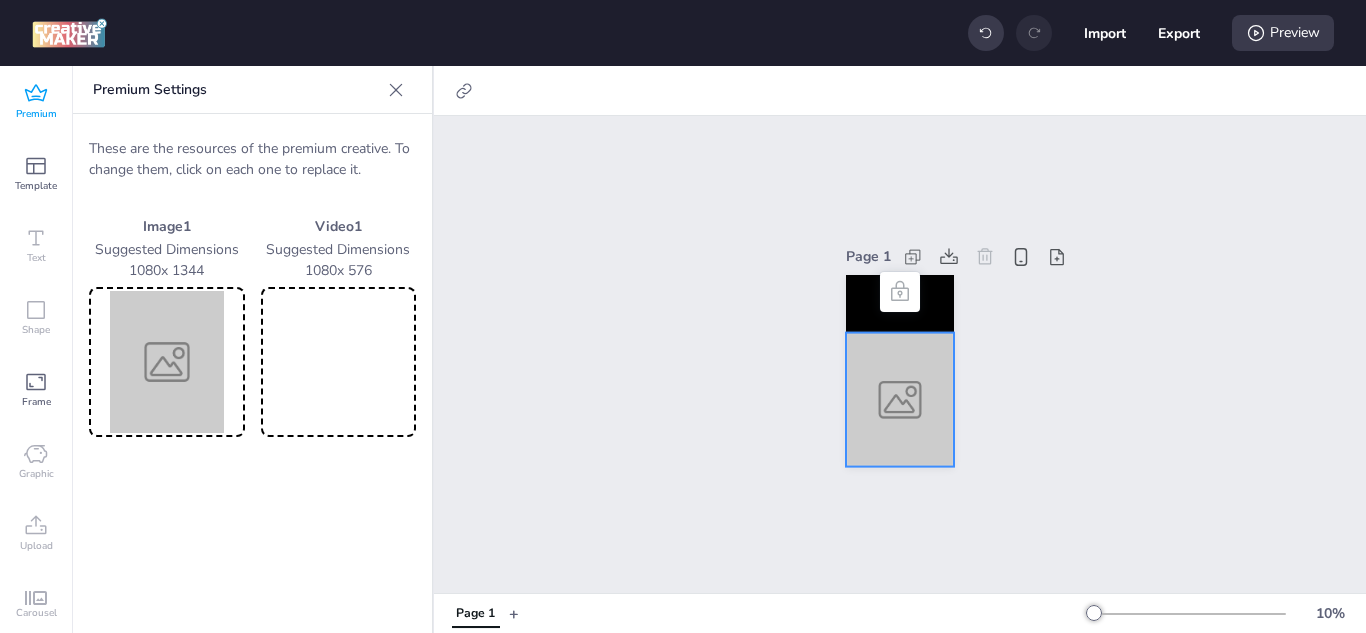 click at bounding box center [167, 362] 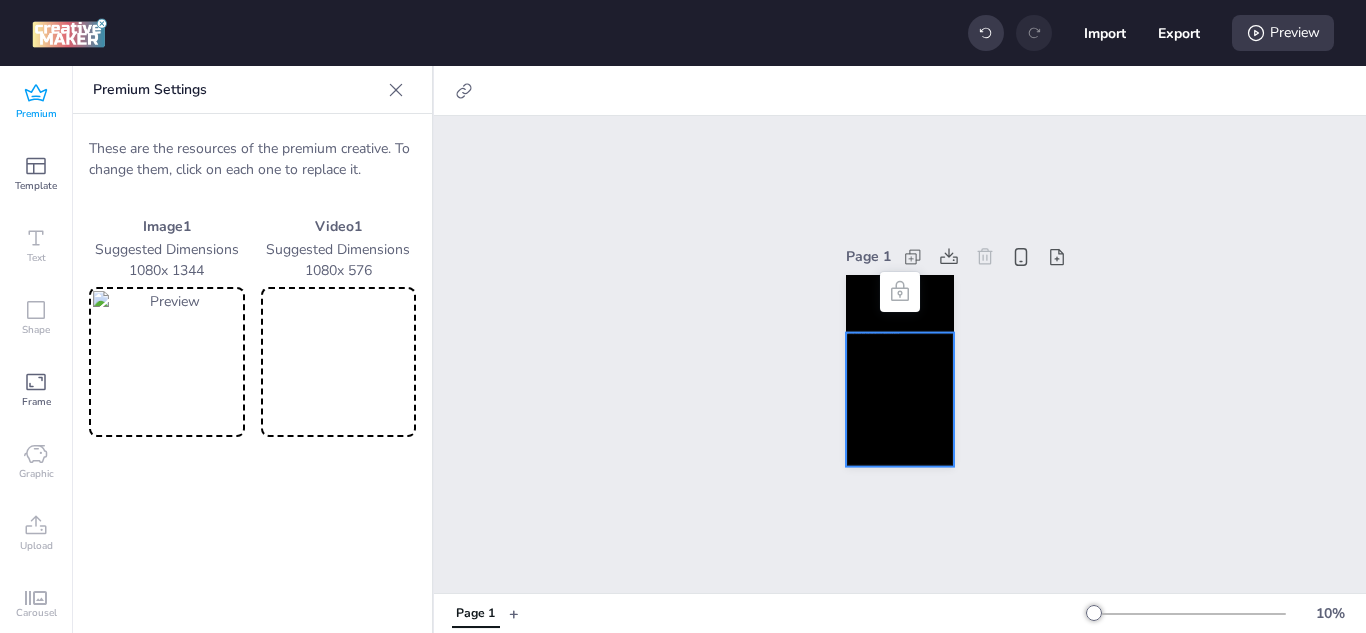 click at bounding box center [339, 362] 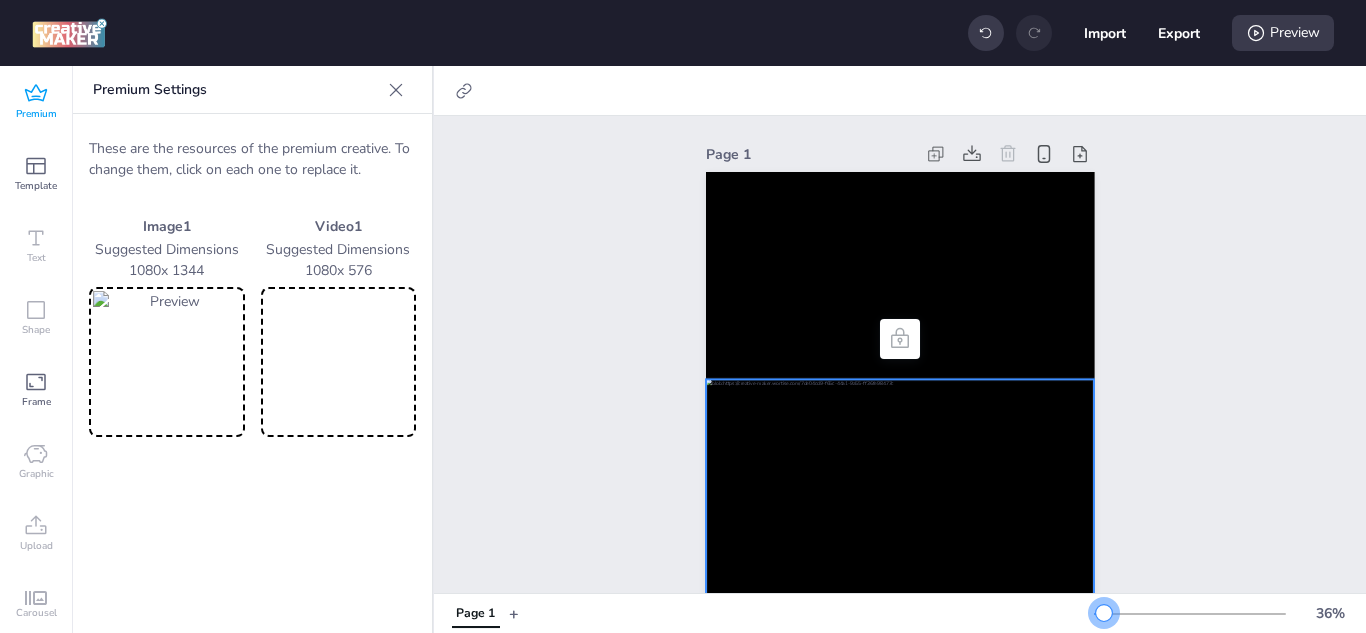 click at bounding box center (1104, 613) 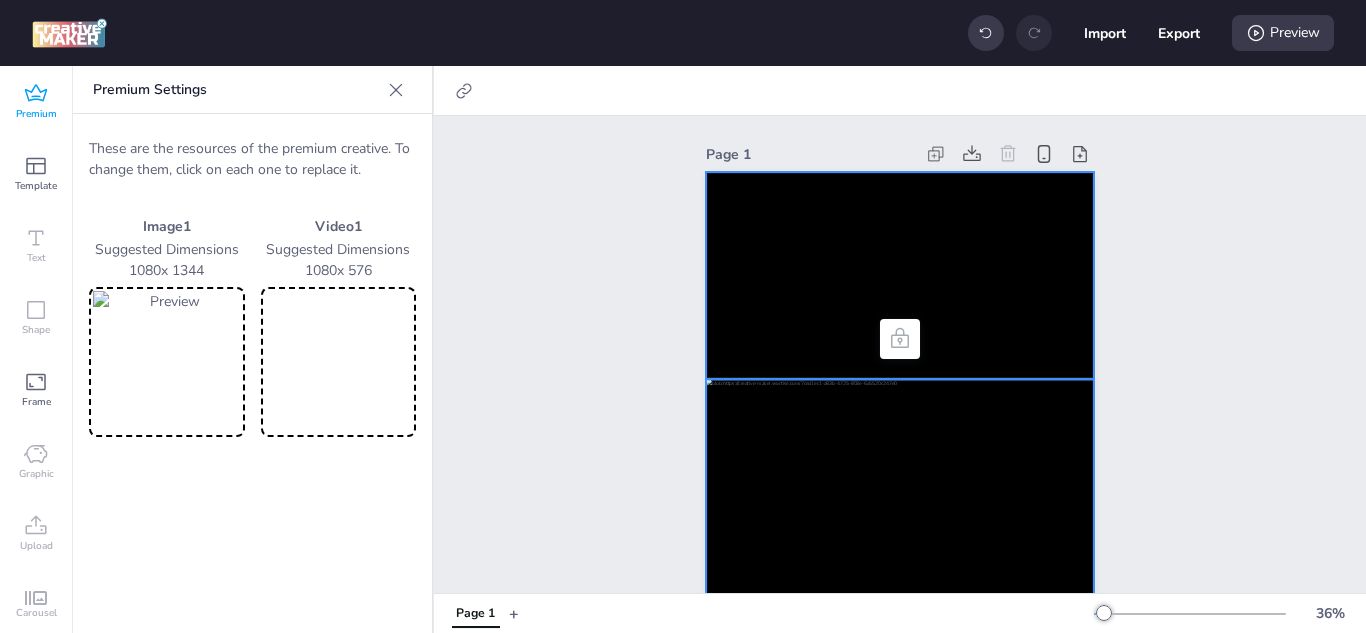click at bounding box center [900, 275] 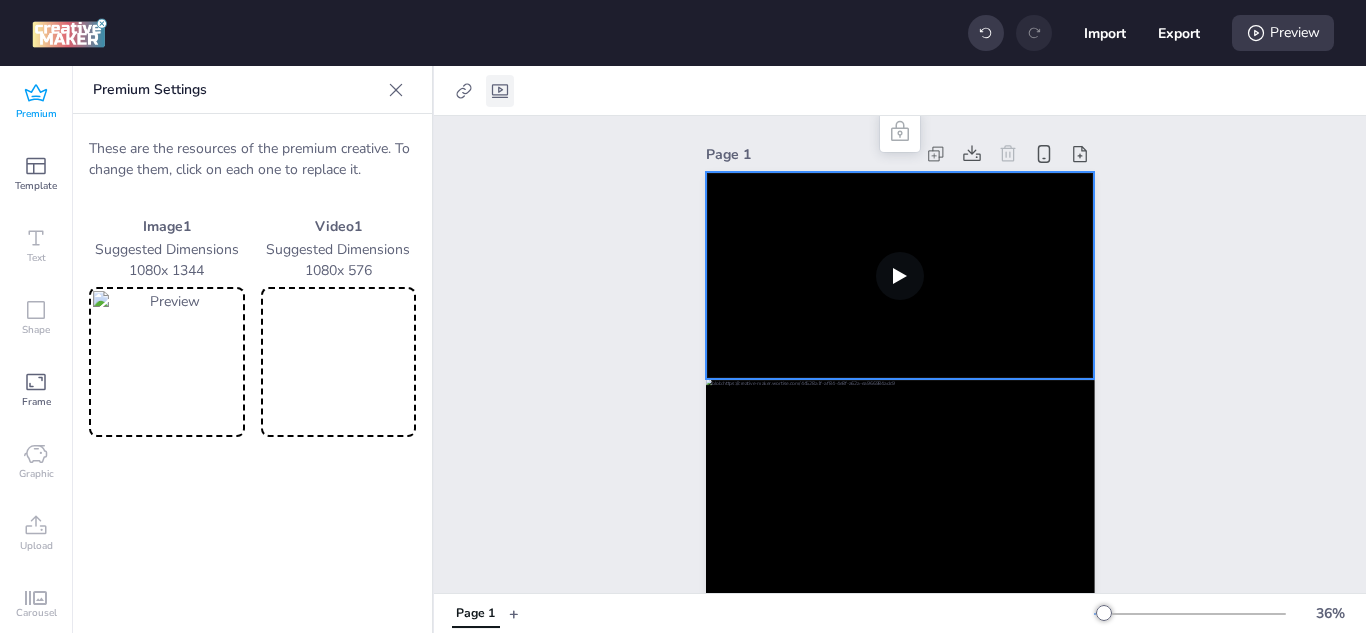 click 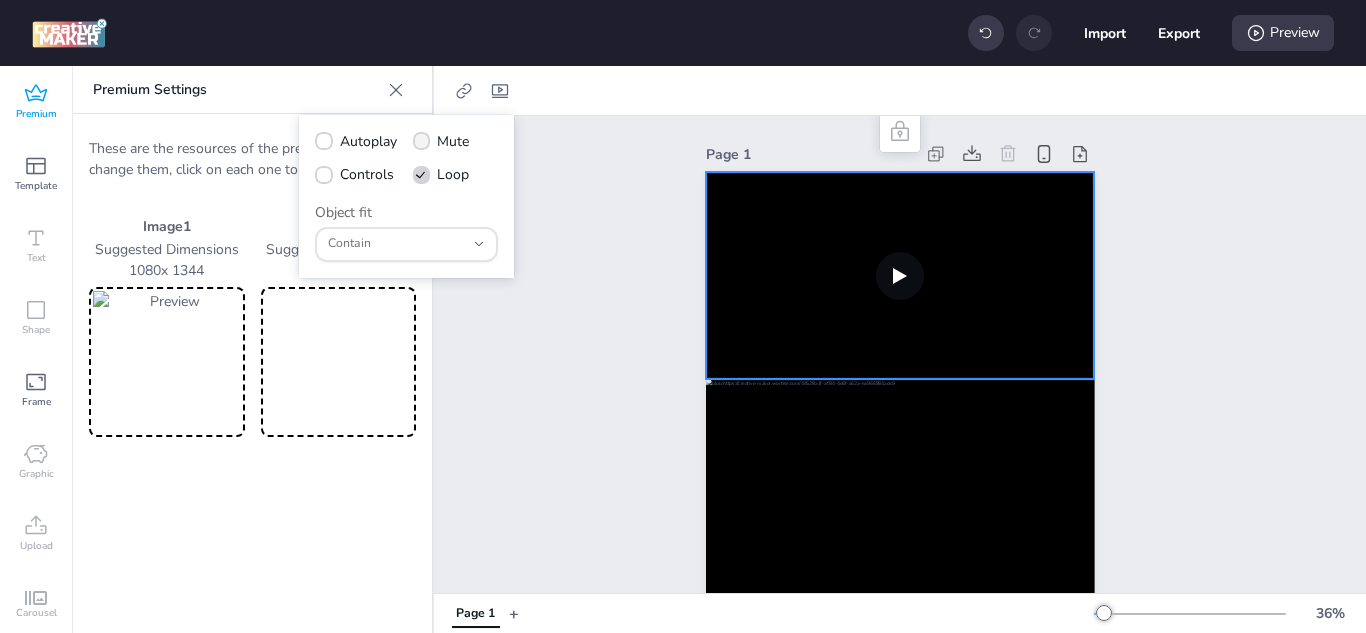 click on "Mute" at bounding box center [453, 141] 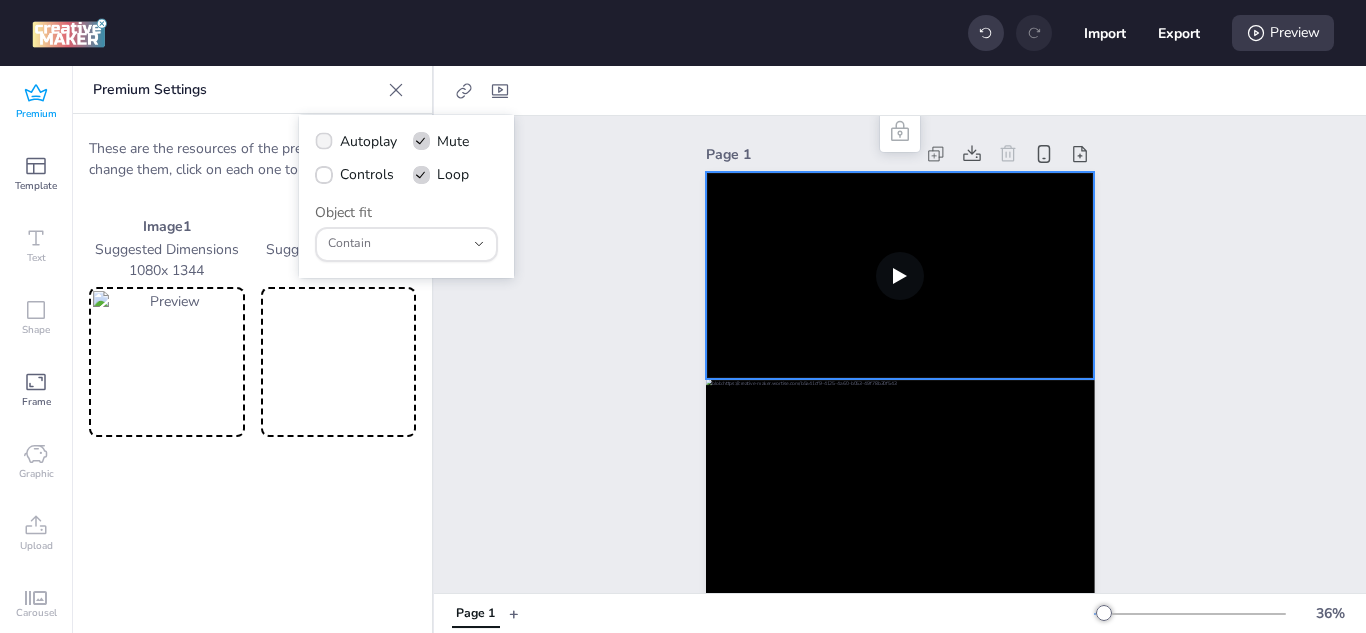 click on "Autoplay" at bounding box center [368, 141] 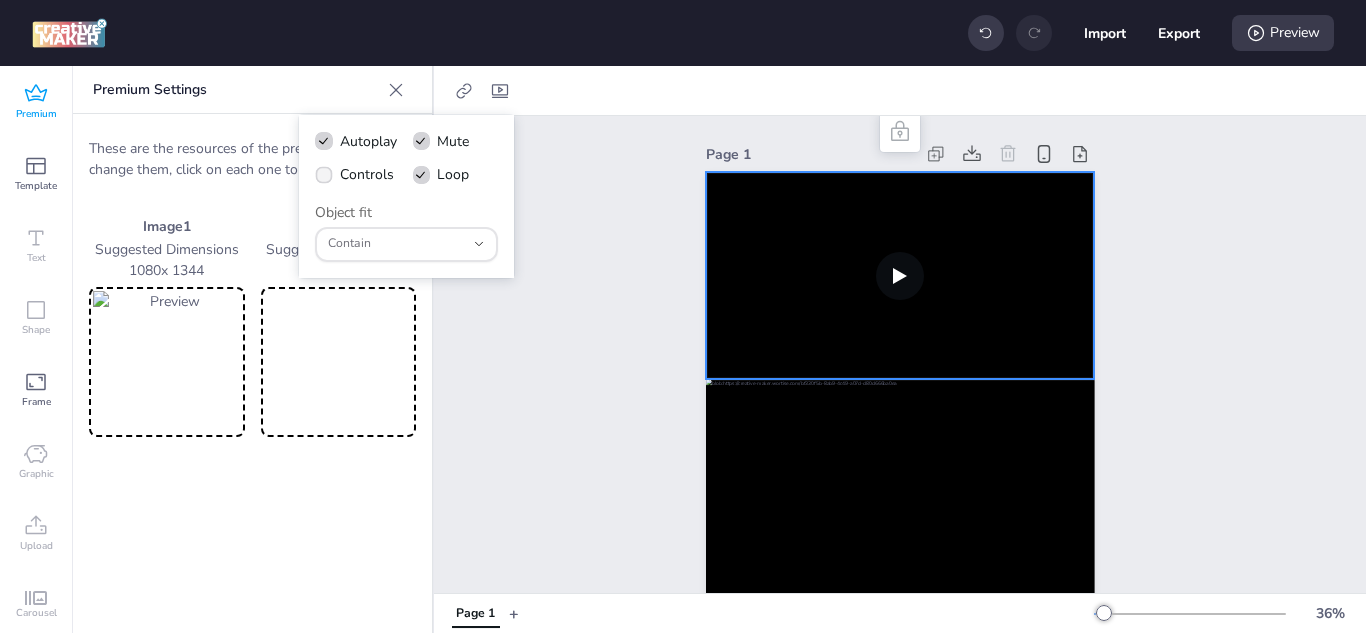click on "Controls" at bounding box center (367, 174) 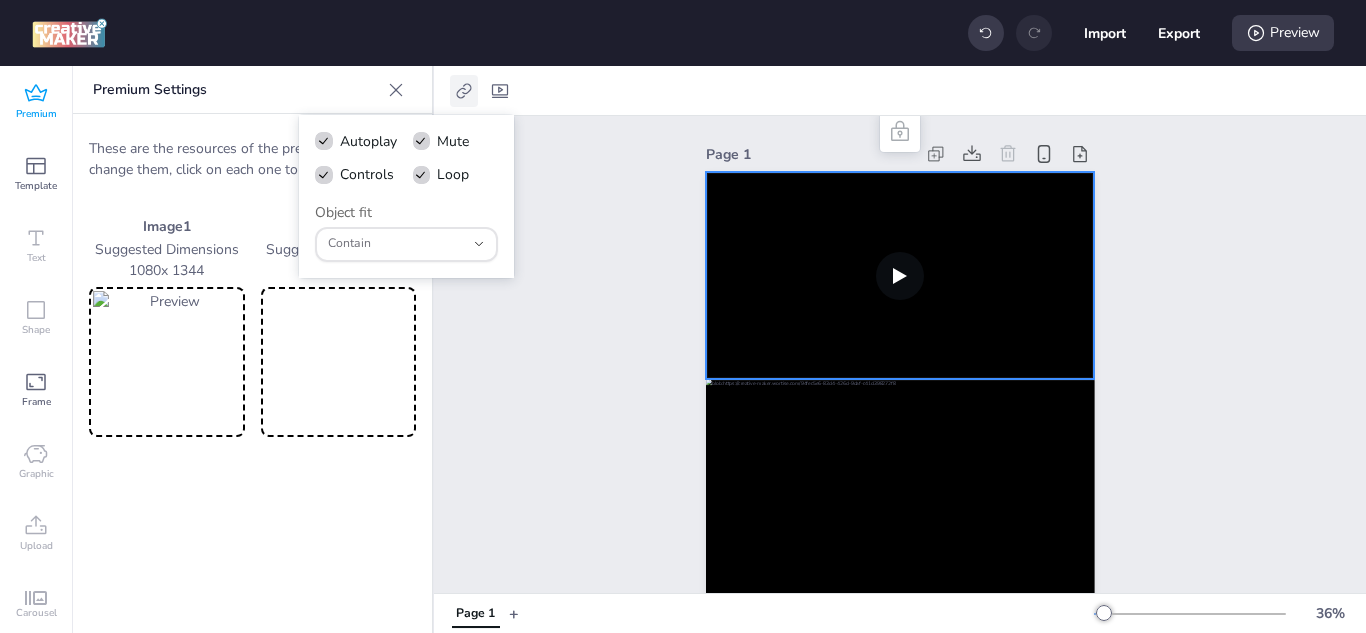click 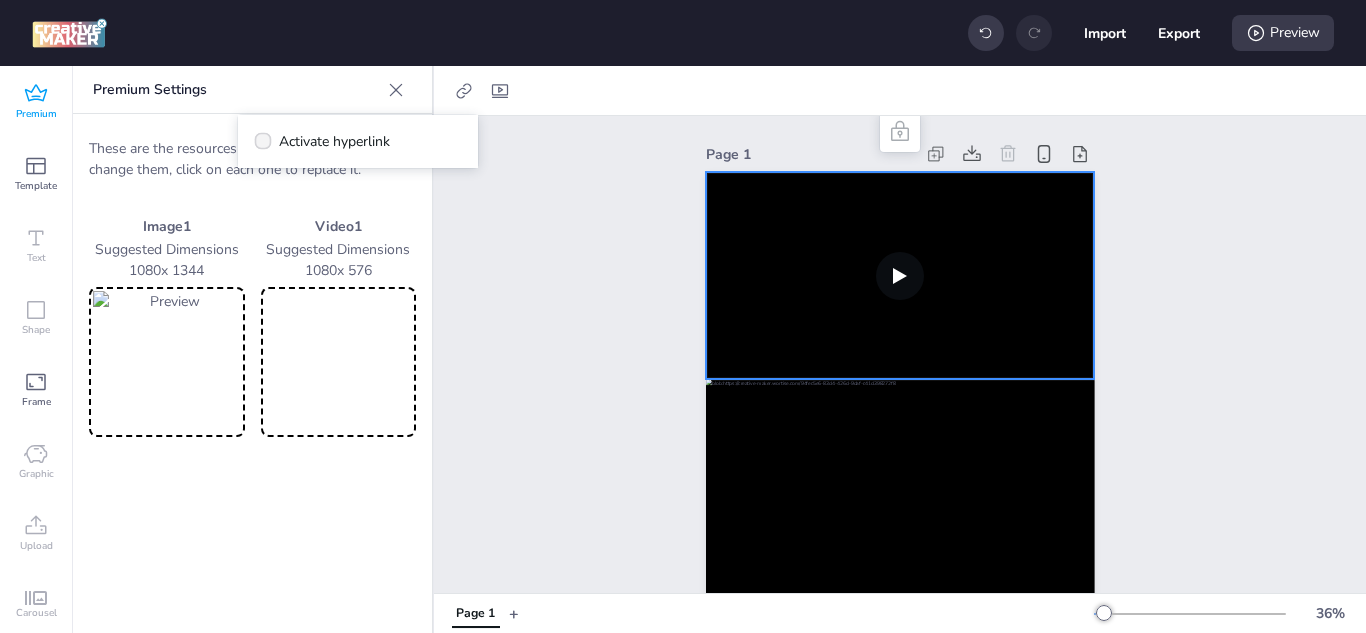 click on "Activate hyperlink" at bounding box center [334, 141] 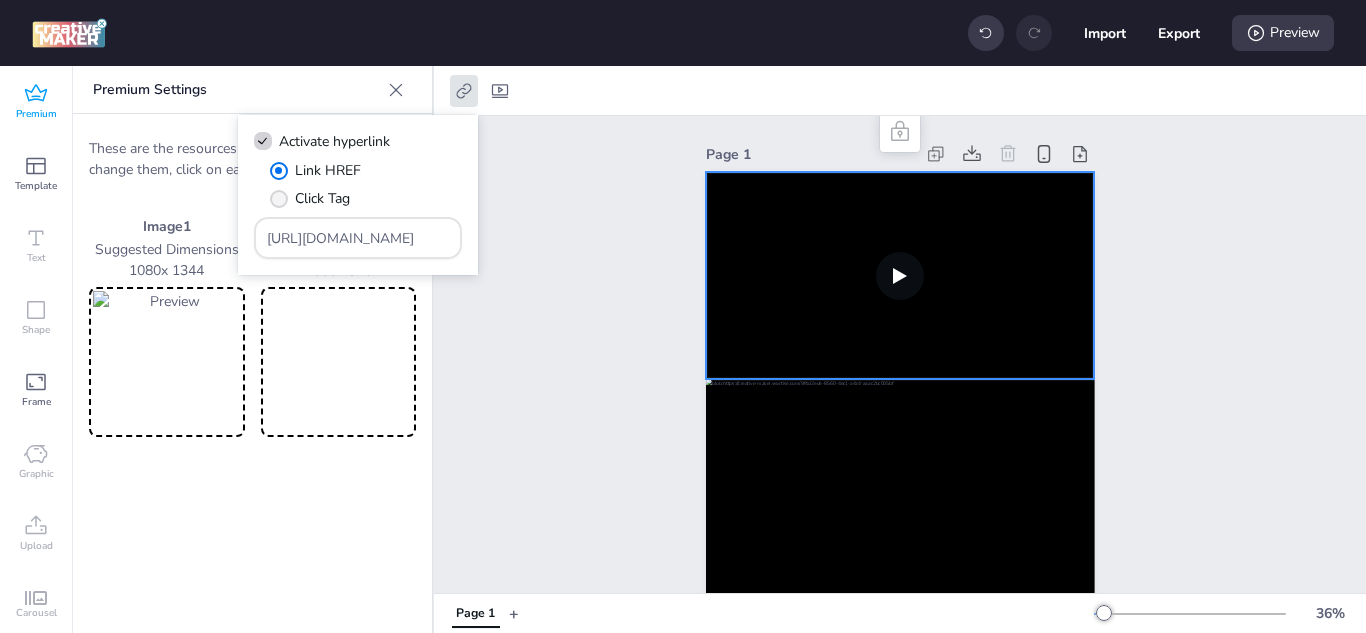 click on "Click Tag" at bounding box center [310, 198] 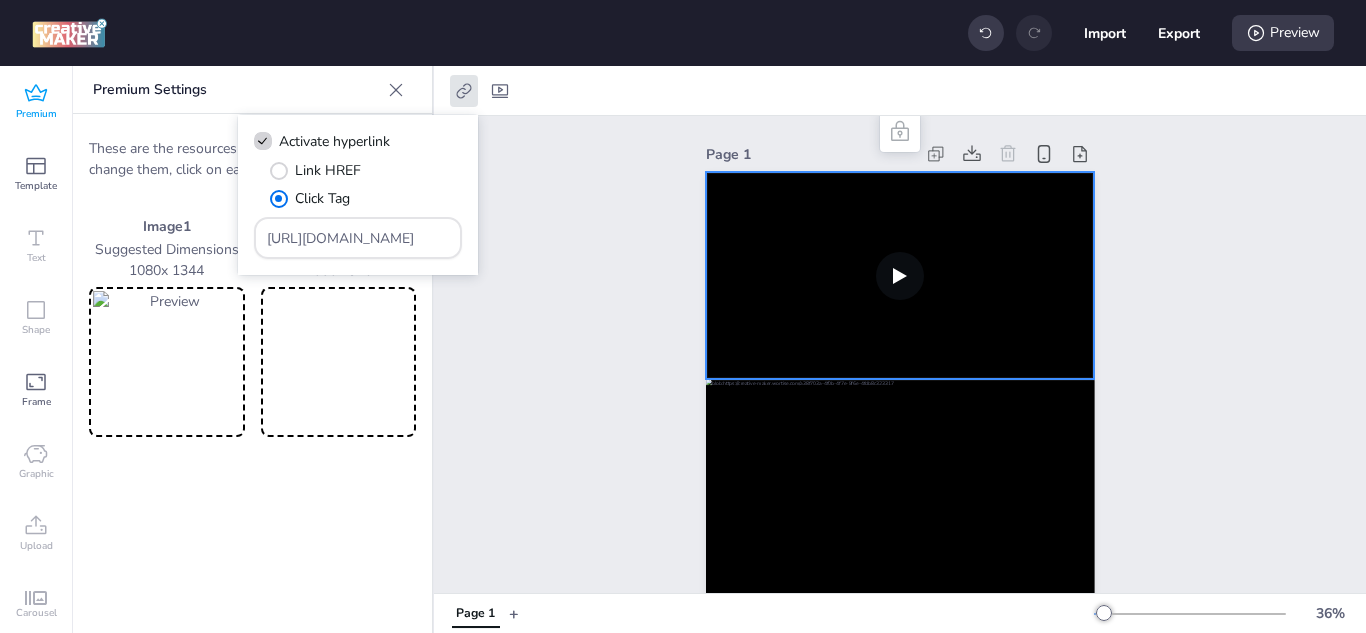 drag, startPoint x: 409, startPoint y: 251, endPoint x: 235, endPoint y: 229, distance: 175.38528 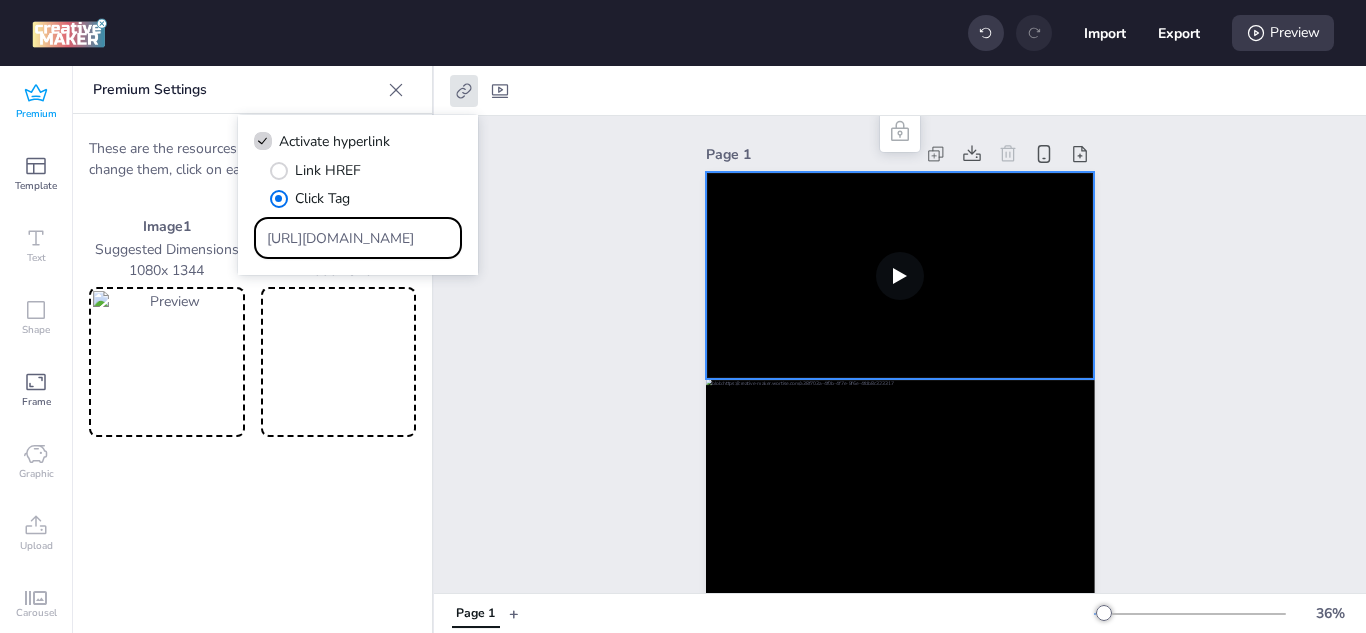 drag, startPoint x: 395, startPoint y: 239, endPoint x: 257, endPoint y: 228, distance: 138.43771 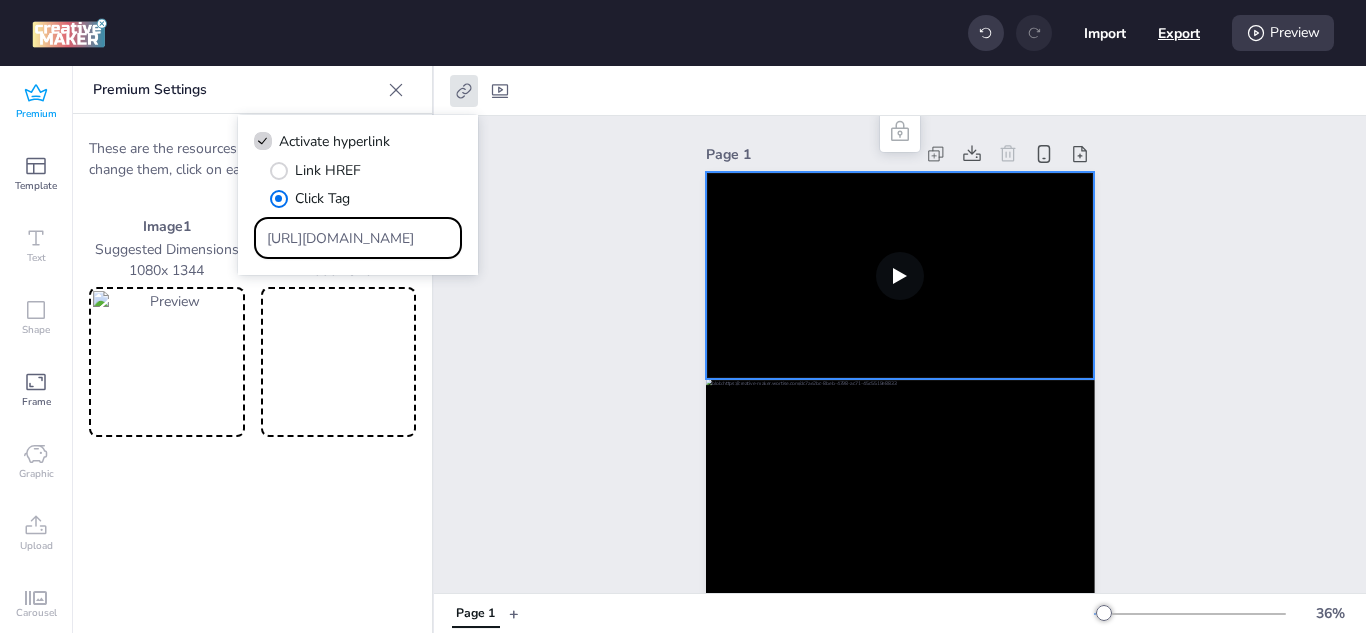 type on "[URL][DOMAIN_NAME]" 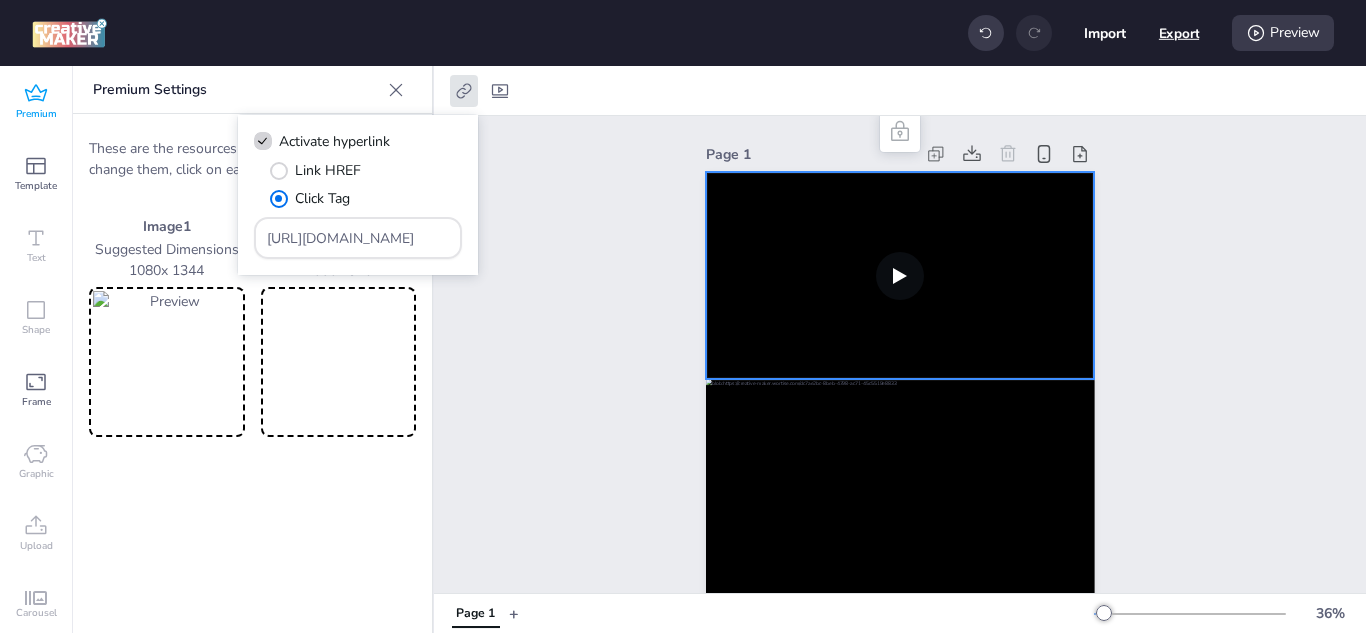 scroll, scrollTop: 0, scrollLeft: 0, axis: both 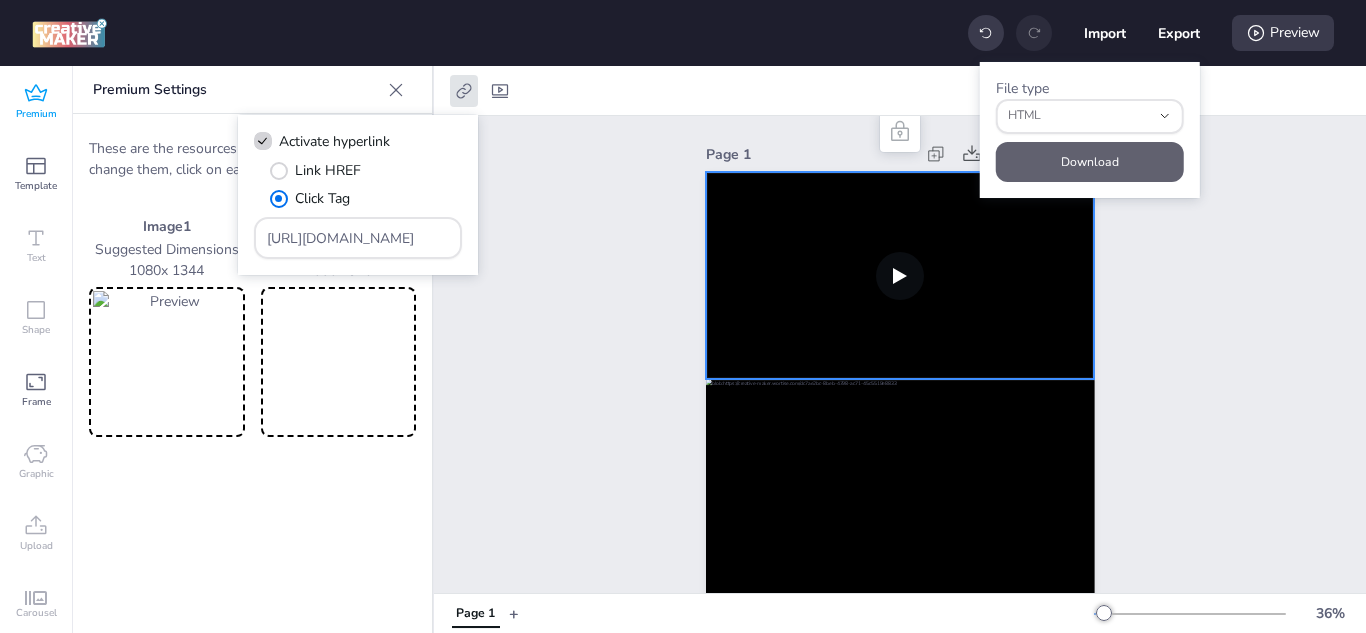 click on "Download" at bounding box center (1090, 162) 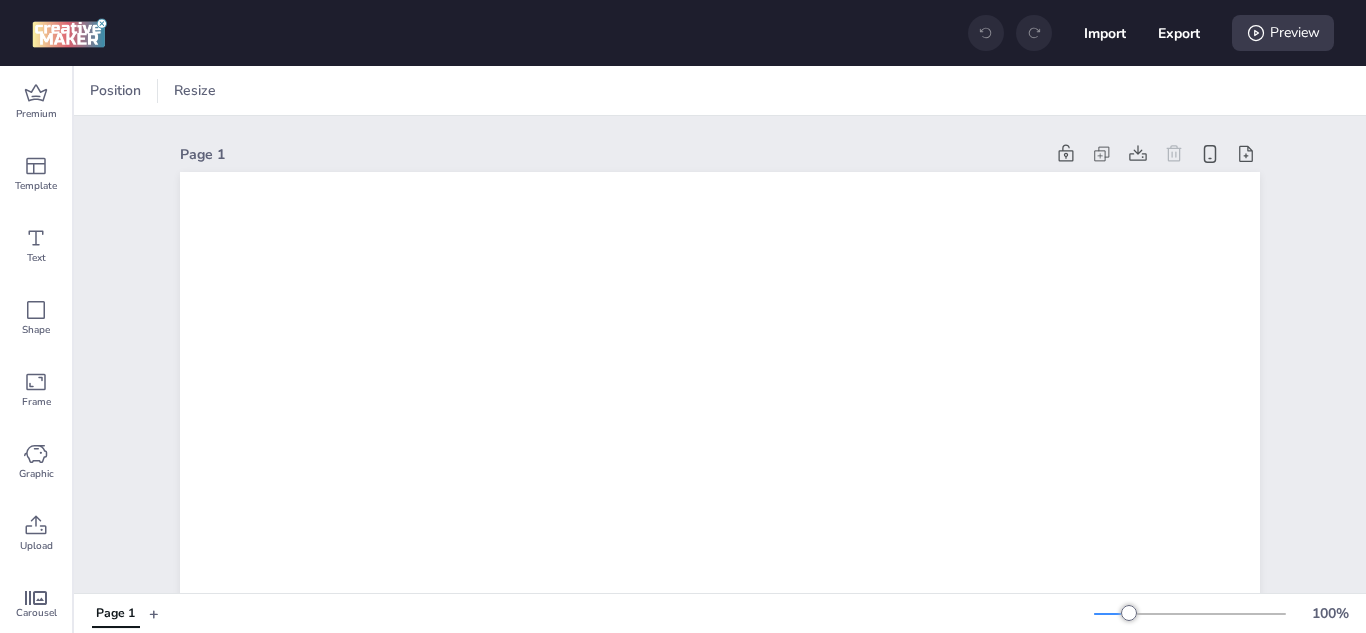 scroll, scrollTop: 0, scrollLeft: 0, axis: both 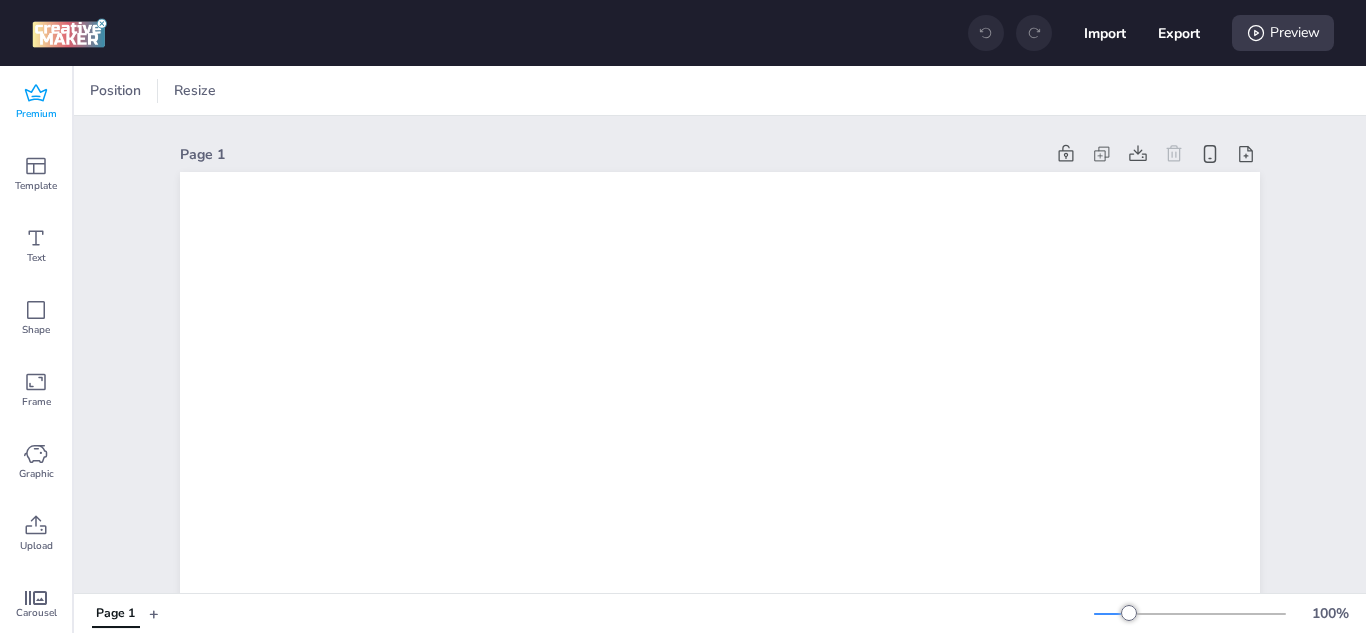 click 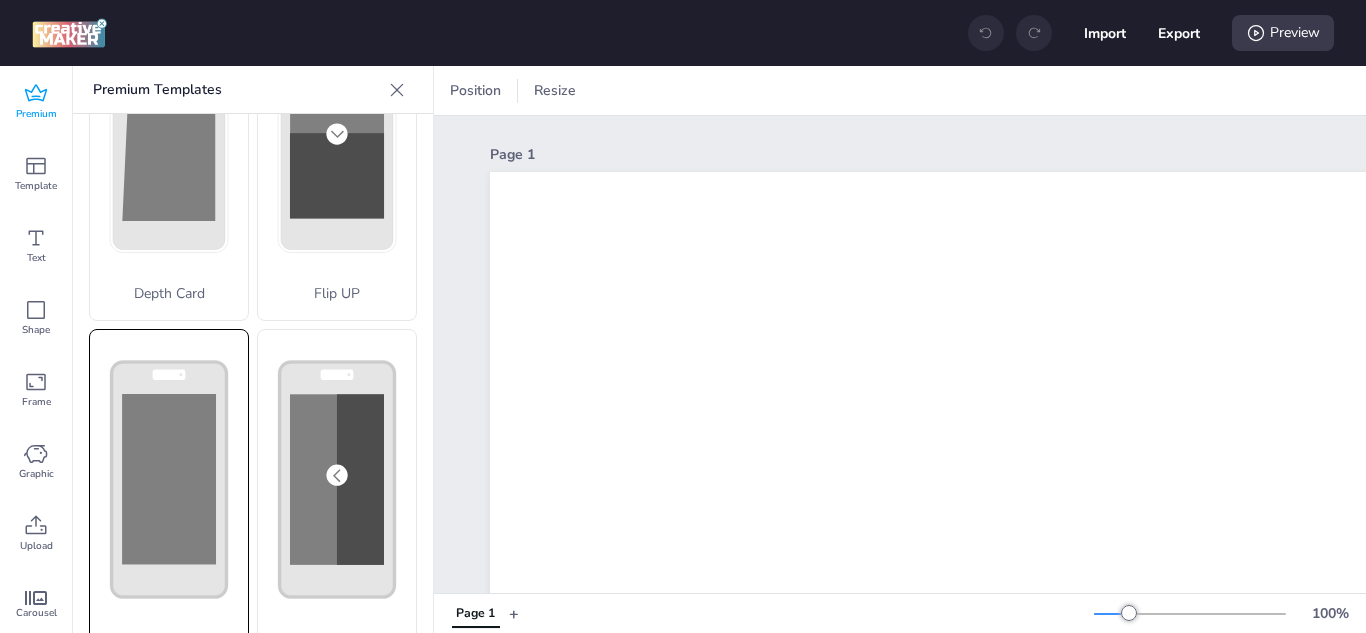 scroll, scrollTop: 400, scrollLeft: 0, axis: vertical 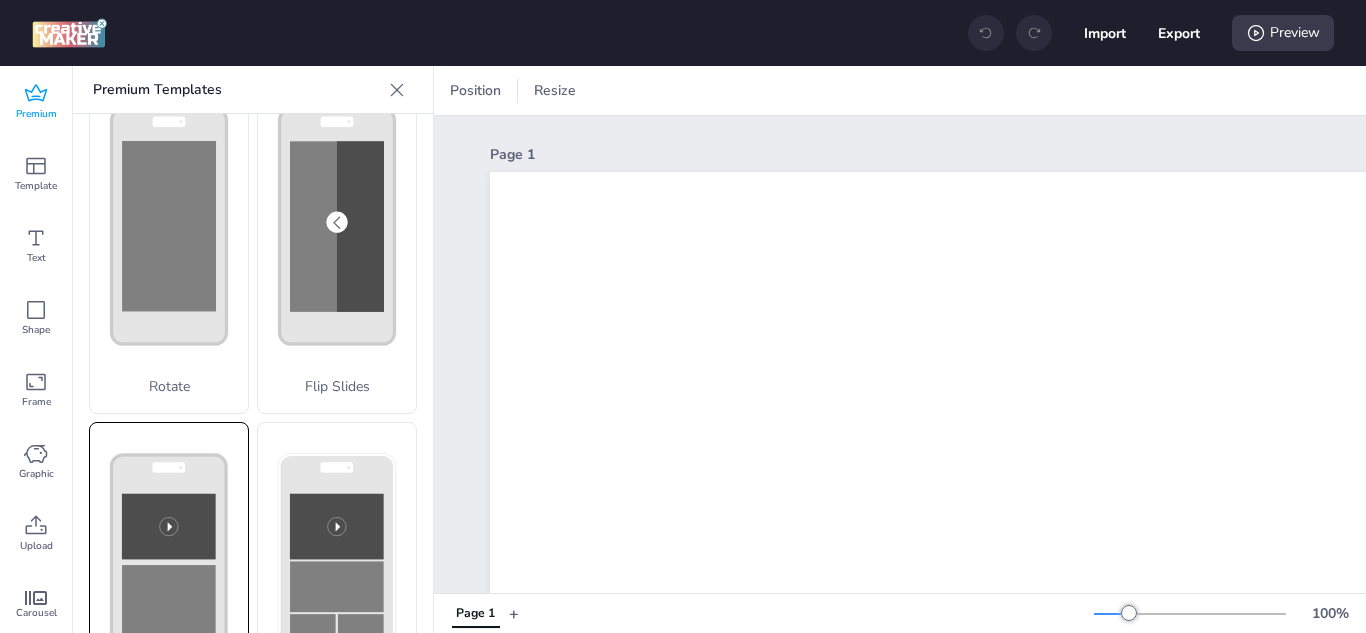 click 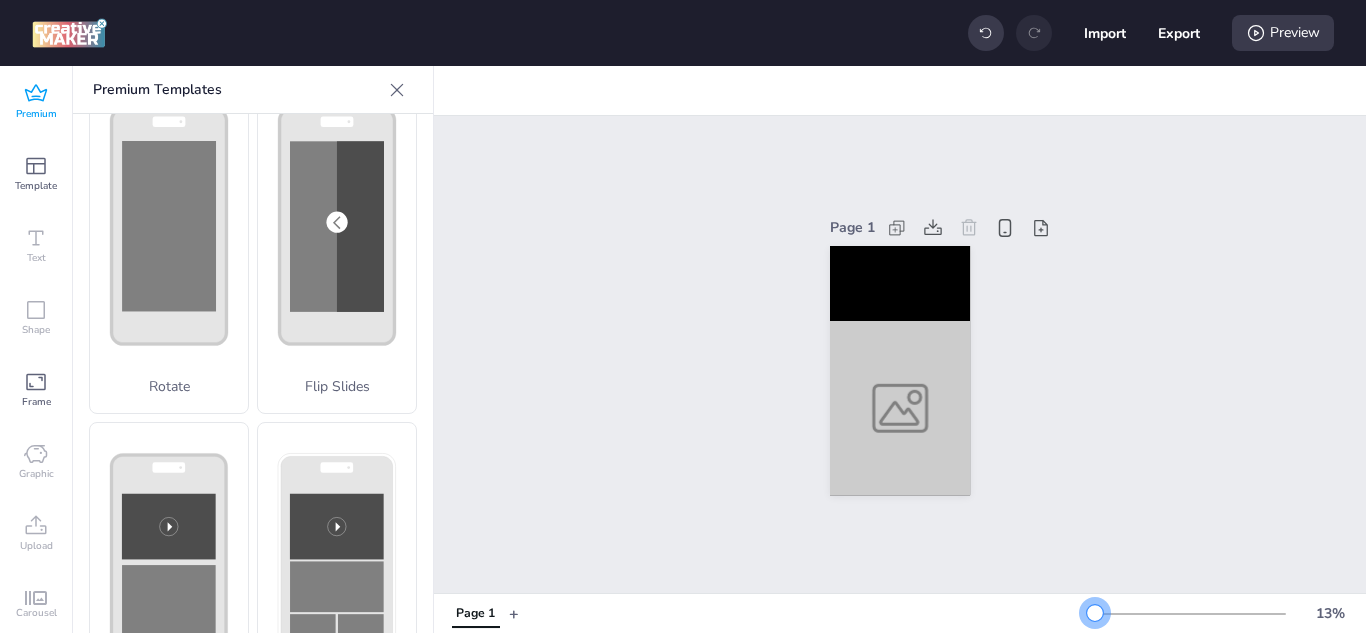 drag, startPoint x: 1109, startPoint y: 612, endPoint x: 1080, endPoint y: 617, distance: 29.427877 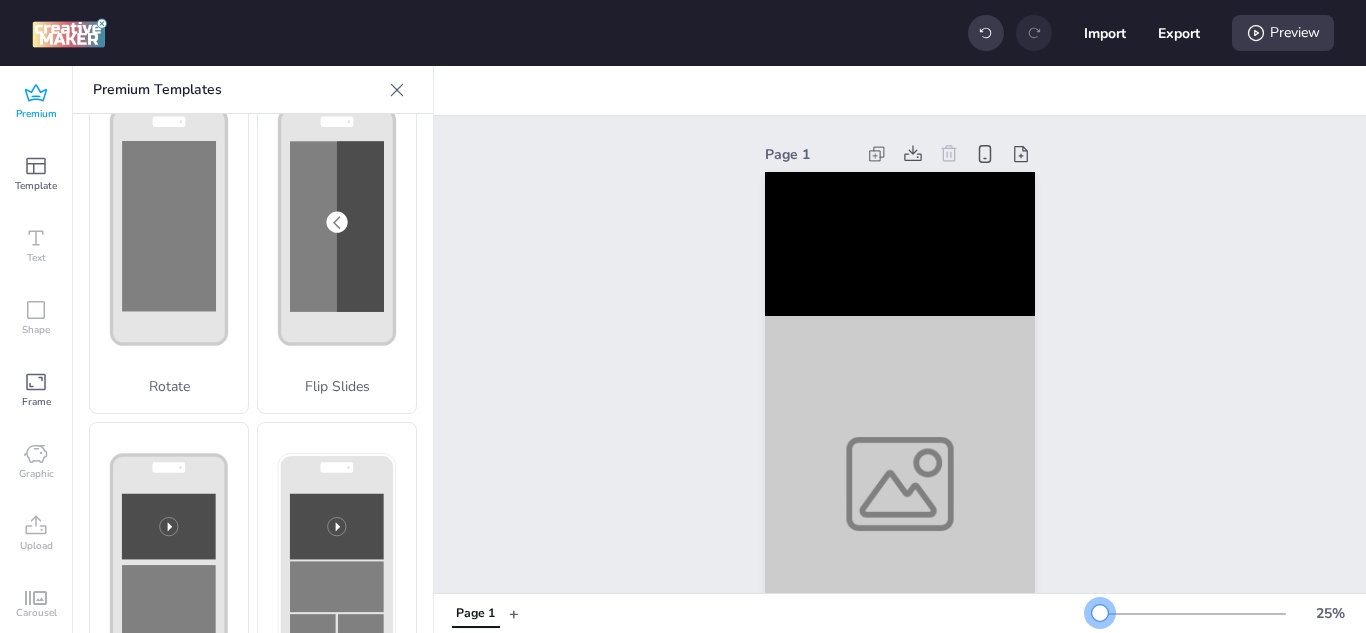 click at bounding box center (1100, 613) 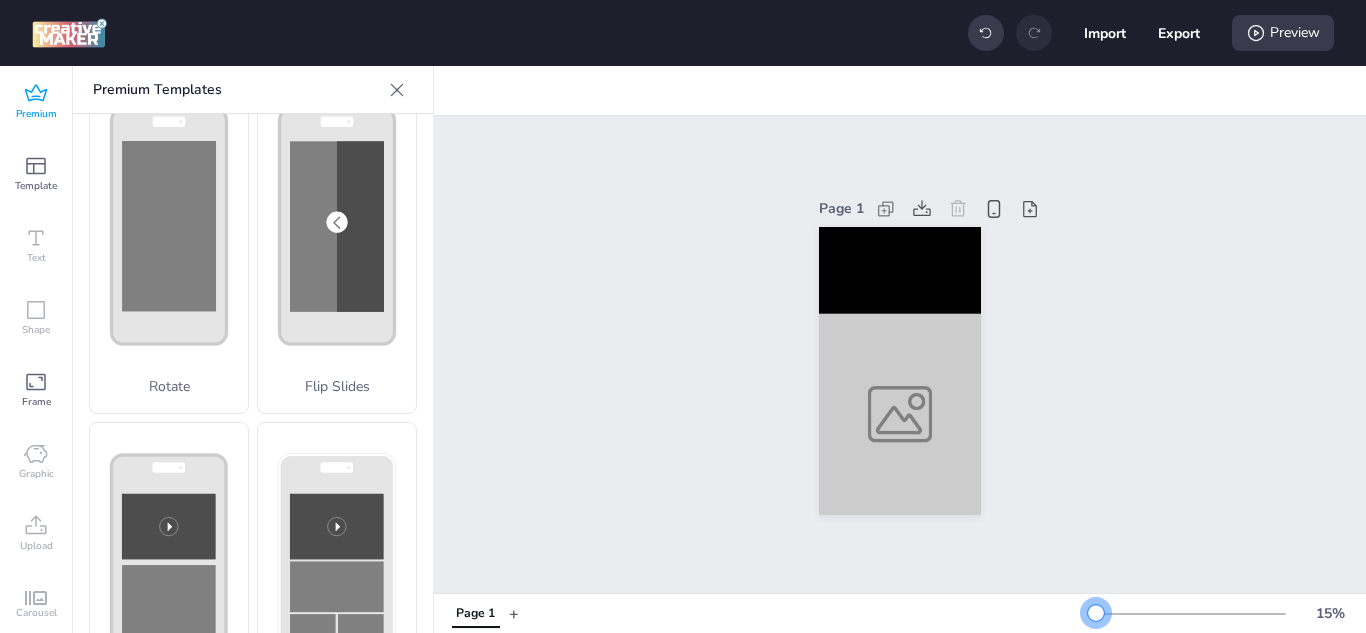click at bounding box center (1096, 613) 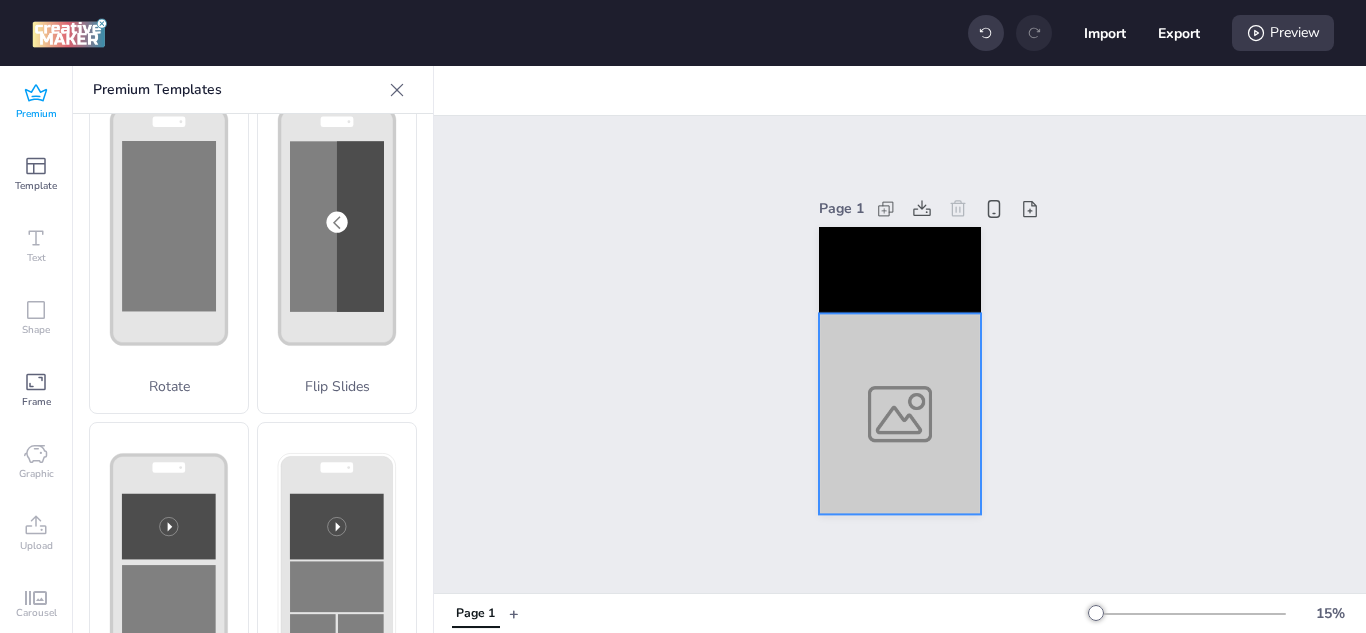 click at bounding box center [900, 414] 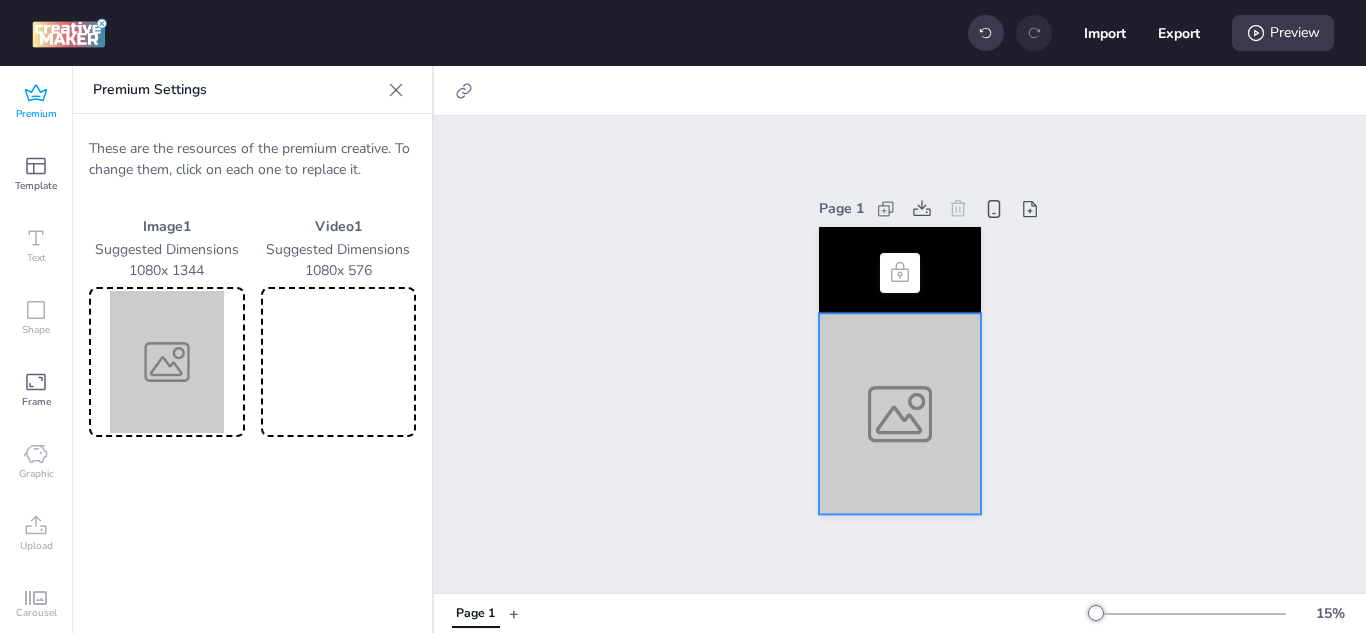 click at bounding box center (167, 362) 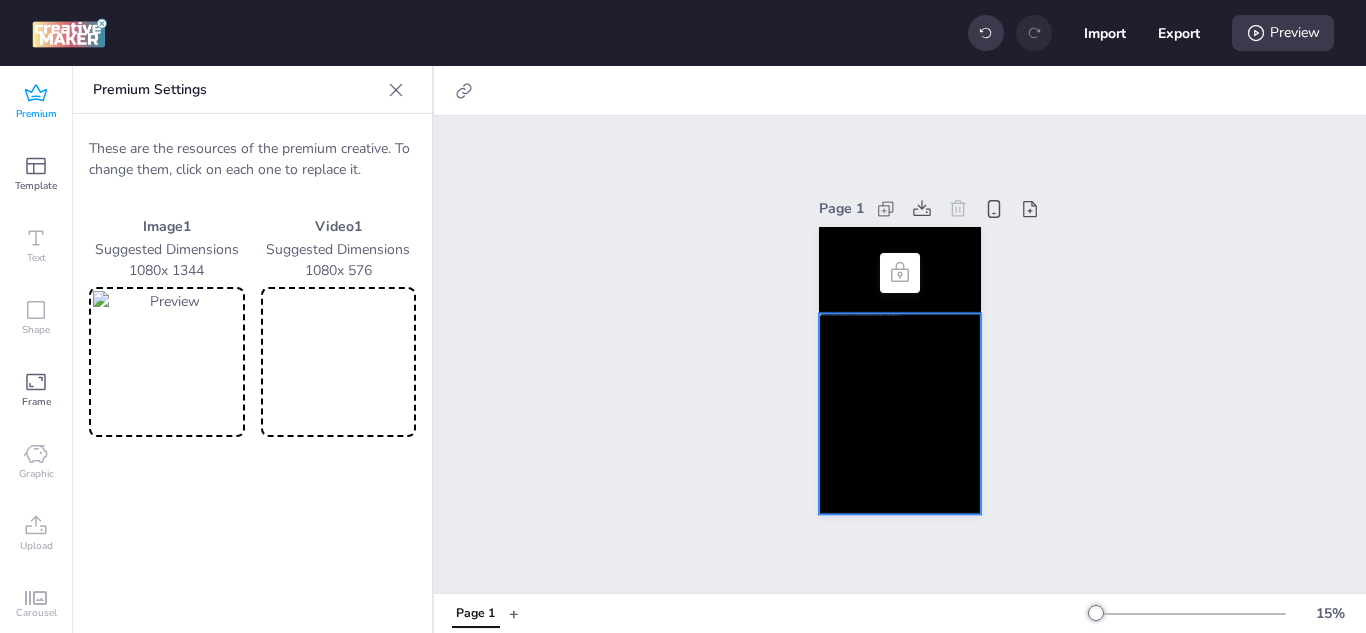 click at bounding box center [339, 362] 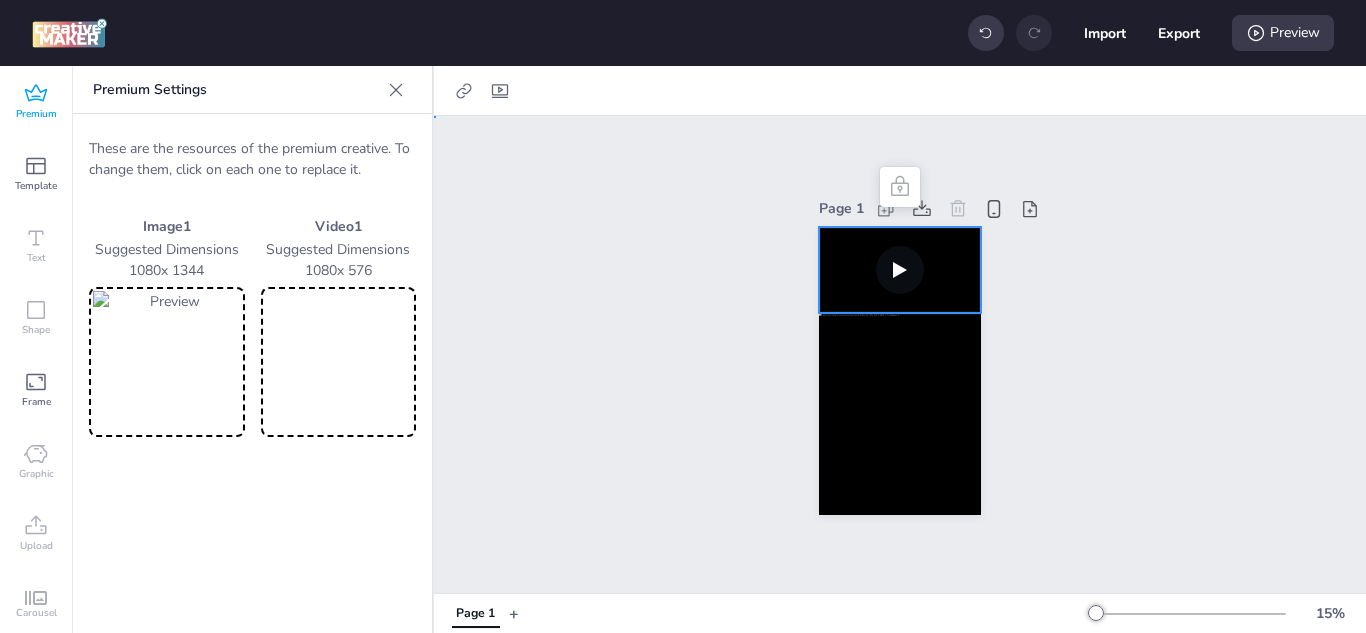 click at bounding box center (900, 270) 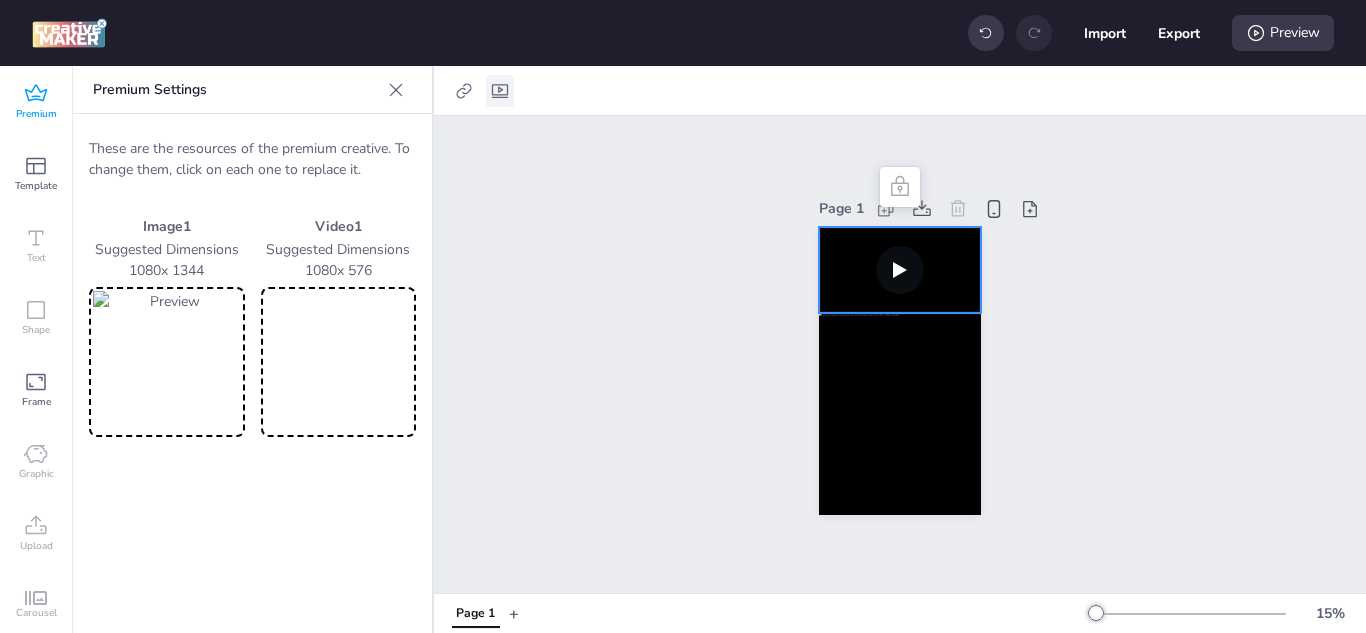click at bounding box center [500, 91] 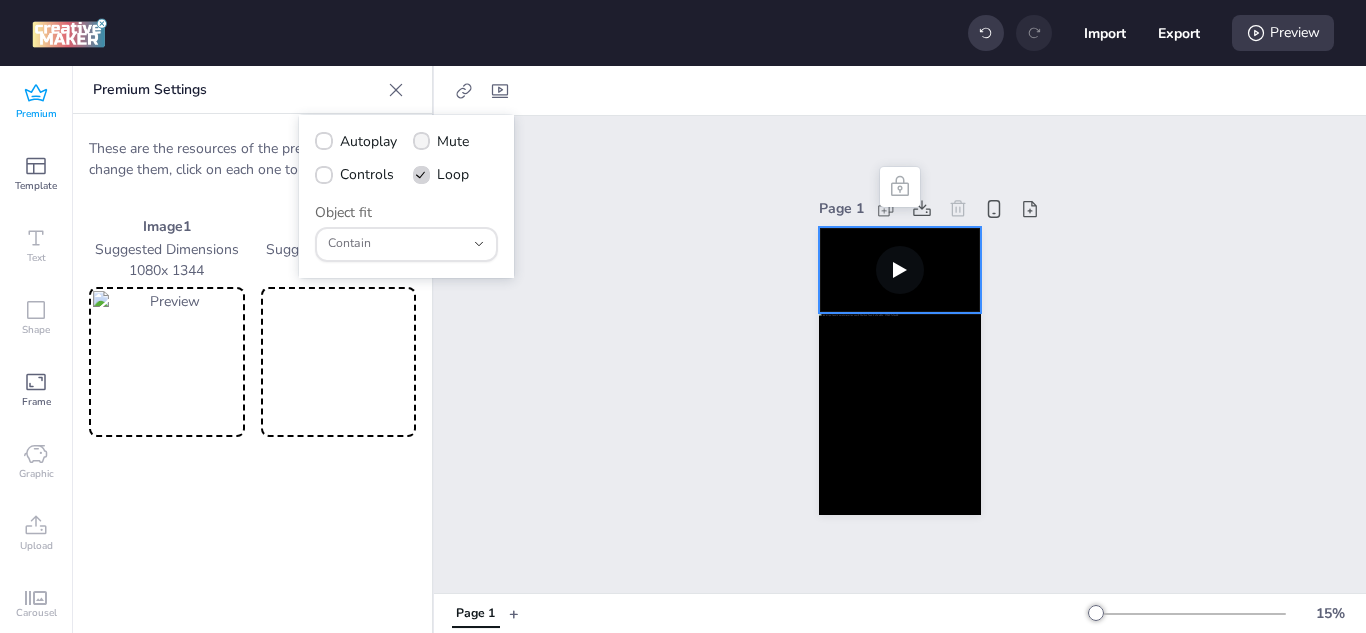 click on "Mute" at bounding box center (453, 141) 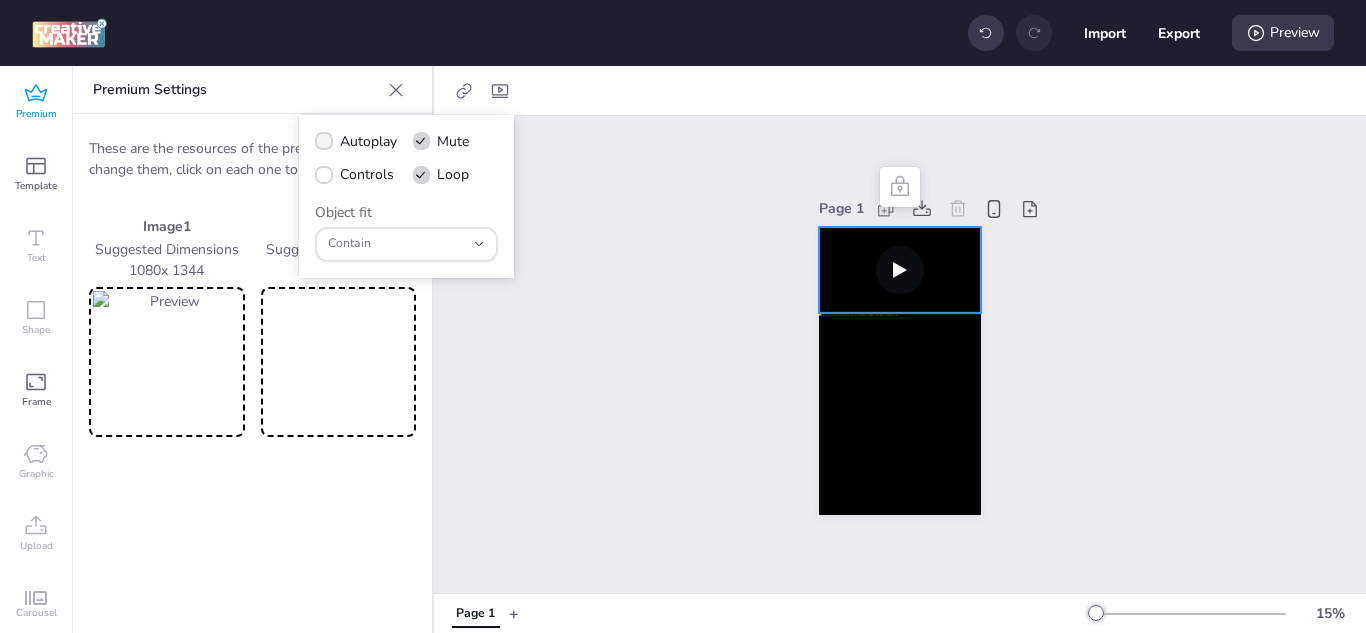 click 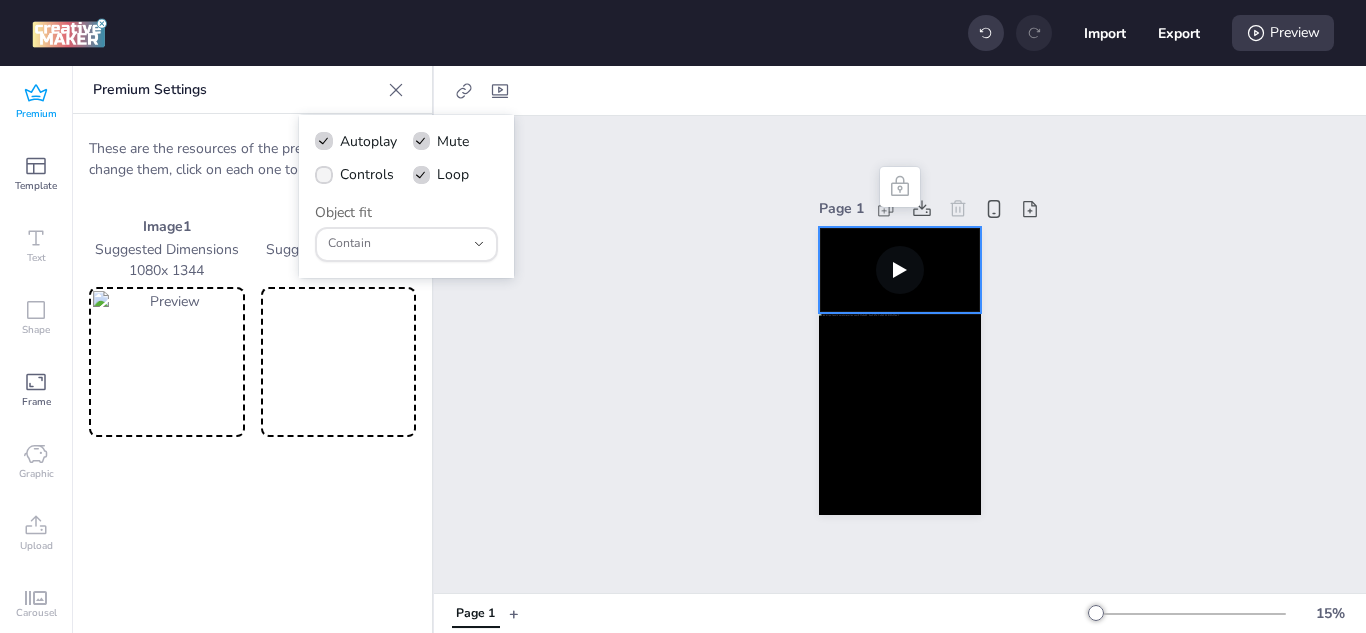 click on "Controls" at bounding box center (354, 174) 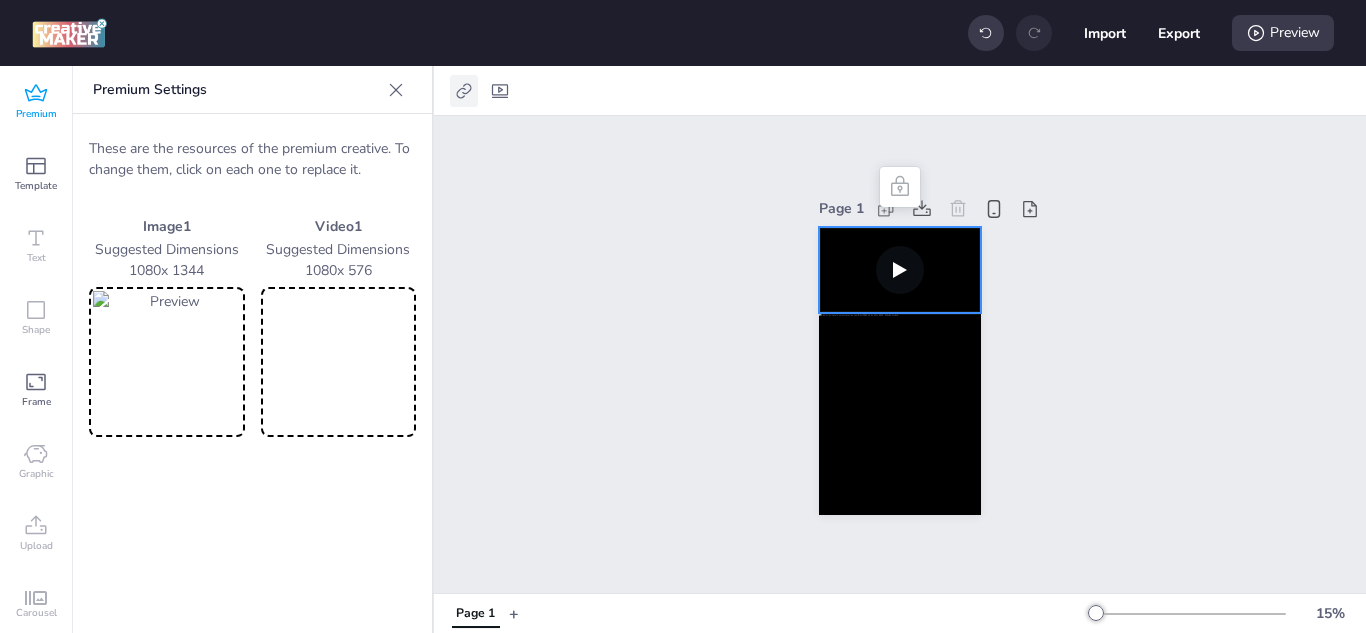 click 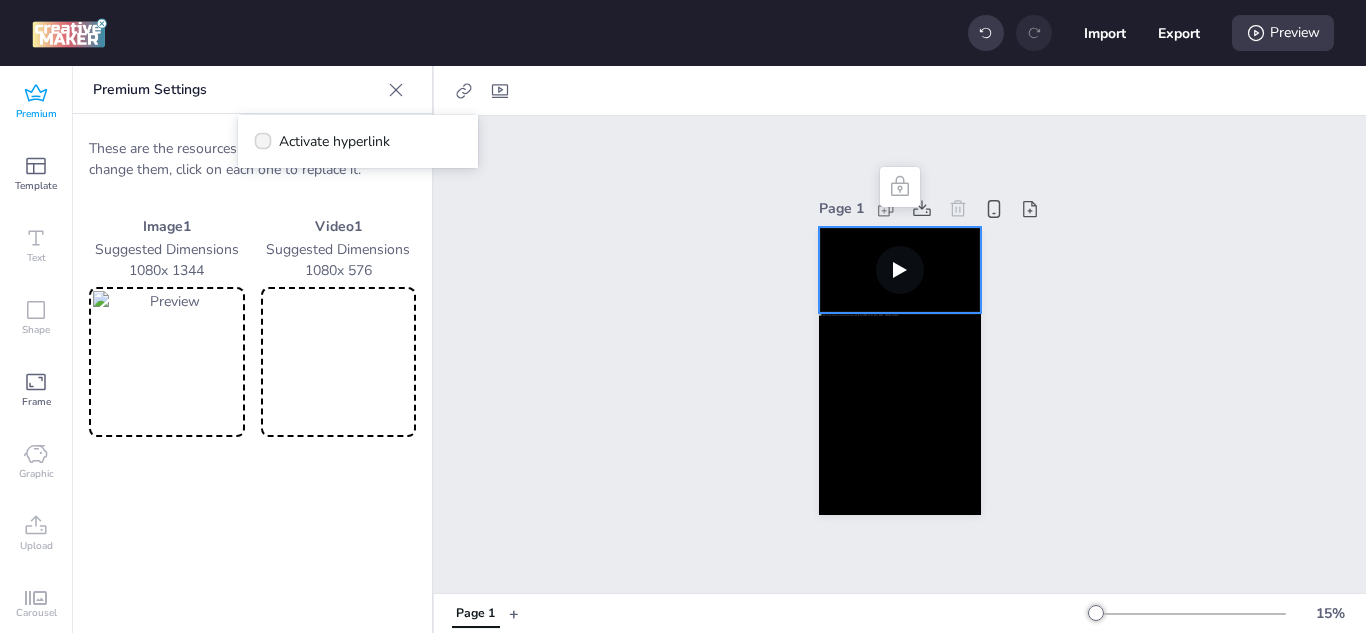 click on "Activate hyperlink" at bounding box center [322, 141] 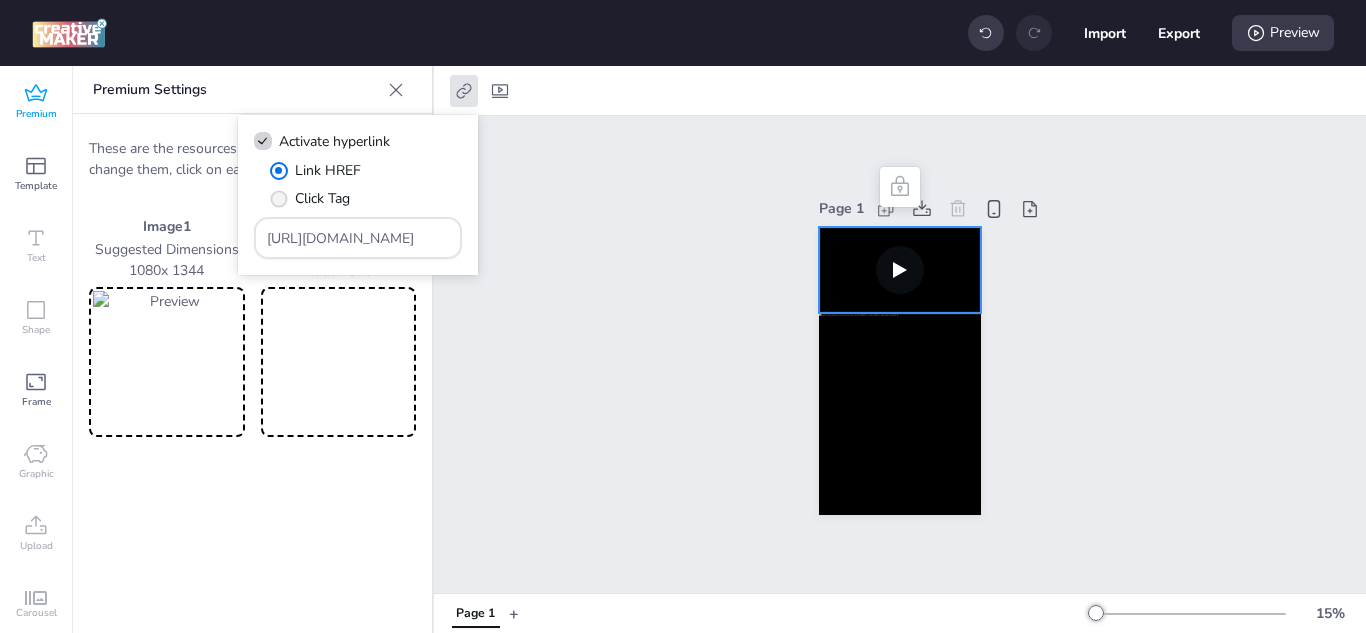 click at bounding box center [278, 198] 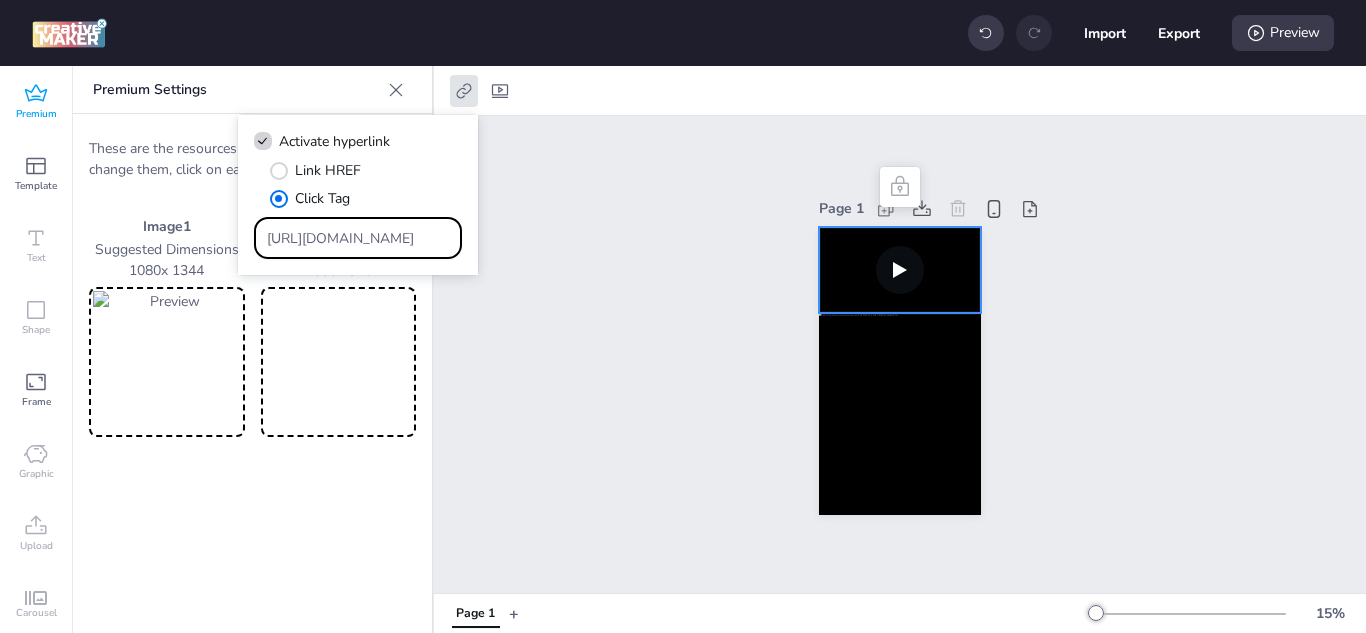 drag, startPoint x: 407, startPoint y: 234, endPoint x: 229, endPoint y: 235, distance: 178.0028 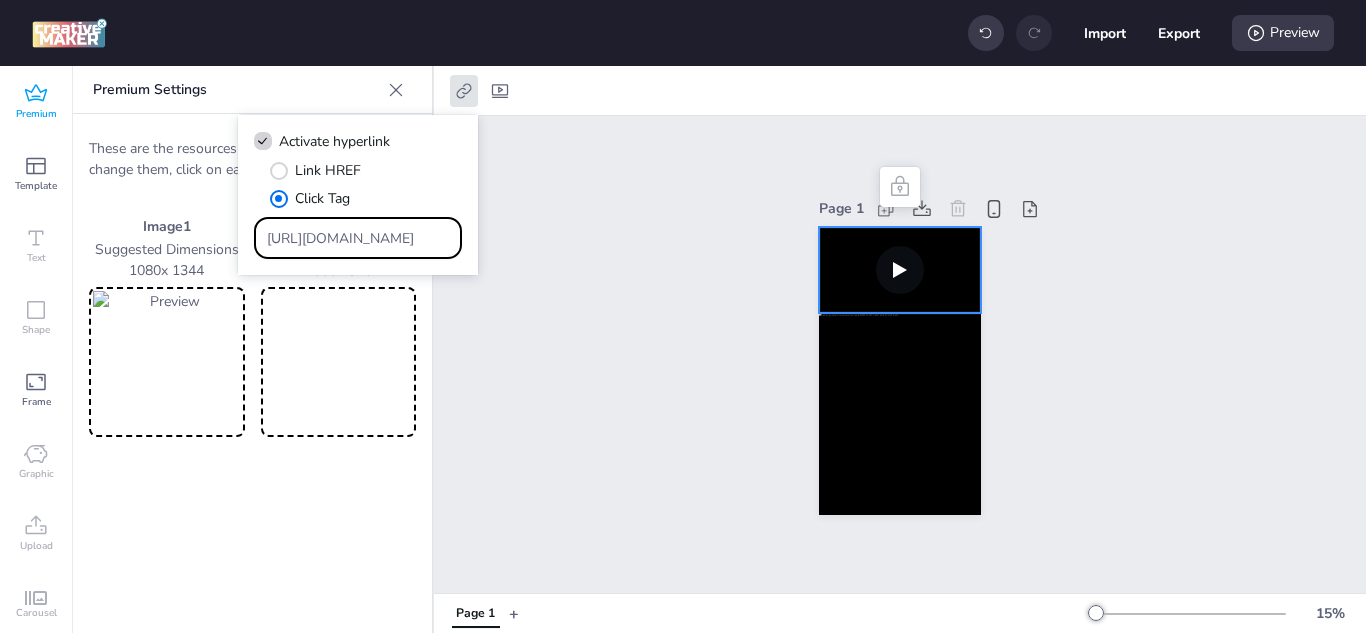 scroll, scrollTop: 0, scrollLeft: 1893, axis: horizontal 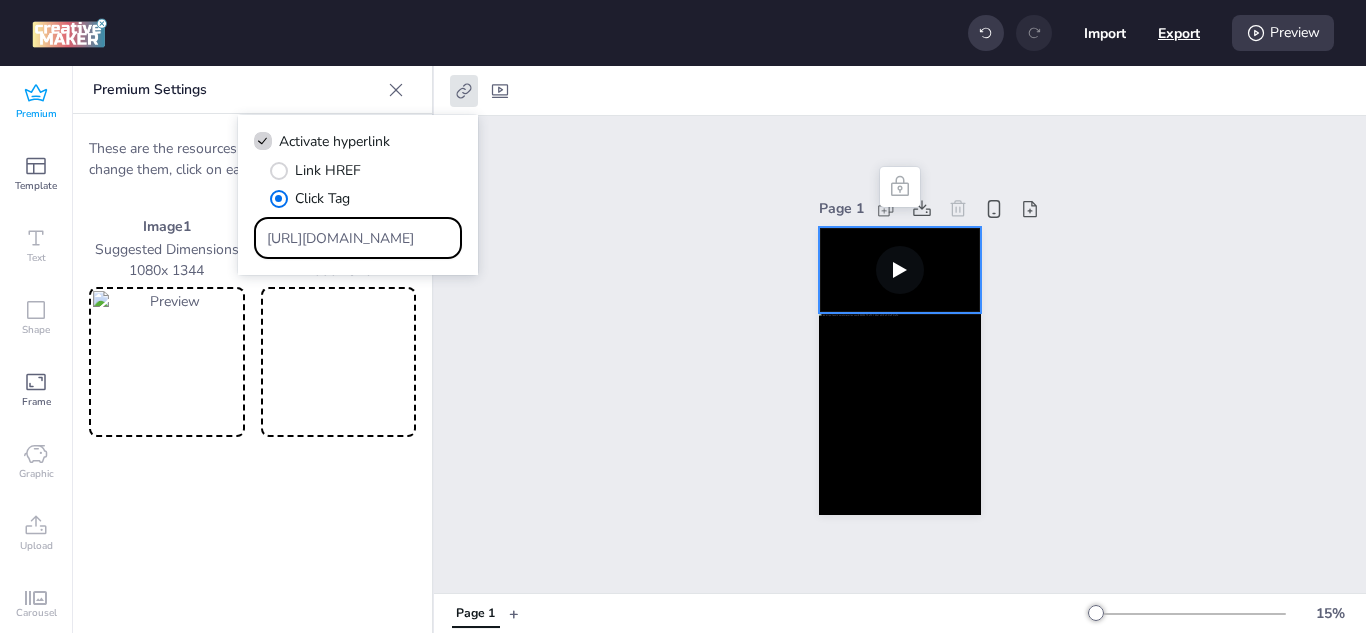 type on "[URL][DOMAIN_NAME]" 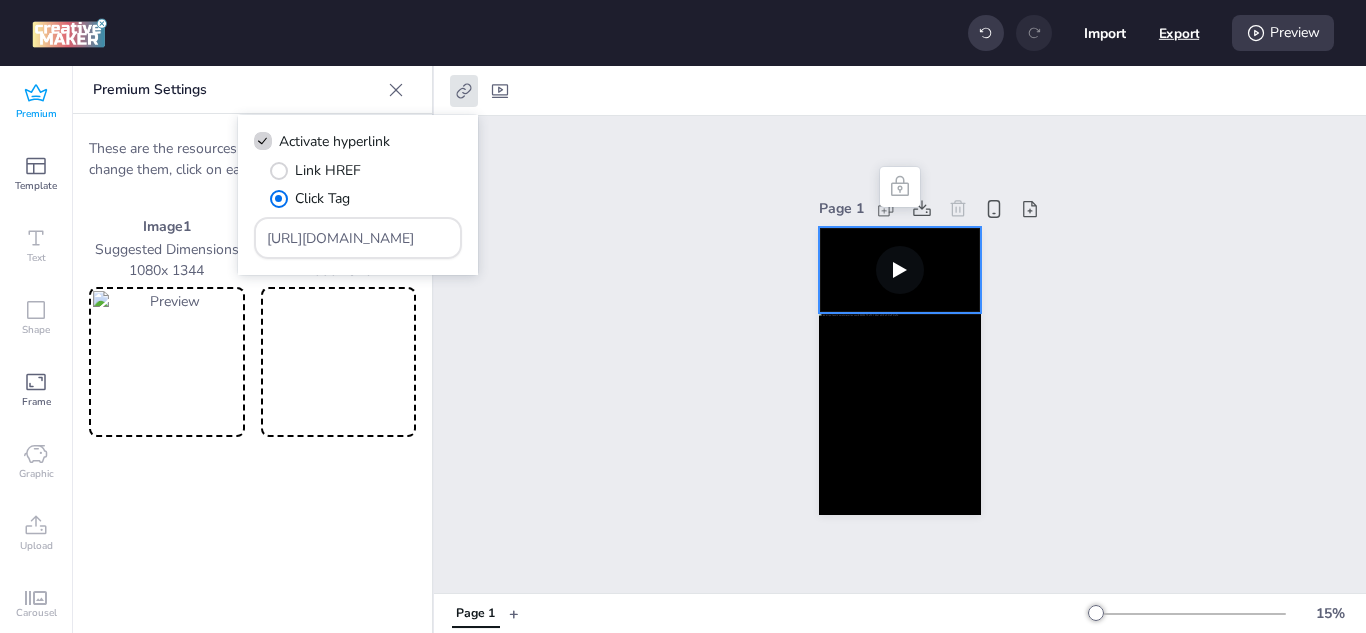 scroll, scrollTop: 0, scrollLeft: 0, axis: both 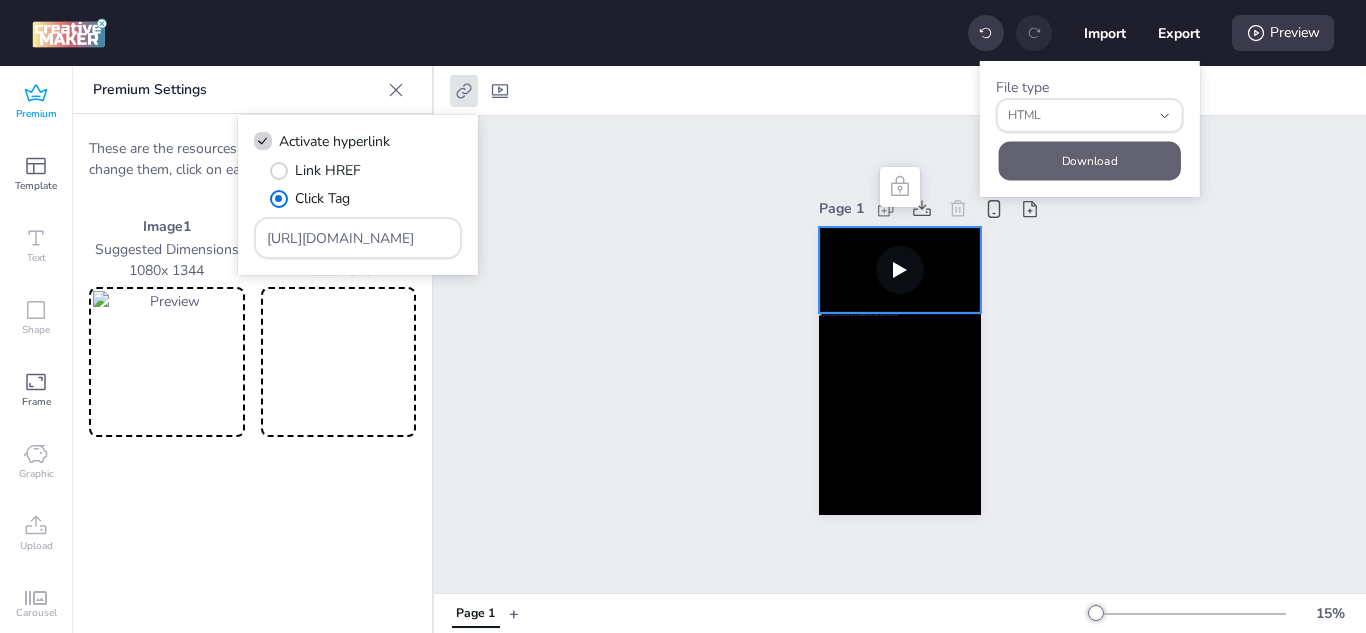 click on "Download" at bounding box center (1090, 161) 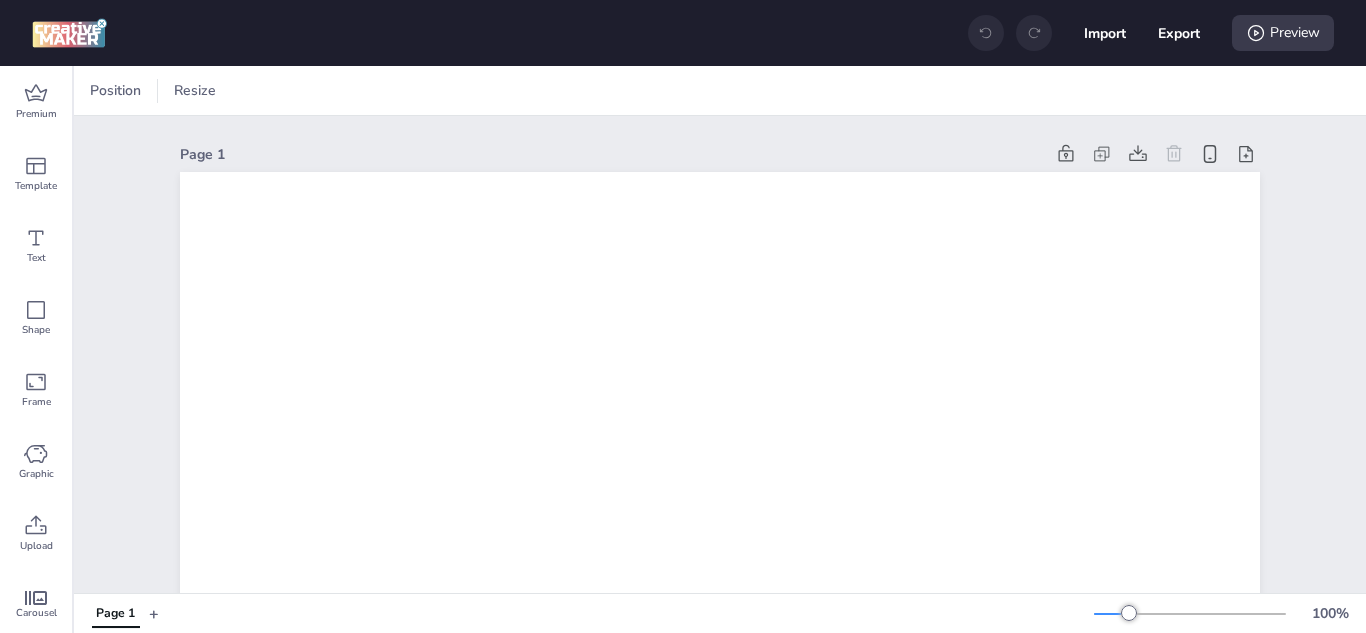 scroll, scrollTop: 0, scrollLeft: 0, axis: both 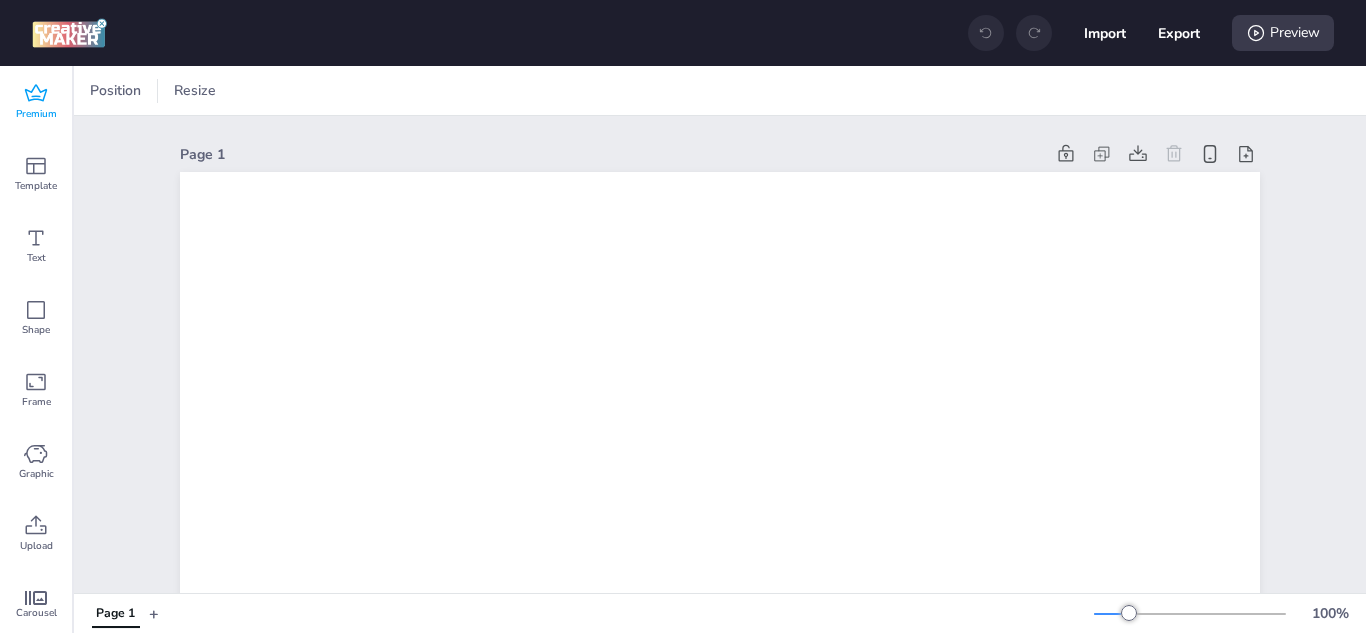 click 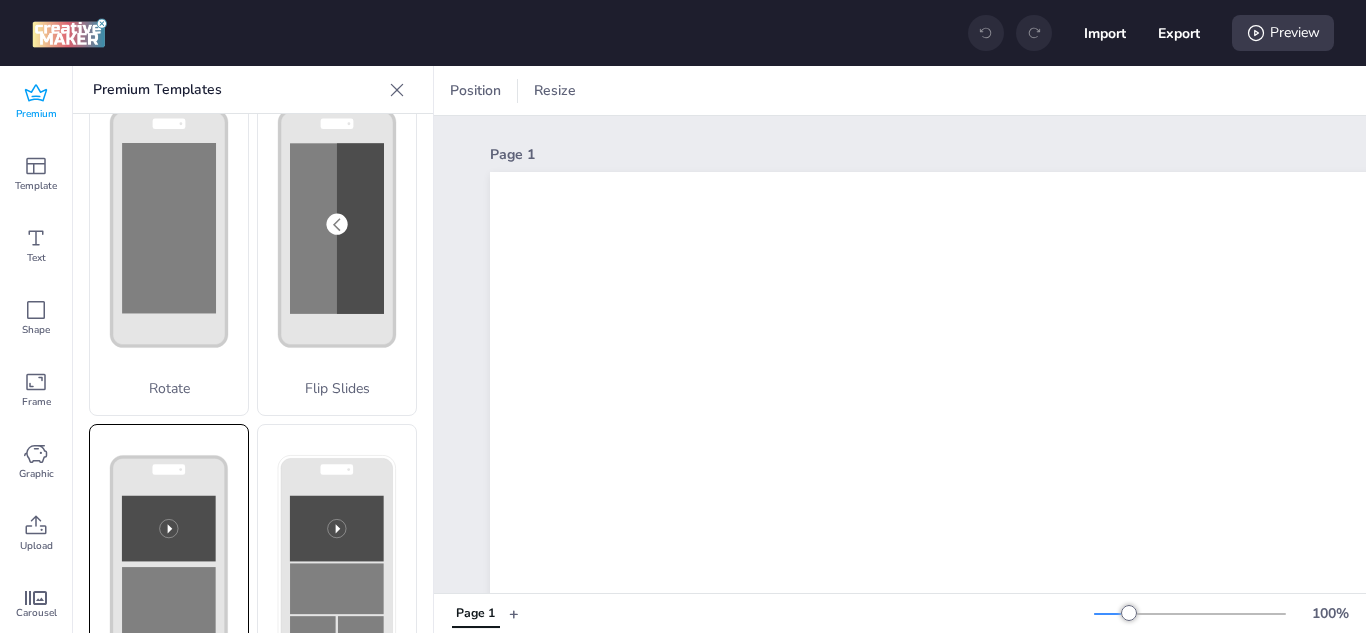 scroll, scrollTop: 400, scrollLeft: 0, axis: vertical 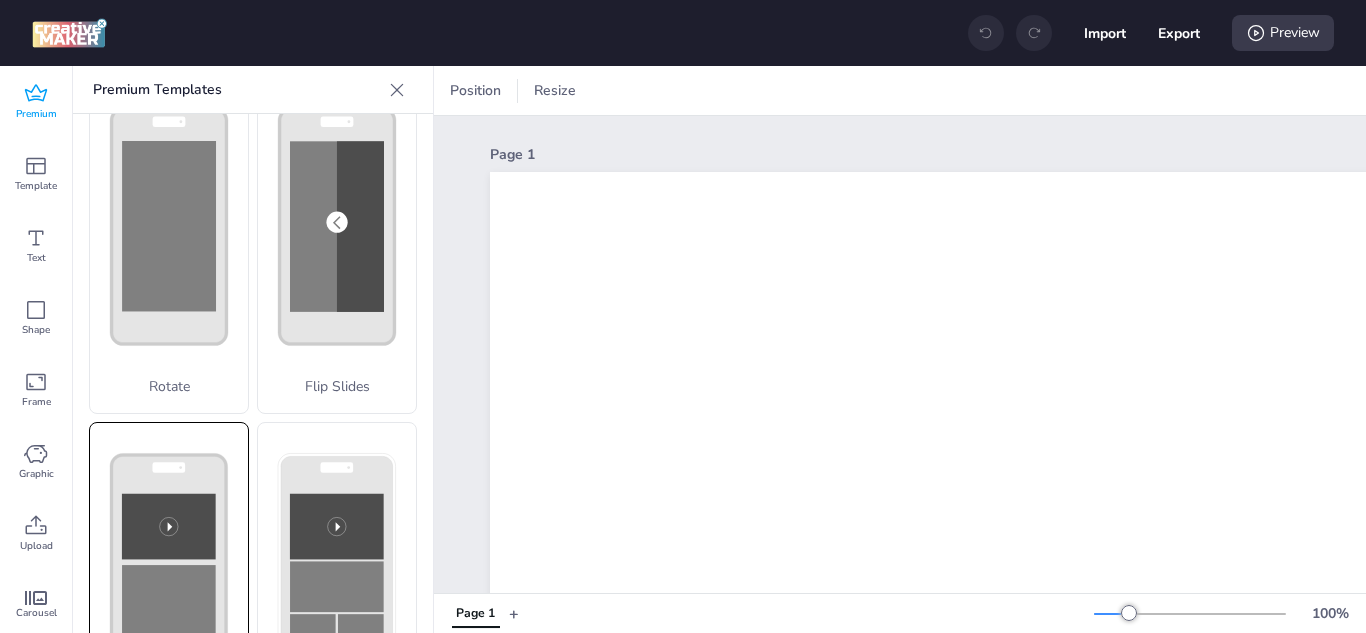 click 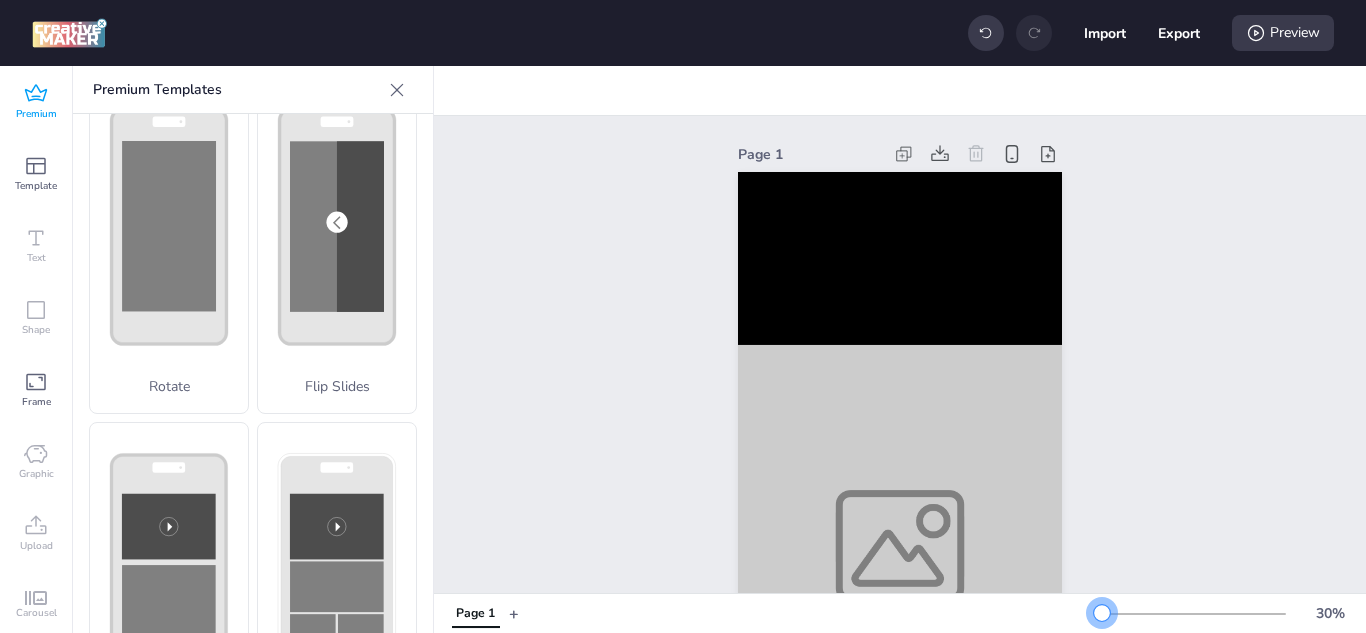 drag, startPoint x: 1111, startPoint y: 607, endPoint x: 1088, endPoint y: 610, distance: 23.194826 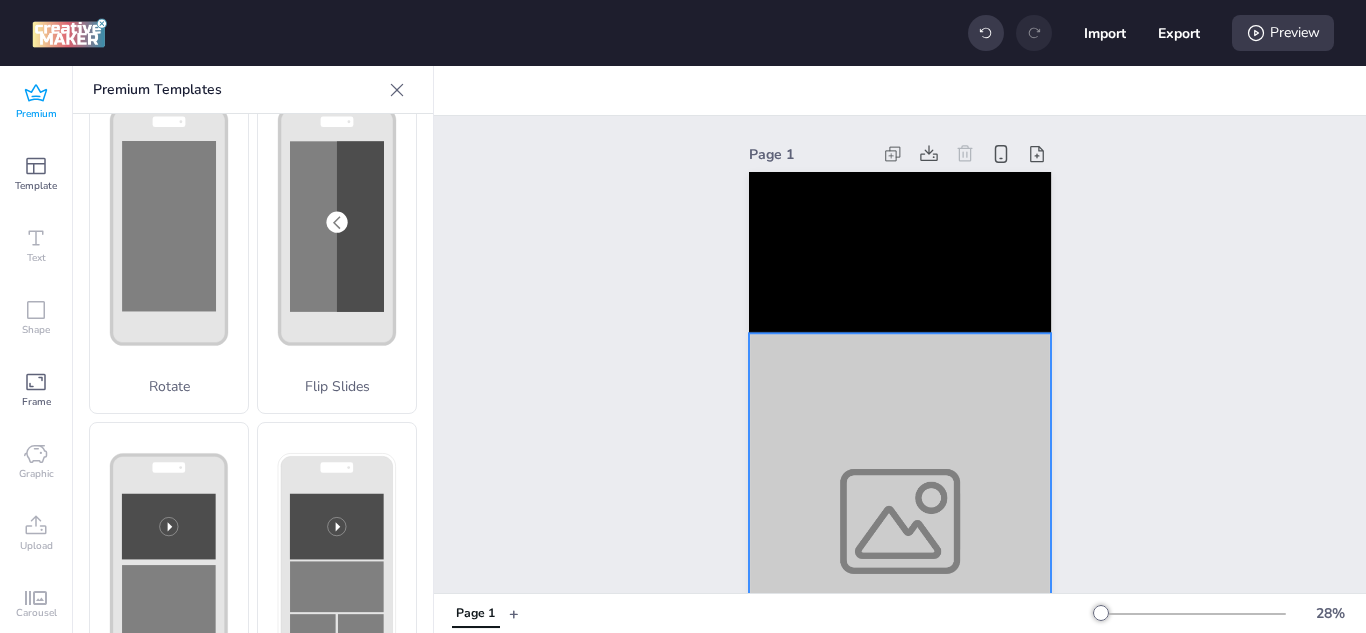 click at bounding box center (900, 521) 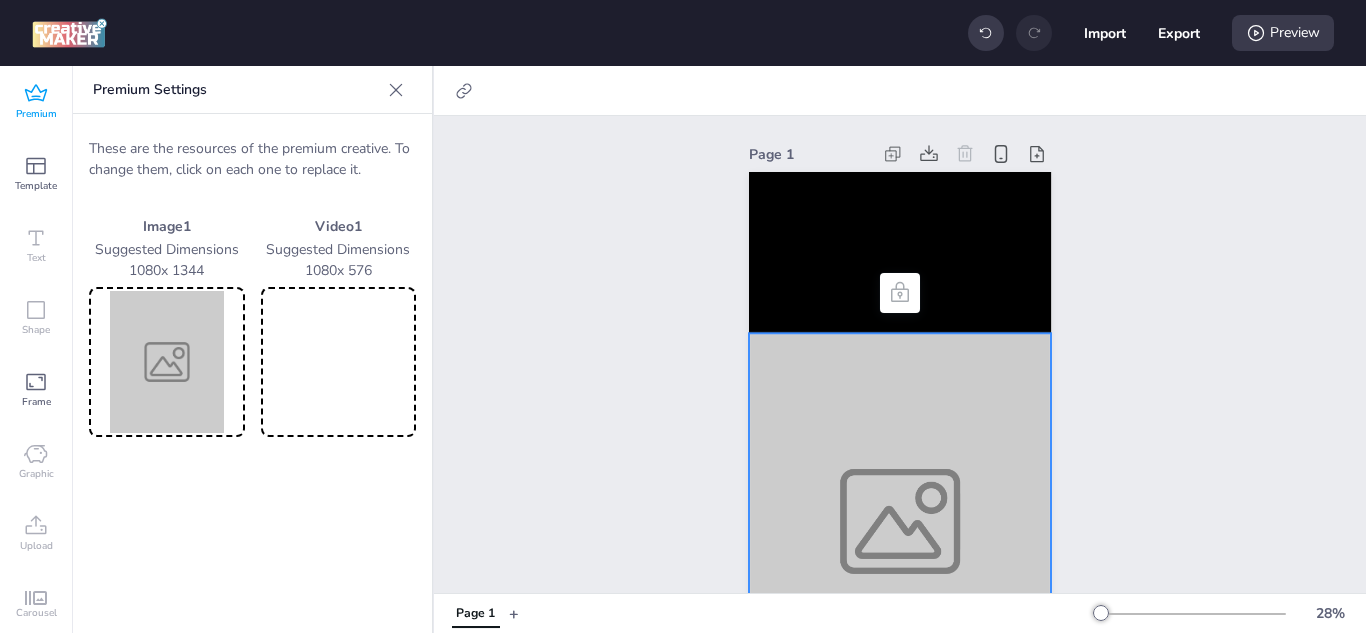 click at bounding box center [167, 362] 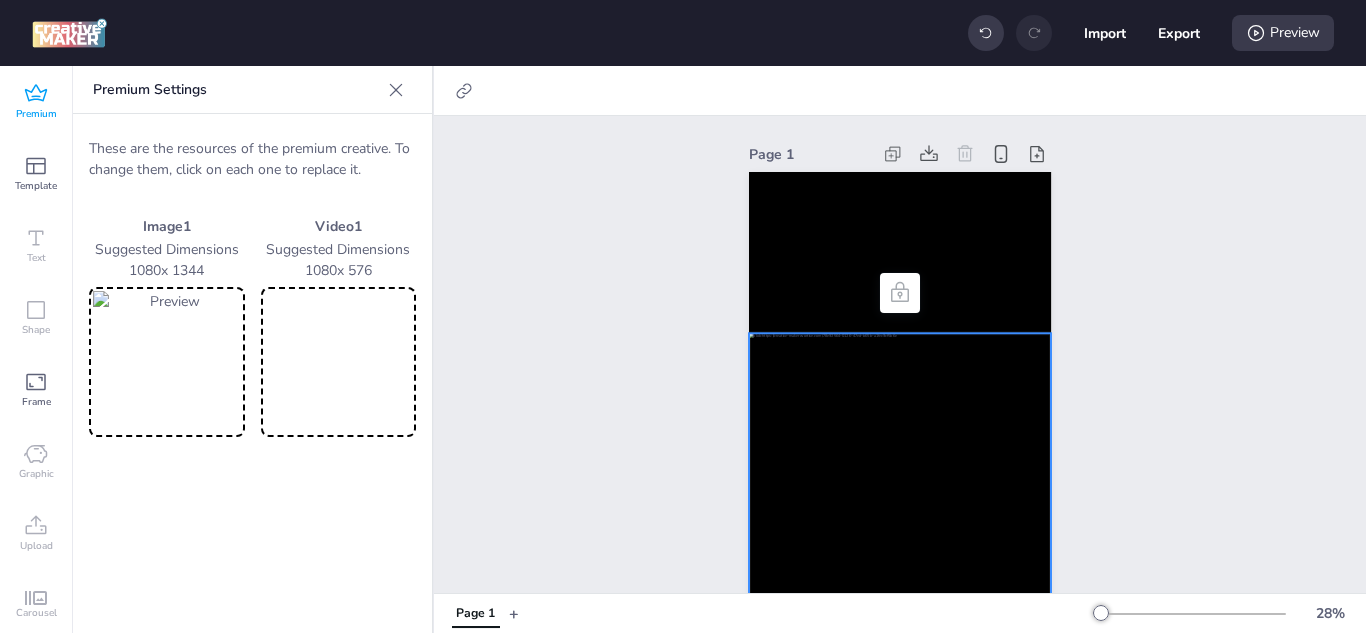 click at bounding box center (339, 362) 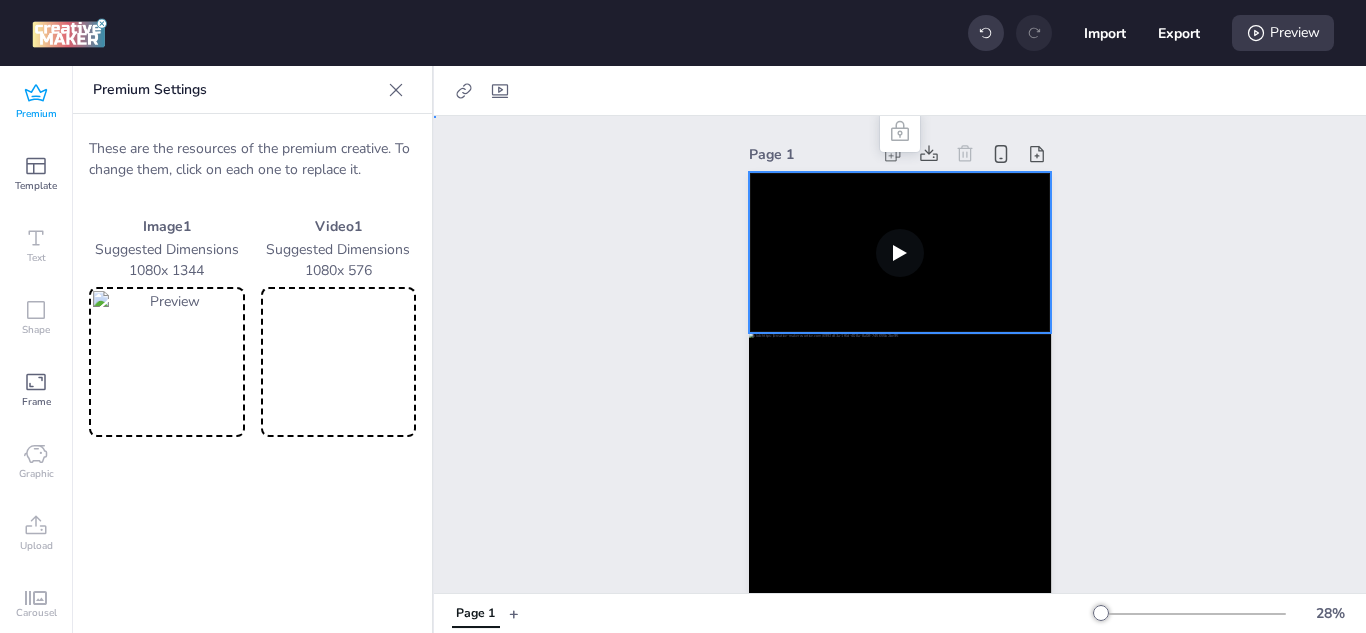 click at bounding box center (900, 252) 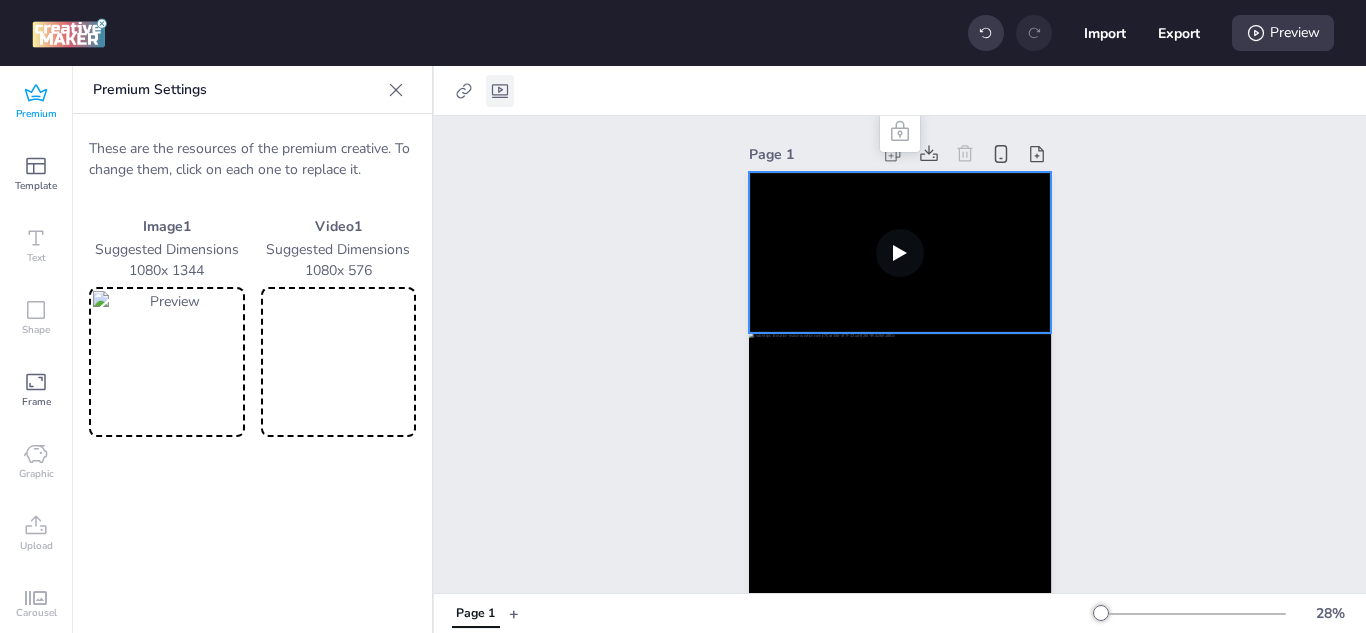click 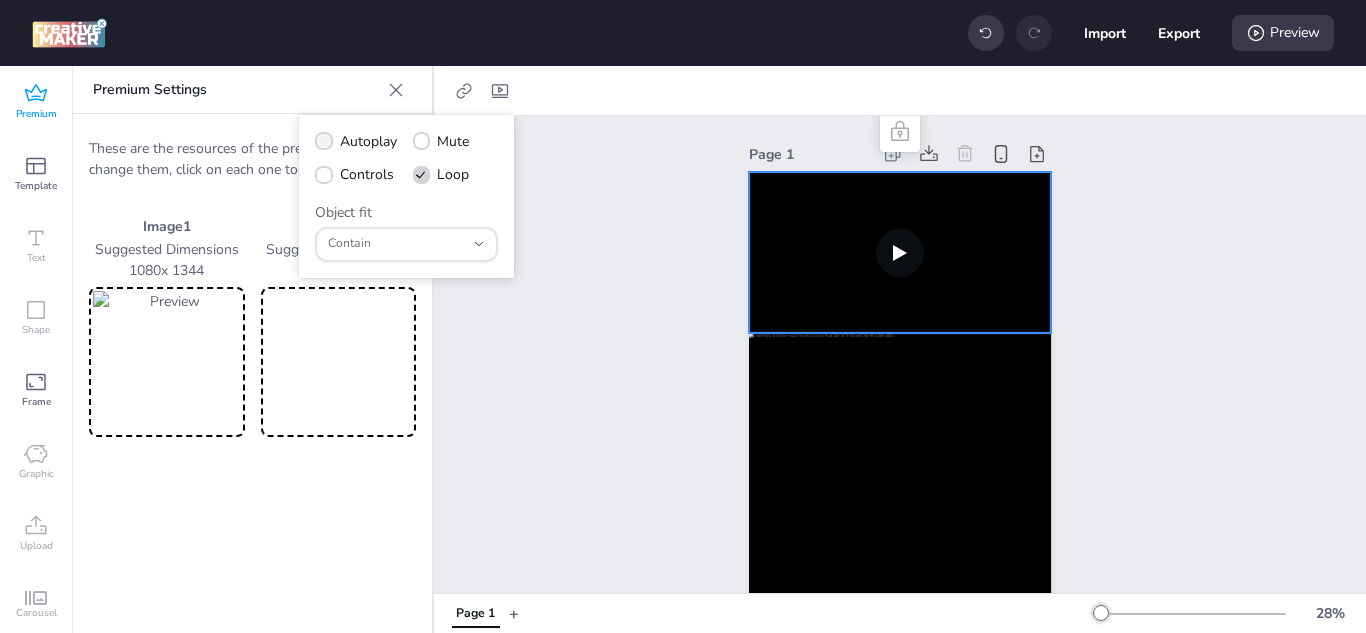 click on "Autoplay" at bounding box center (368, 141) 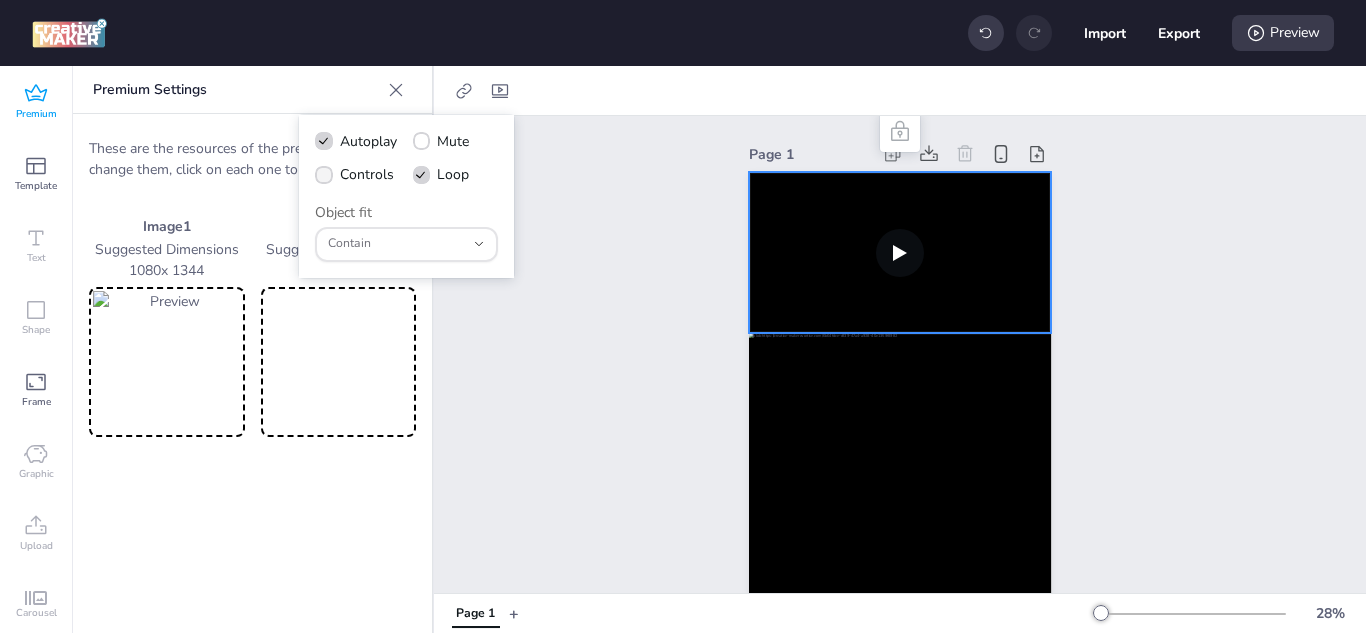 click on "Controls" at bounding box center (367, 174) 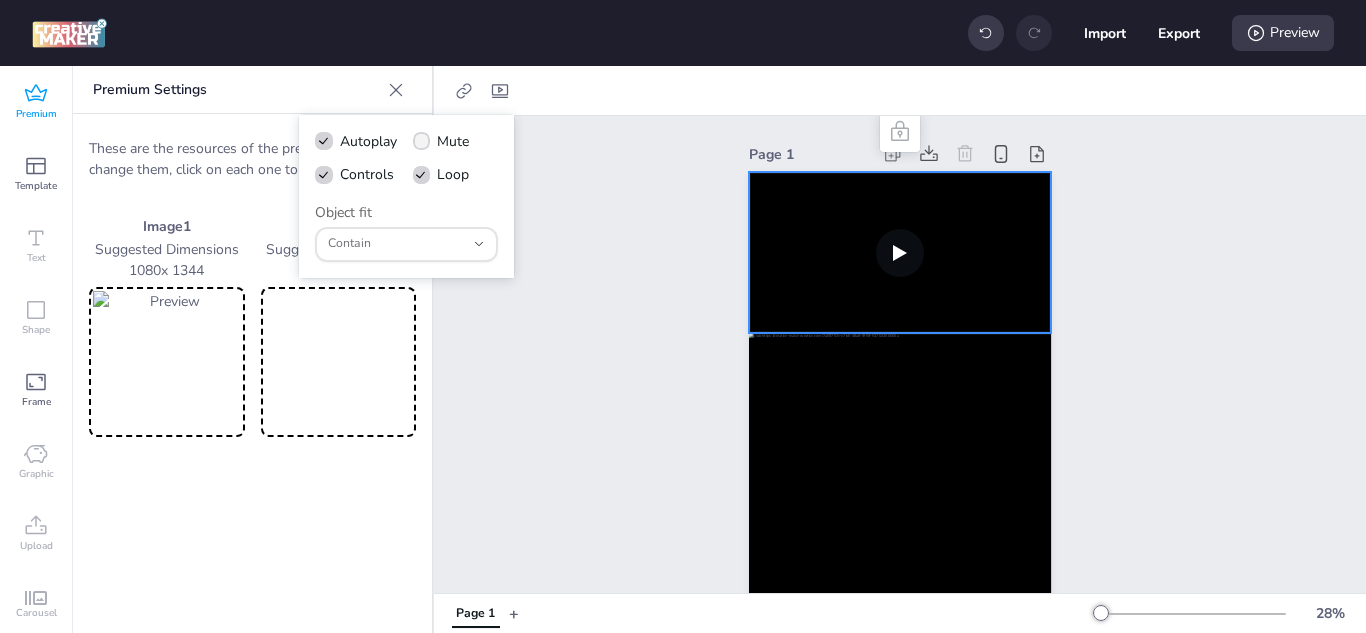 click on "Mute" at bounding box center [453, 141] 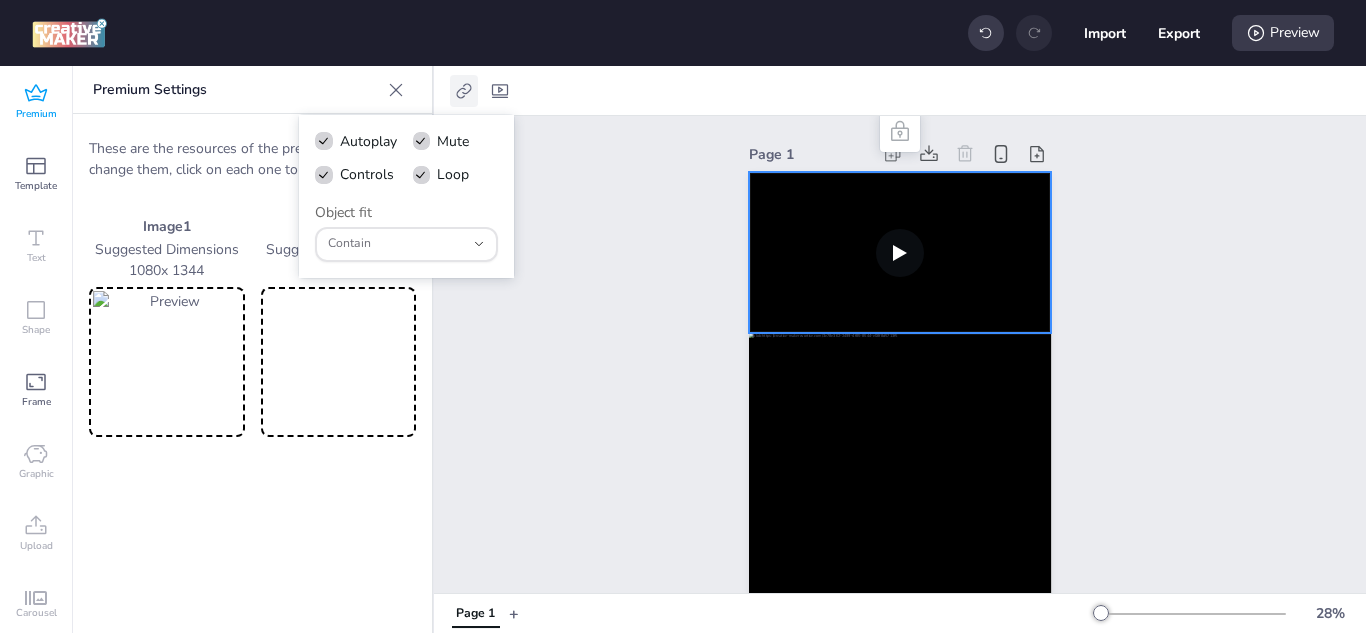 click 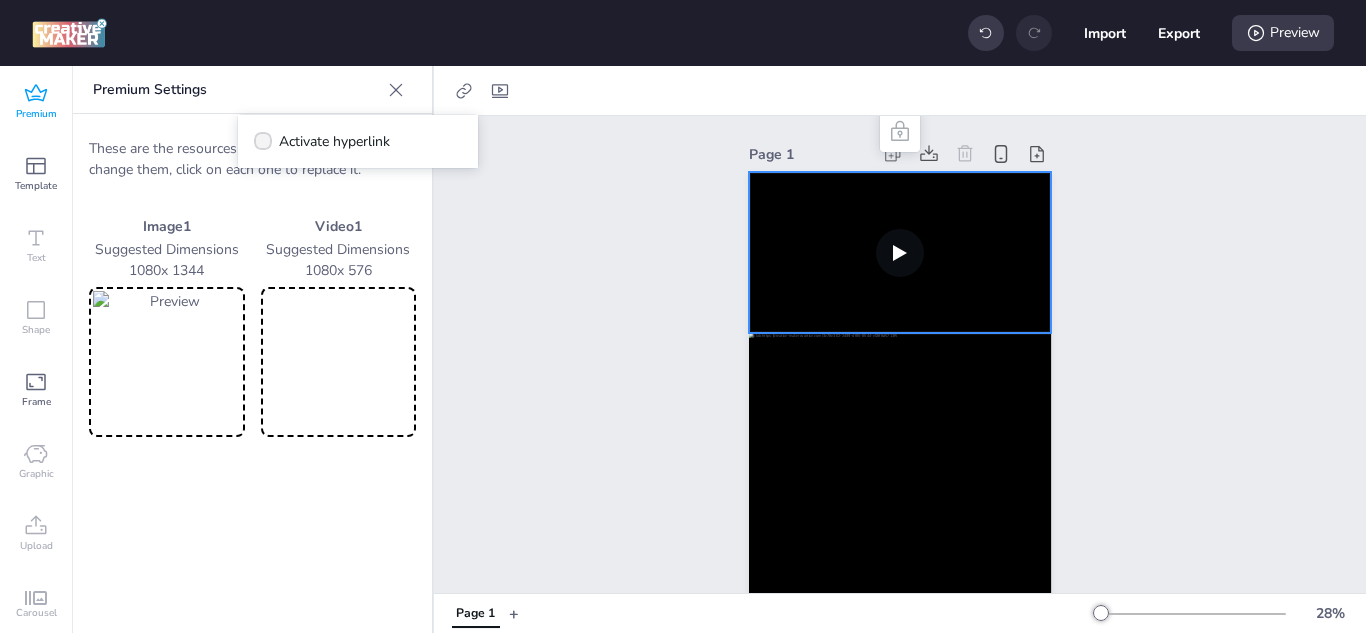 click on "Activate hyperlink" at bounding box center [334, 141] 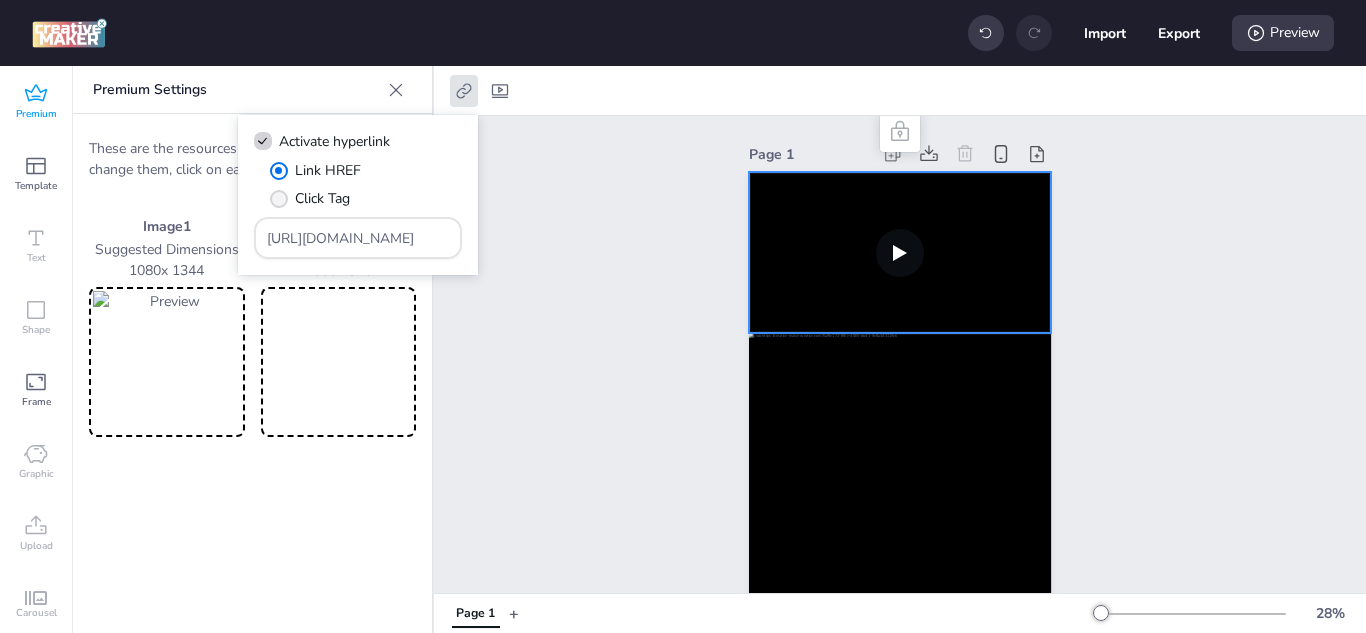 click on "Click Tag" at bounding box center [322, 198] 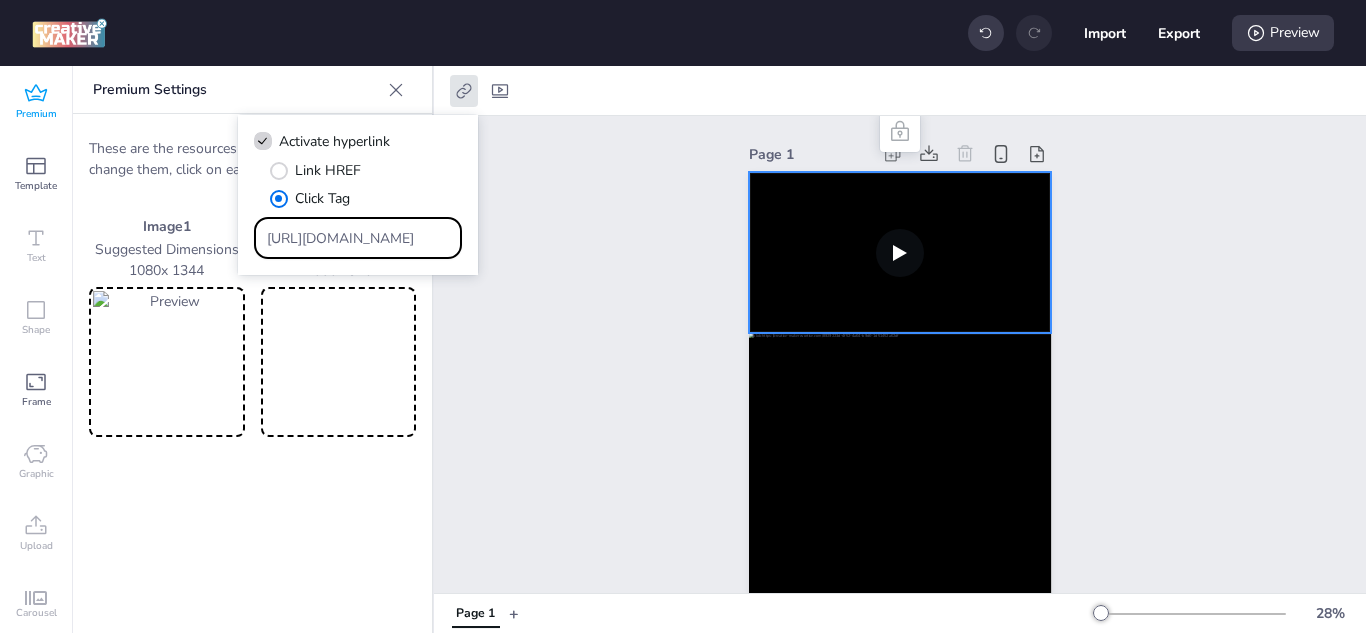 drag, startPoint x: 394, startPoint y: 246, endPoint x: 225, endPoint y: 230, distance: 169.7557 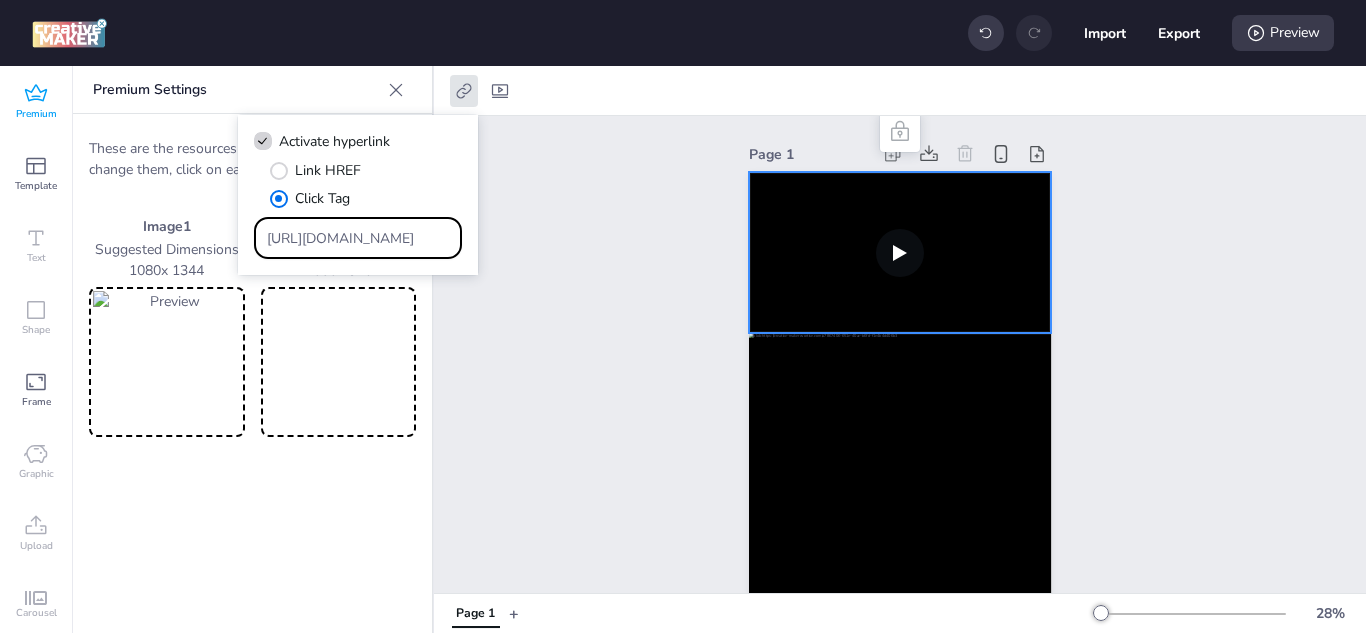 scroll, scrollTop: 0, scrollLeft: 1893, axis: horizontal 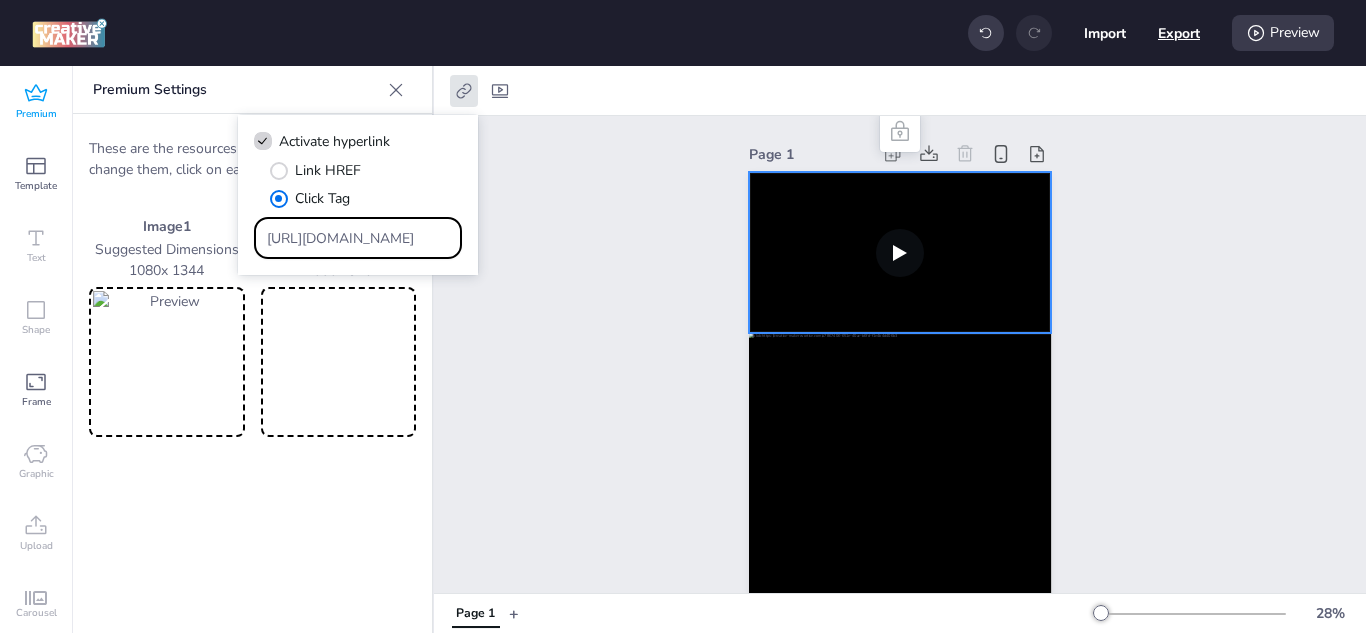 type on "[URL][DOMAIN_NAME]" 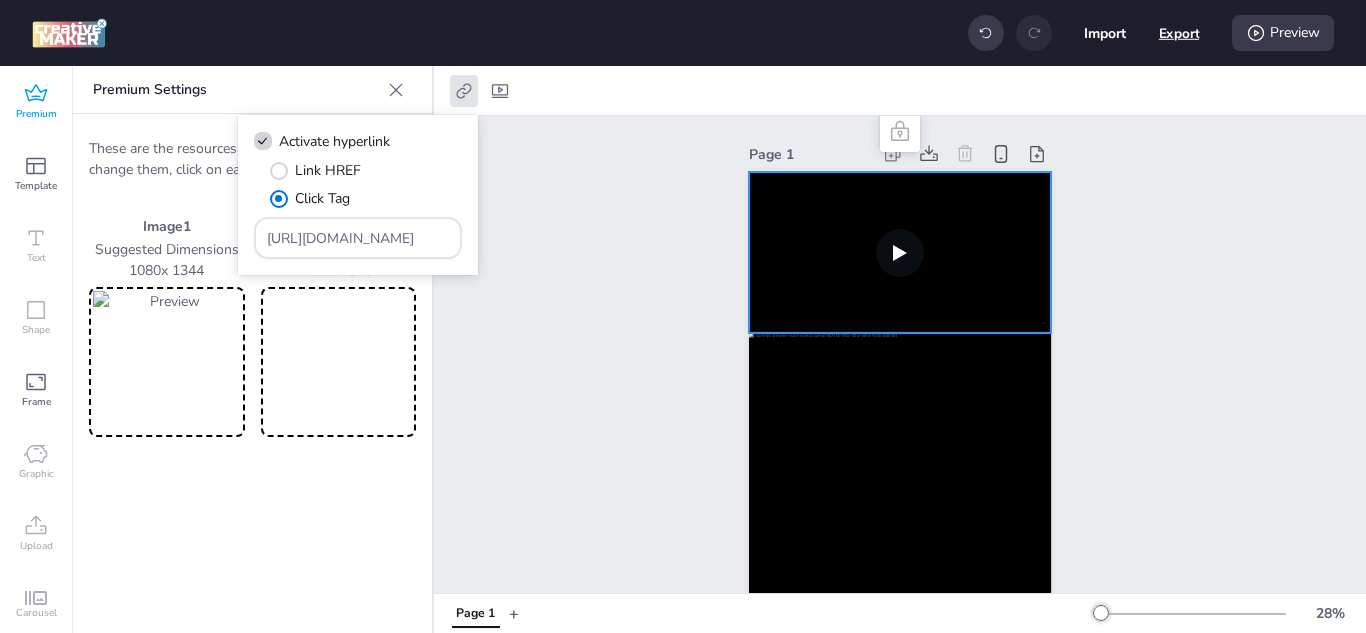 click on "Export" at bounding box center (1179, 33) 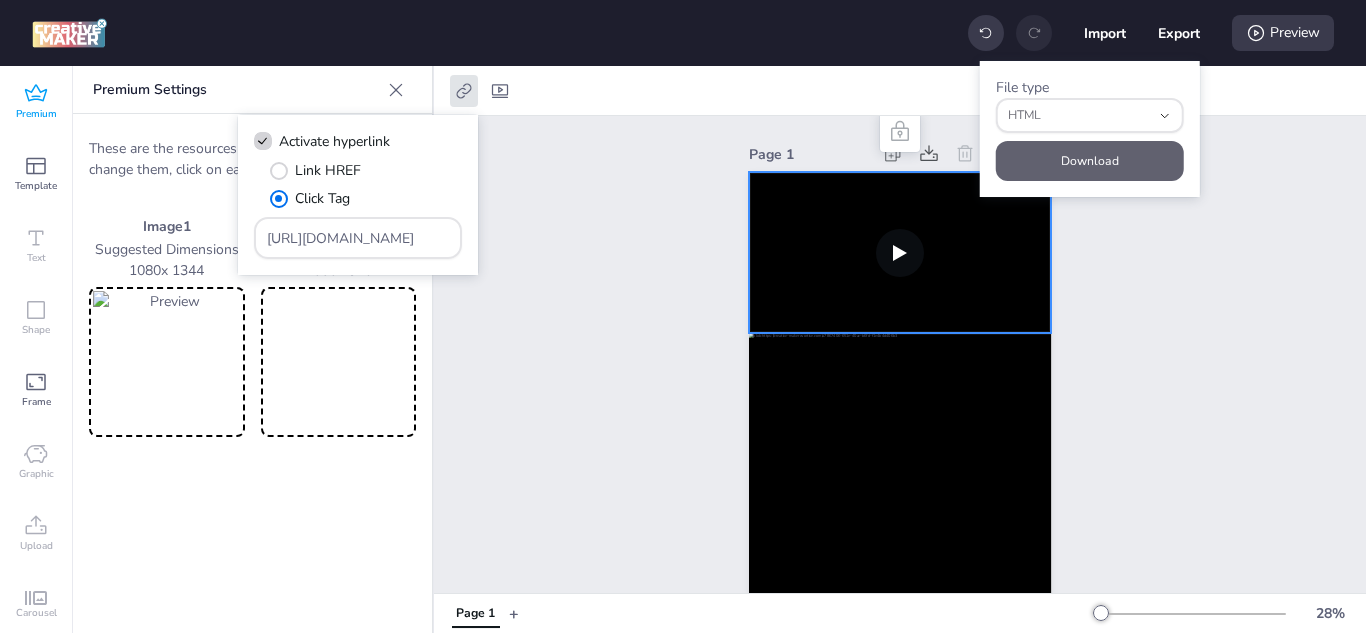 click on "Download" at bounding box center (1090, 161) 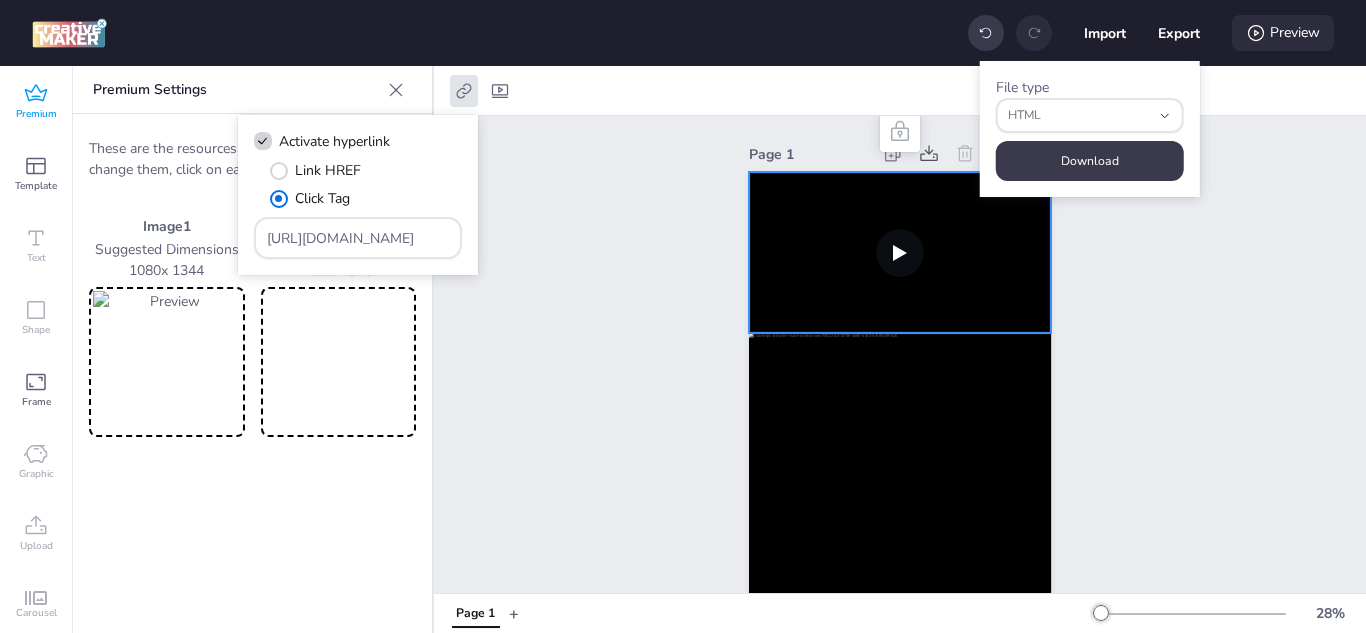 click on "Preview" at bounding box center [1283, 33] 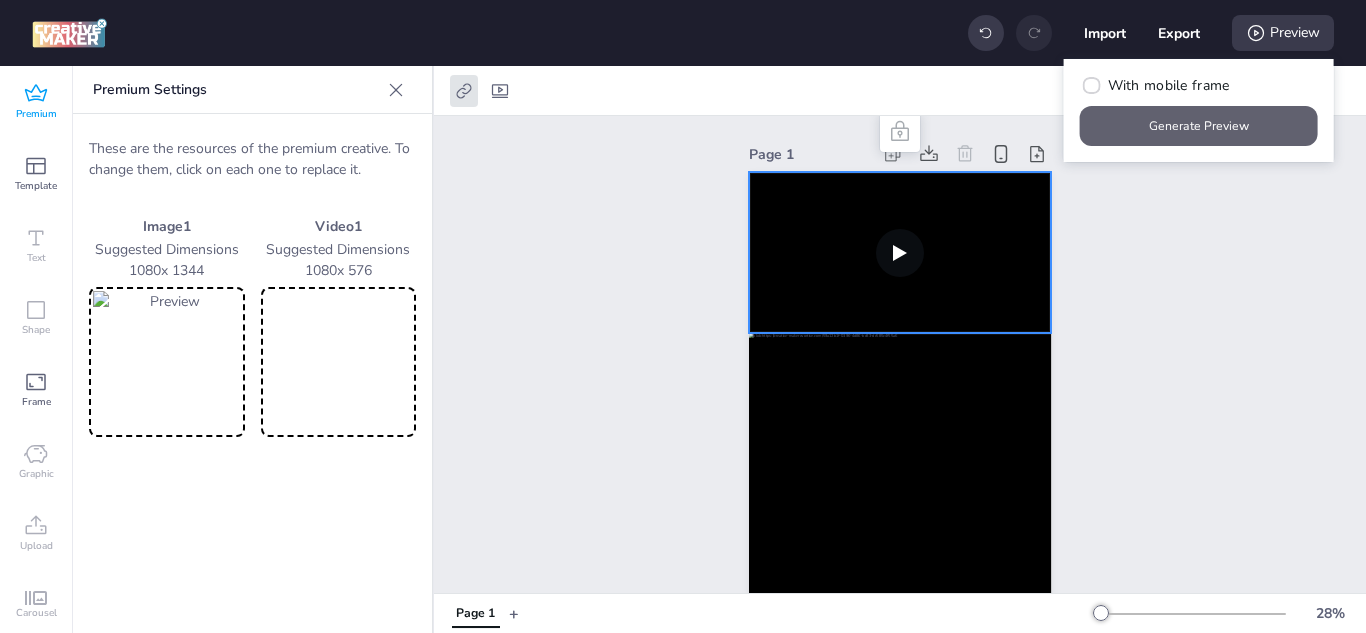 click on "Generate Preview" at bounding box center (1199, 126) 